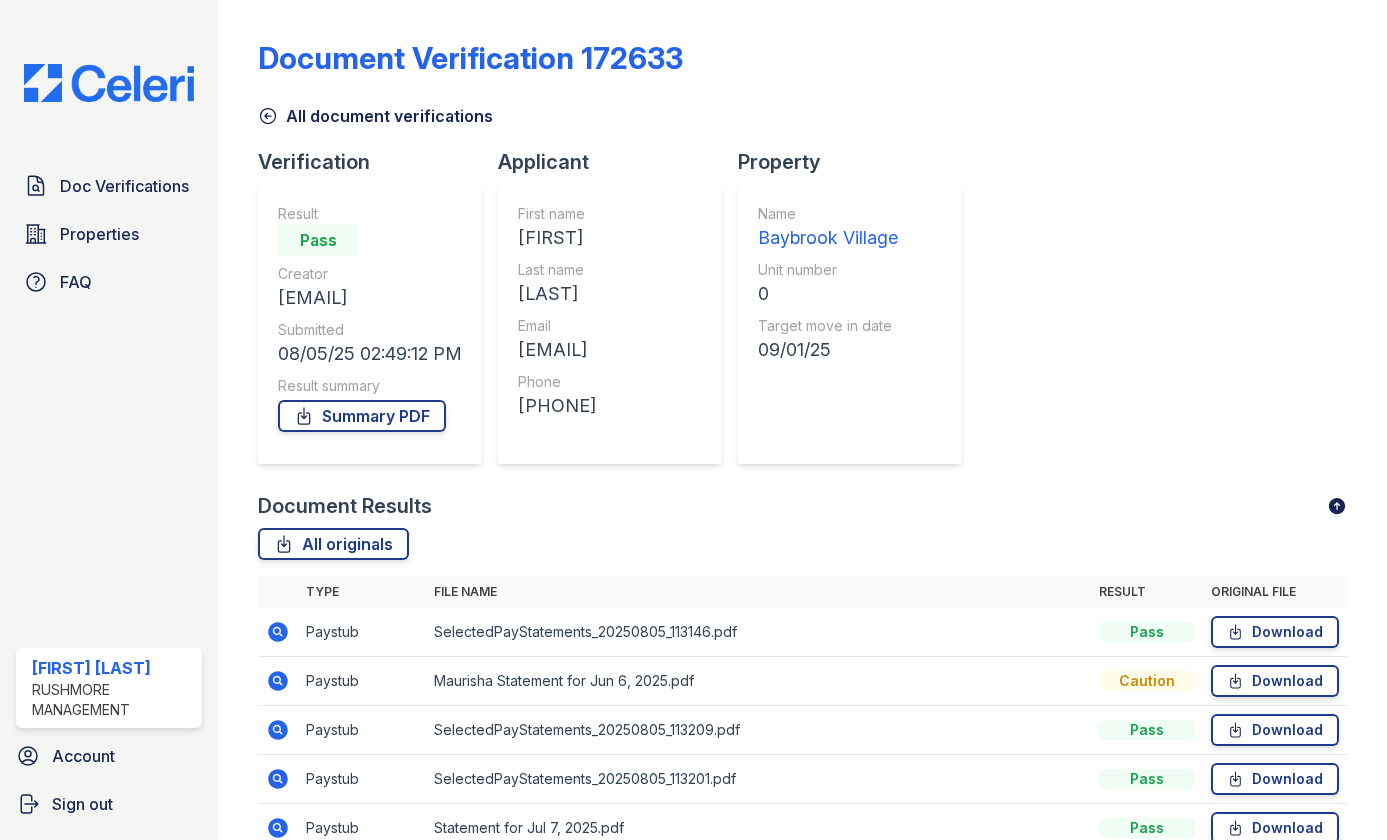 scroll, scrollTop: 0, scrollLeft: 0, axis: both 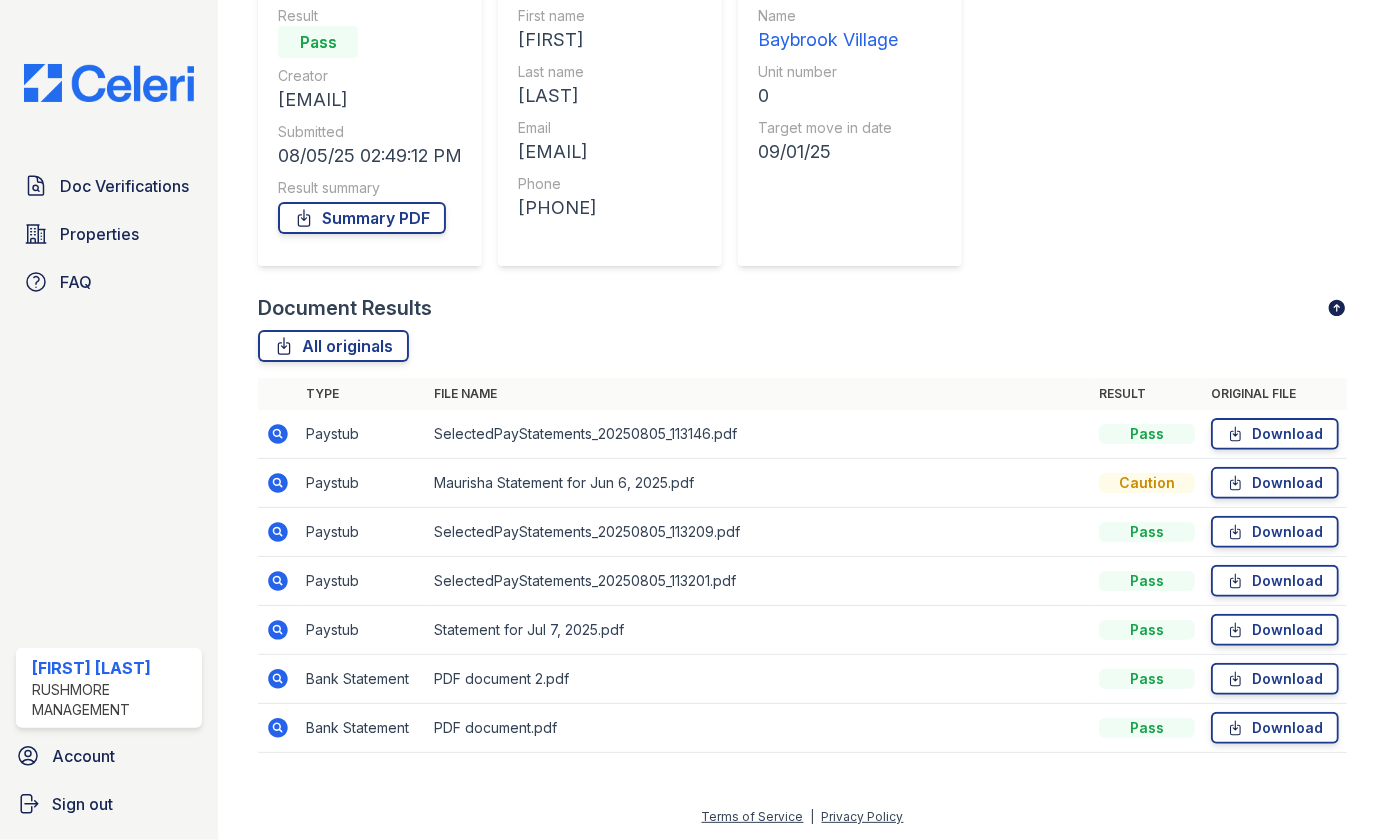 click at bounding box center (109, 83) 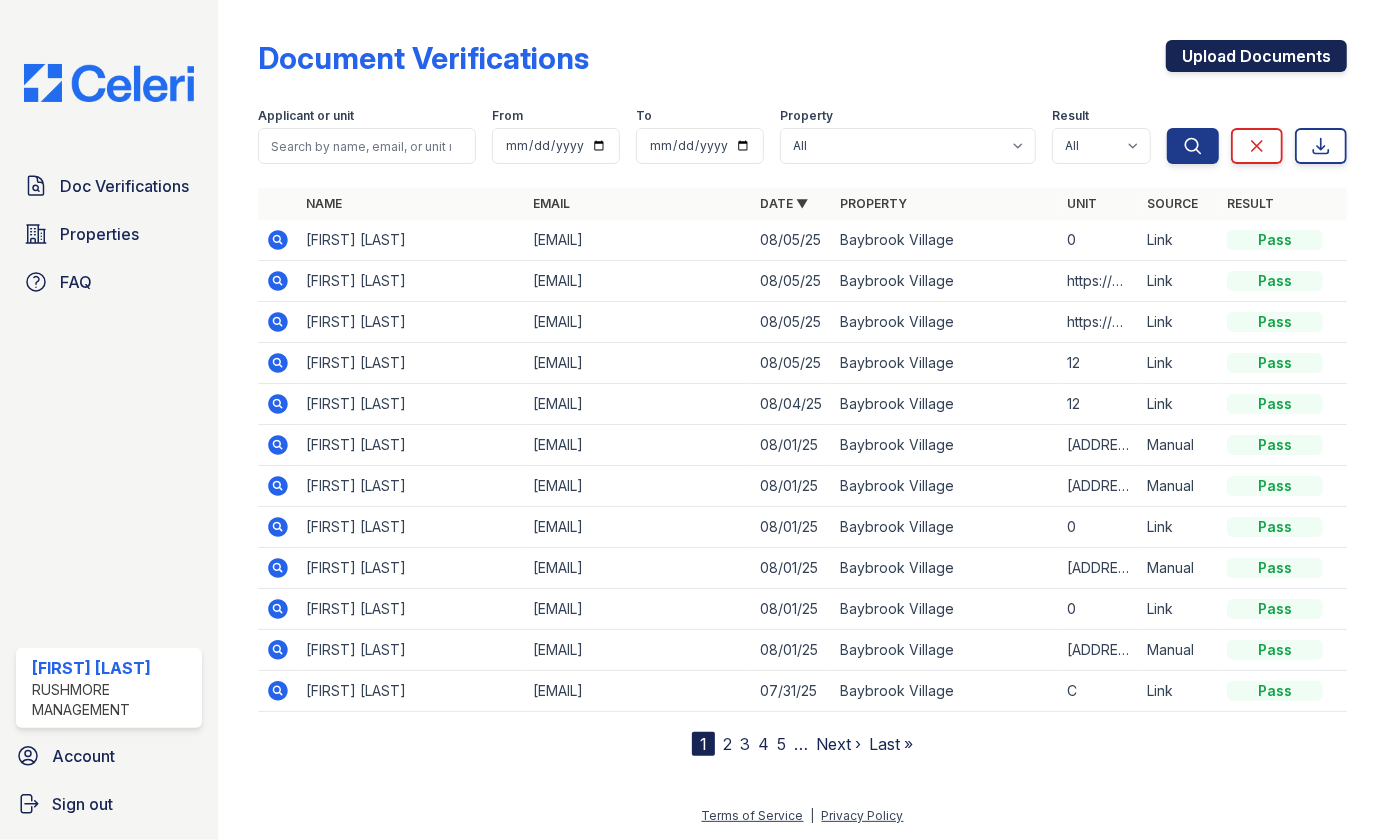 click on "Upload Documents" at bounding box center [1256, 56] 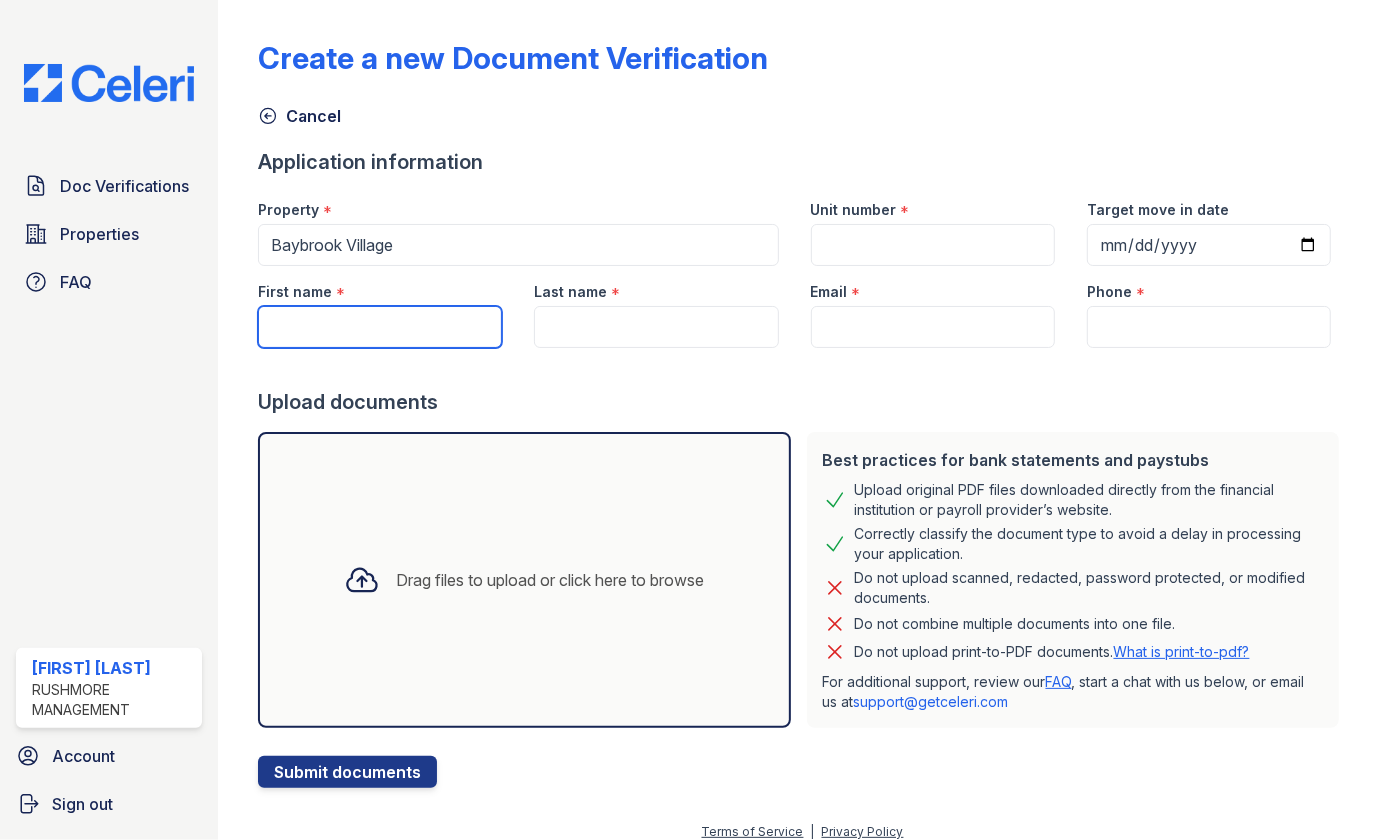 click on "First name" at bounding box center (380, 327) 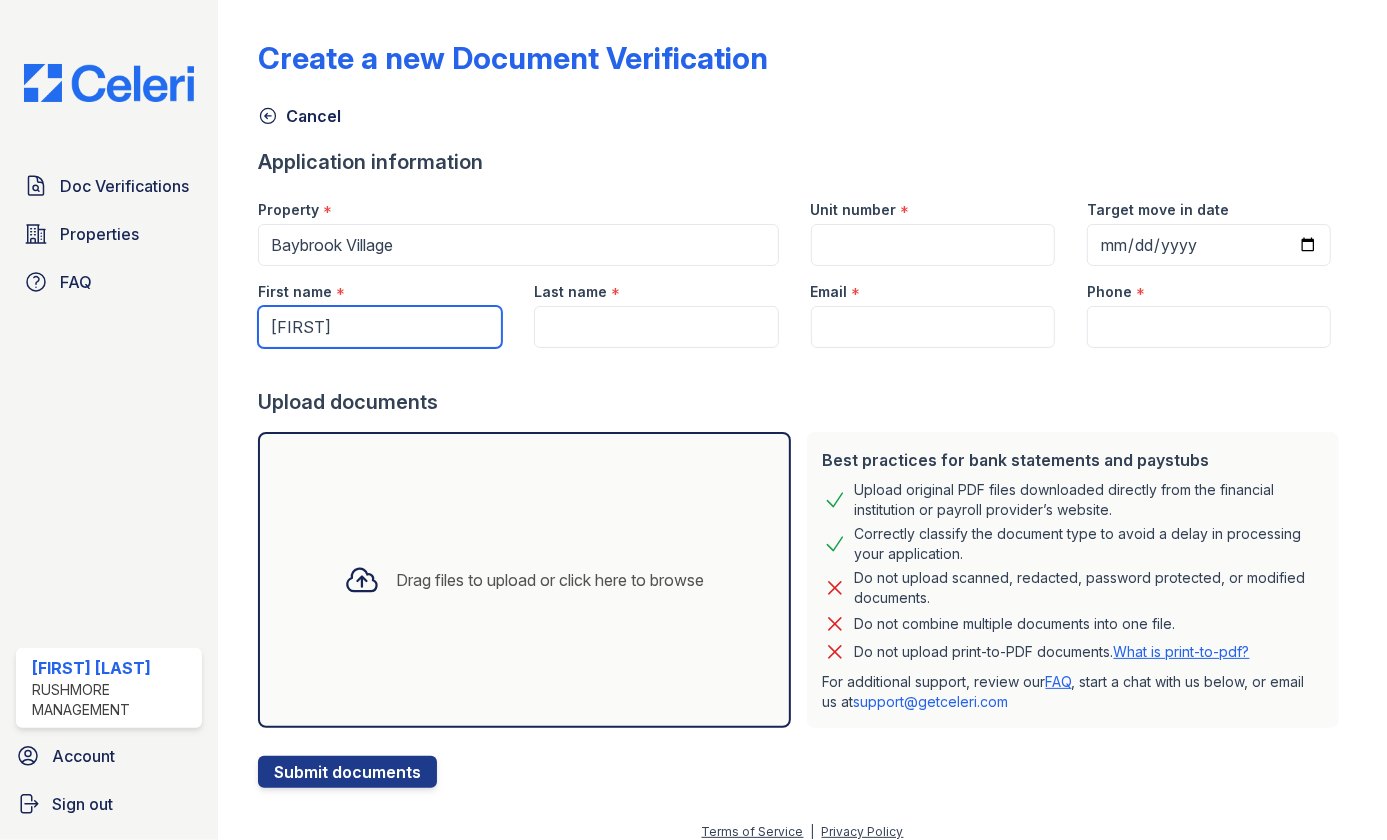 type on "Jean" 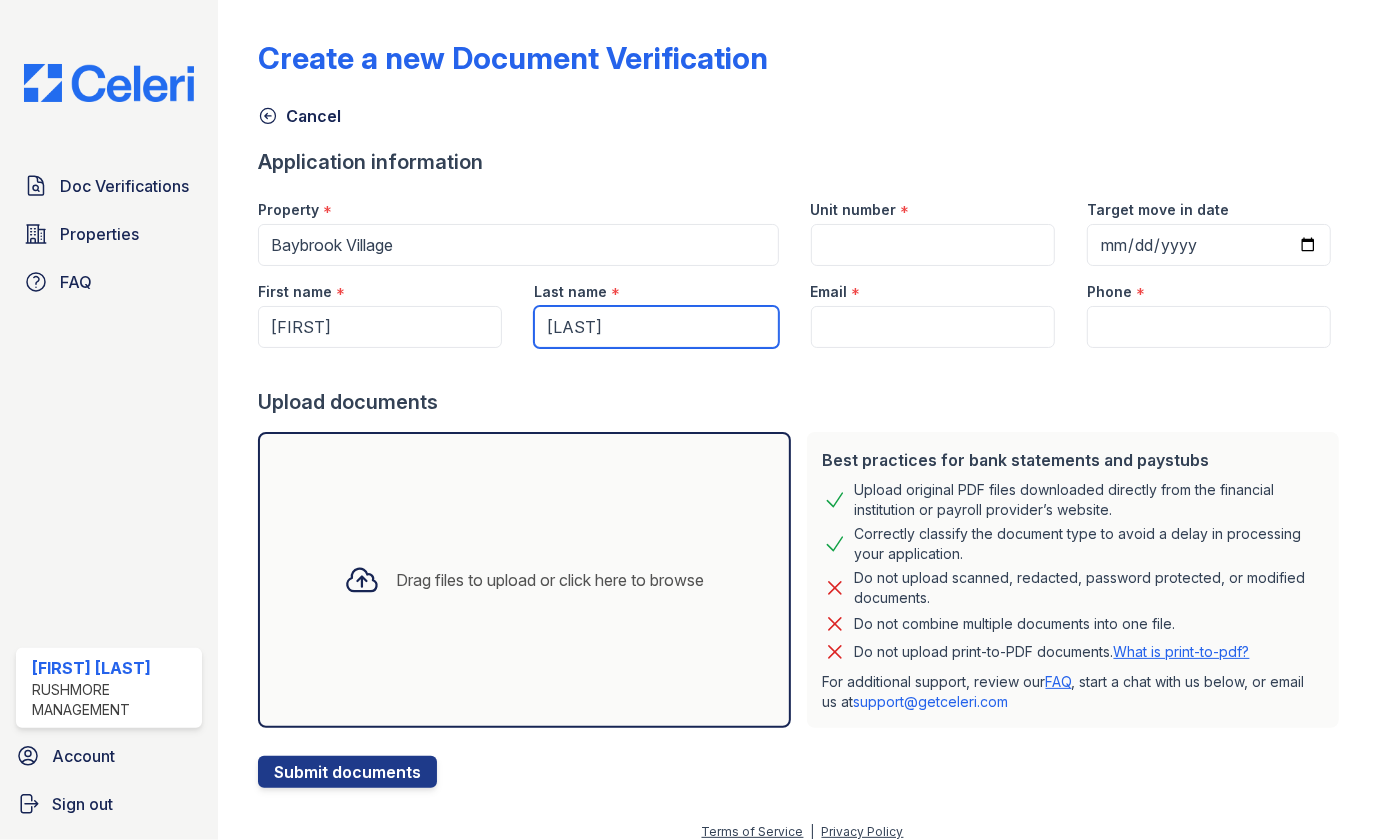 type on "Naylor" 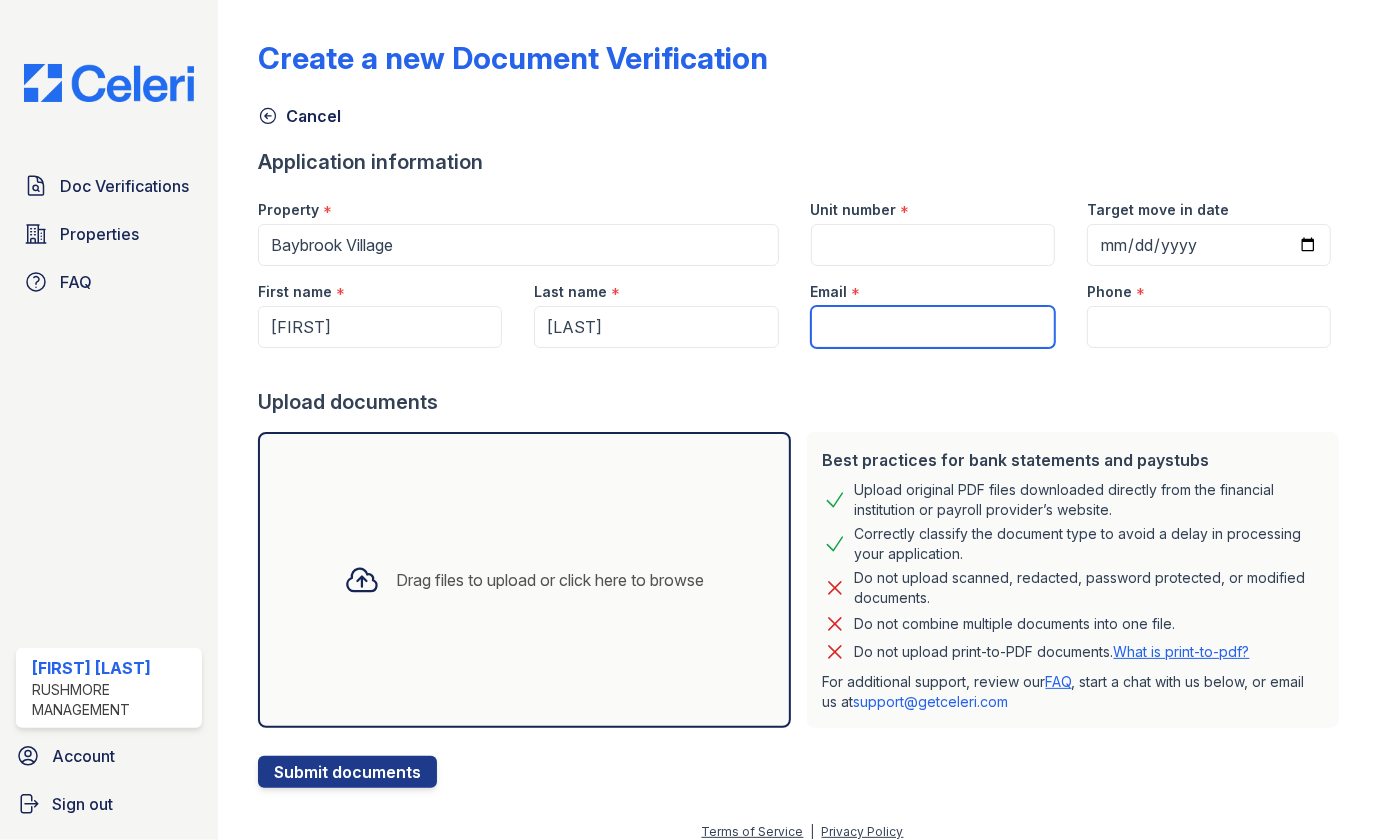 paste on "[EMAIL]" 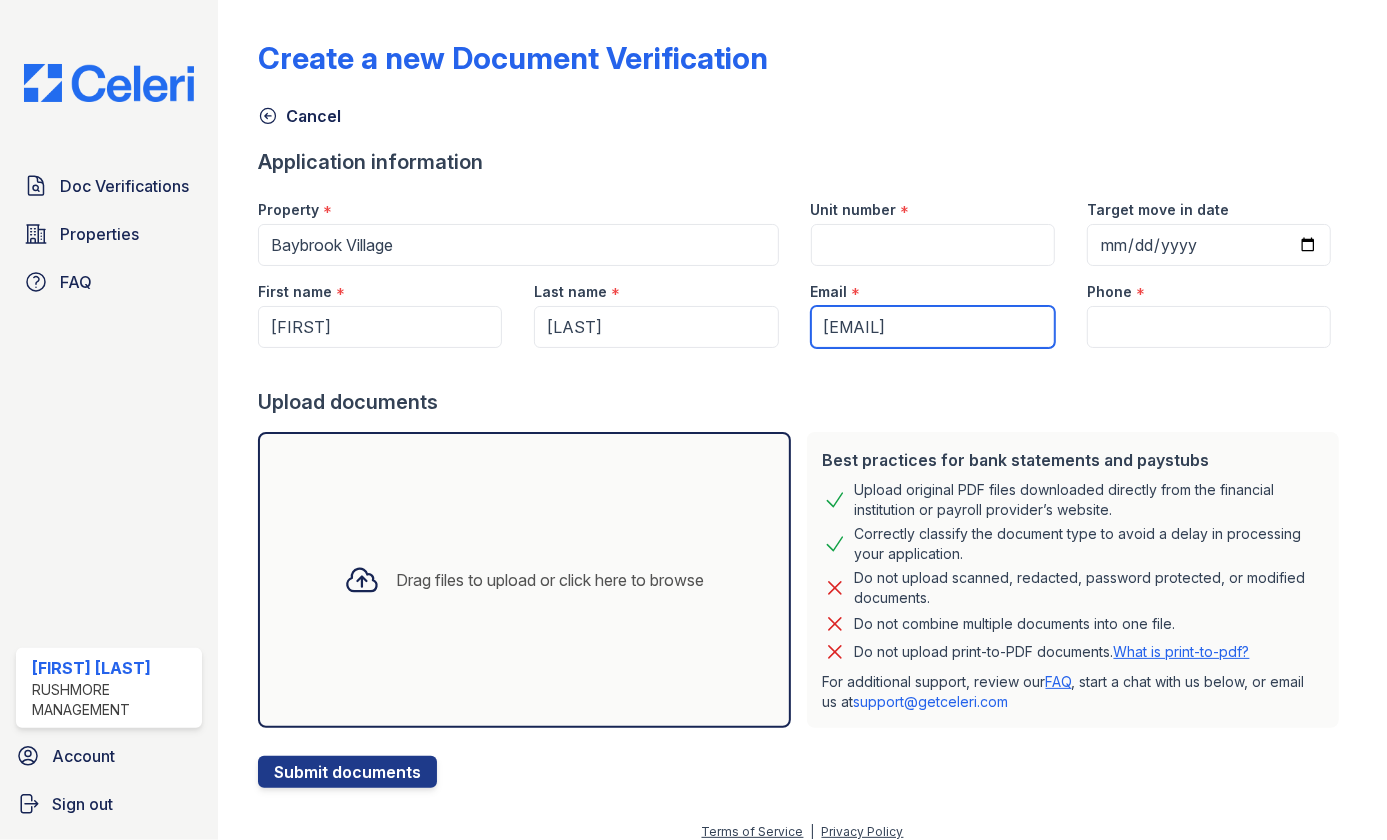 type on "[EMAIL]" 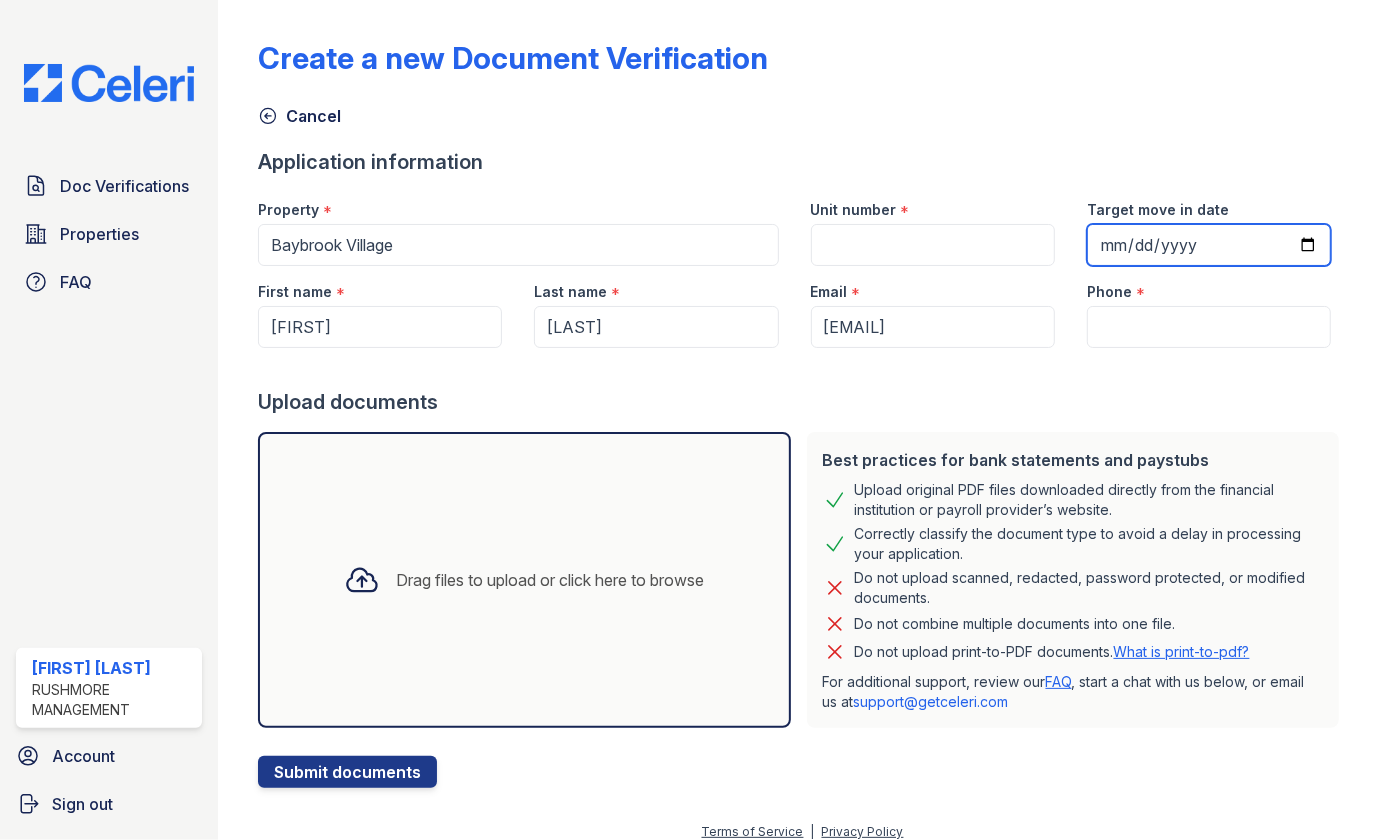 click on "Target move in date" at bounding box center (1209, 245) 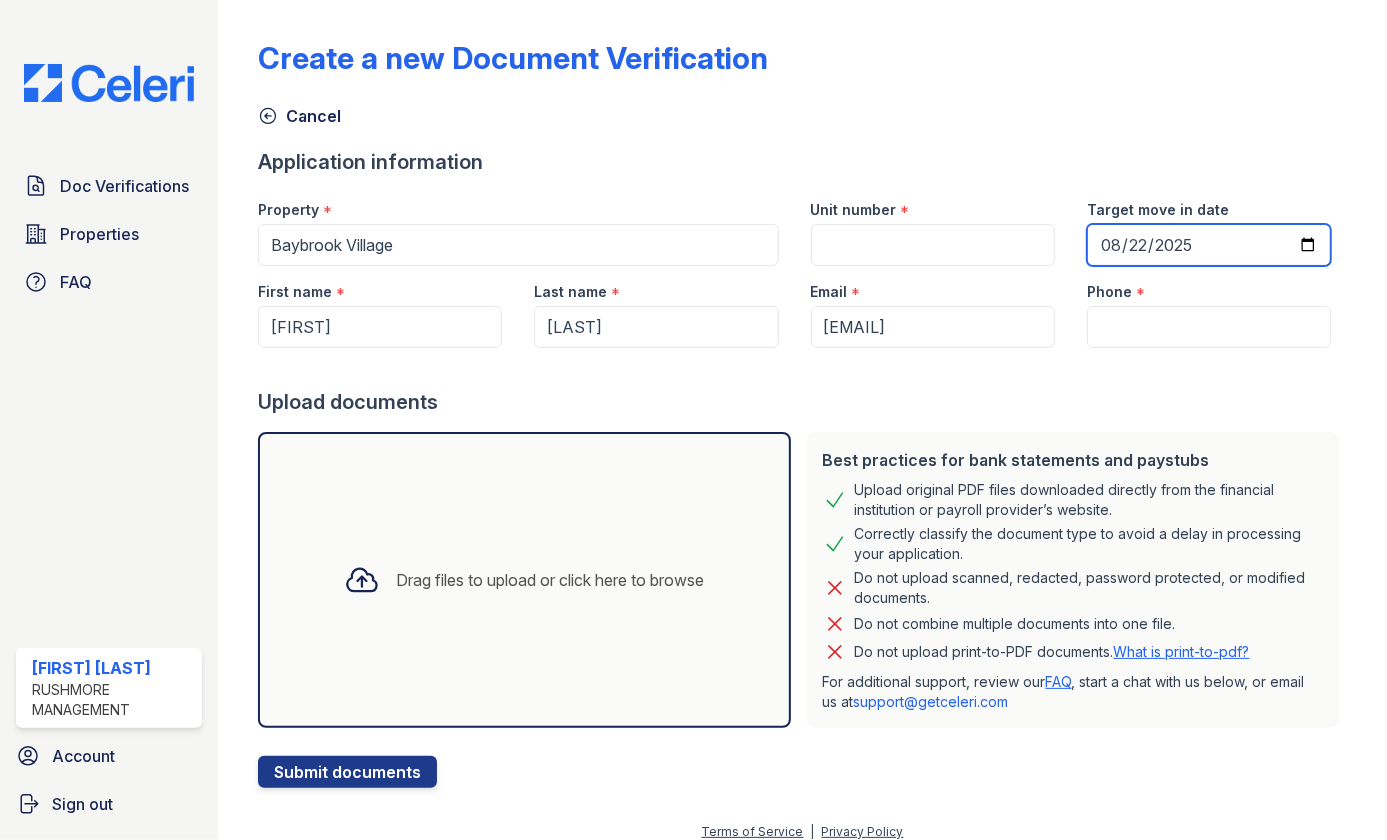 type on "2025-08-22" 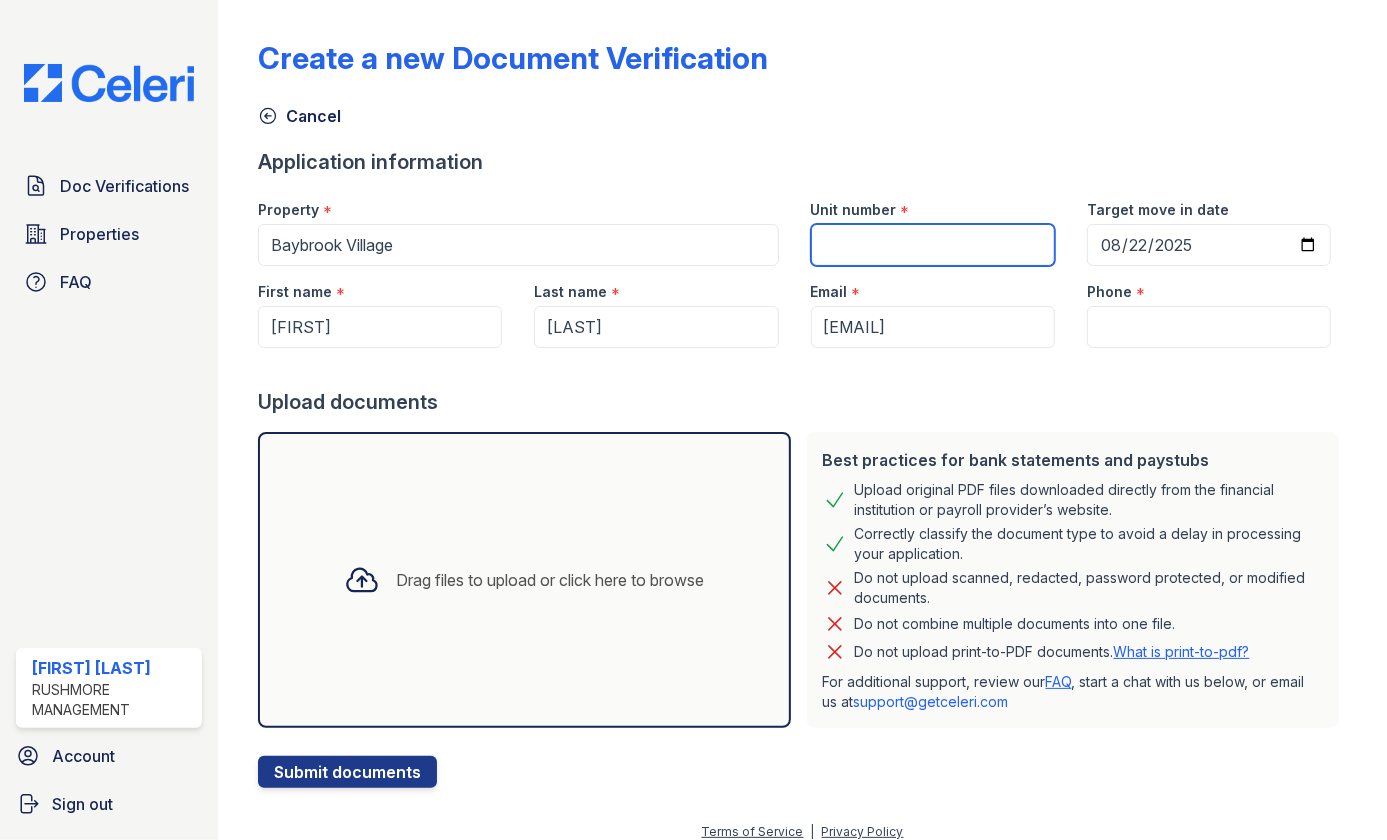 click on "Unit number" at bounding box center [933, 245] 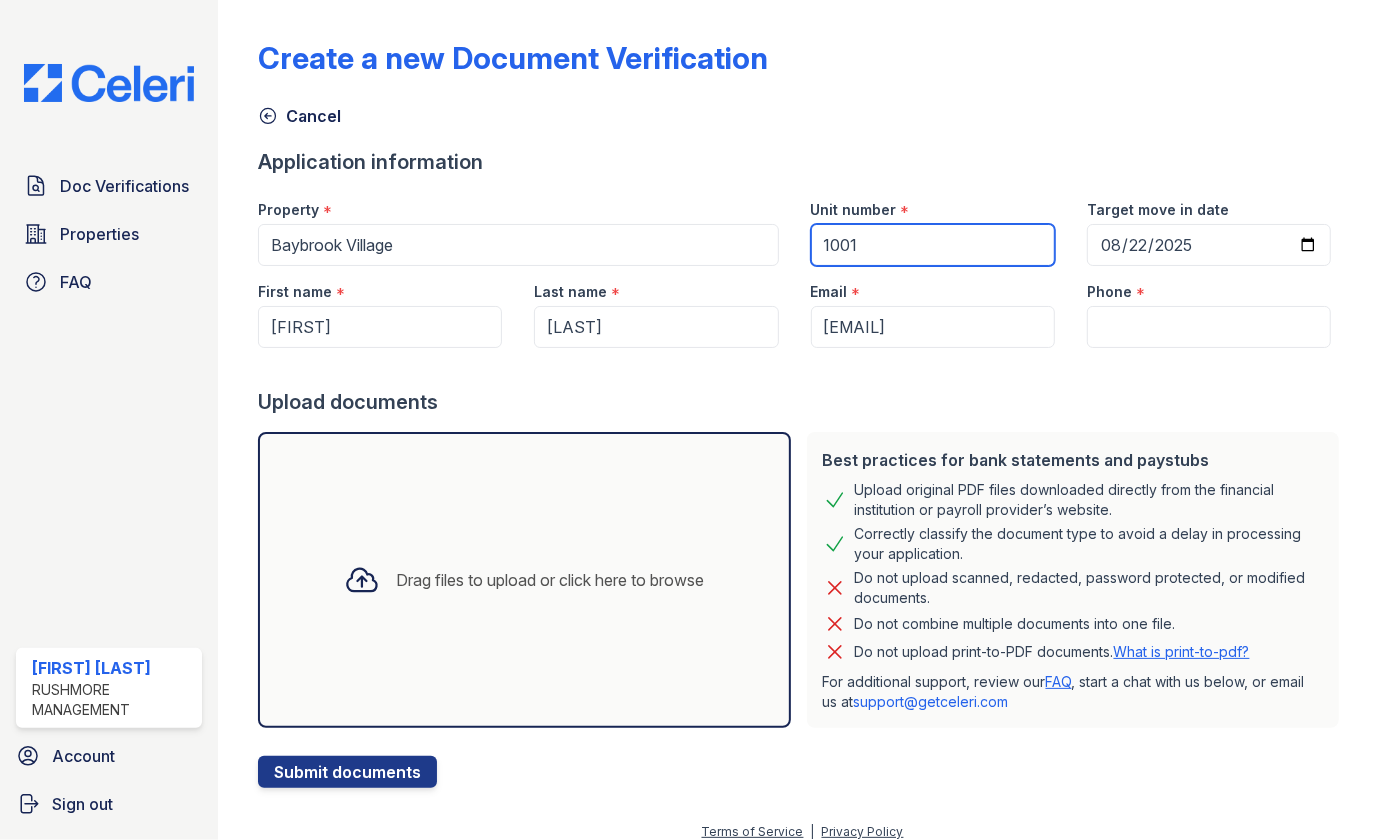 type on "[NUMBER] [STREET]" 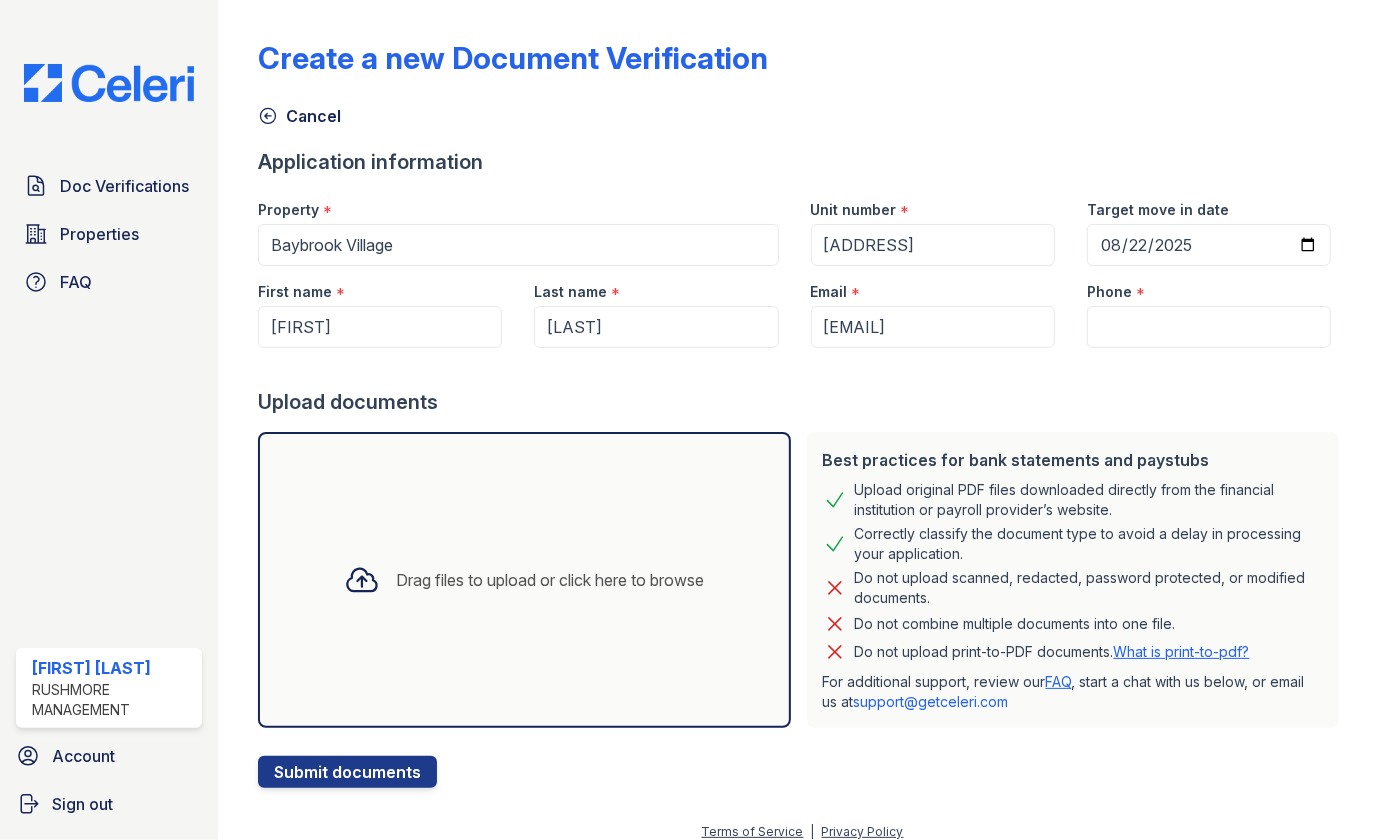 click on "*" at bounding box center [1140, 294] 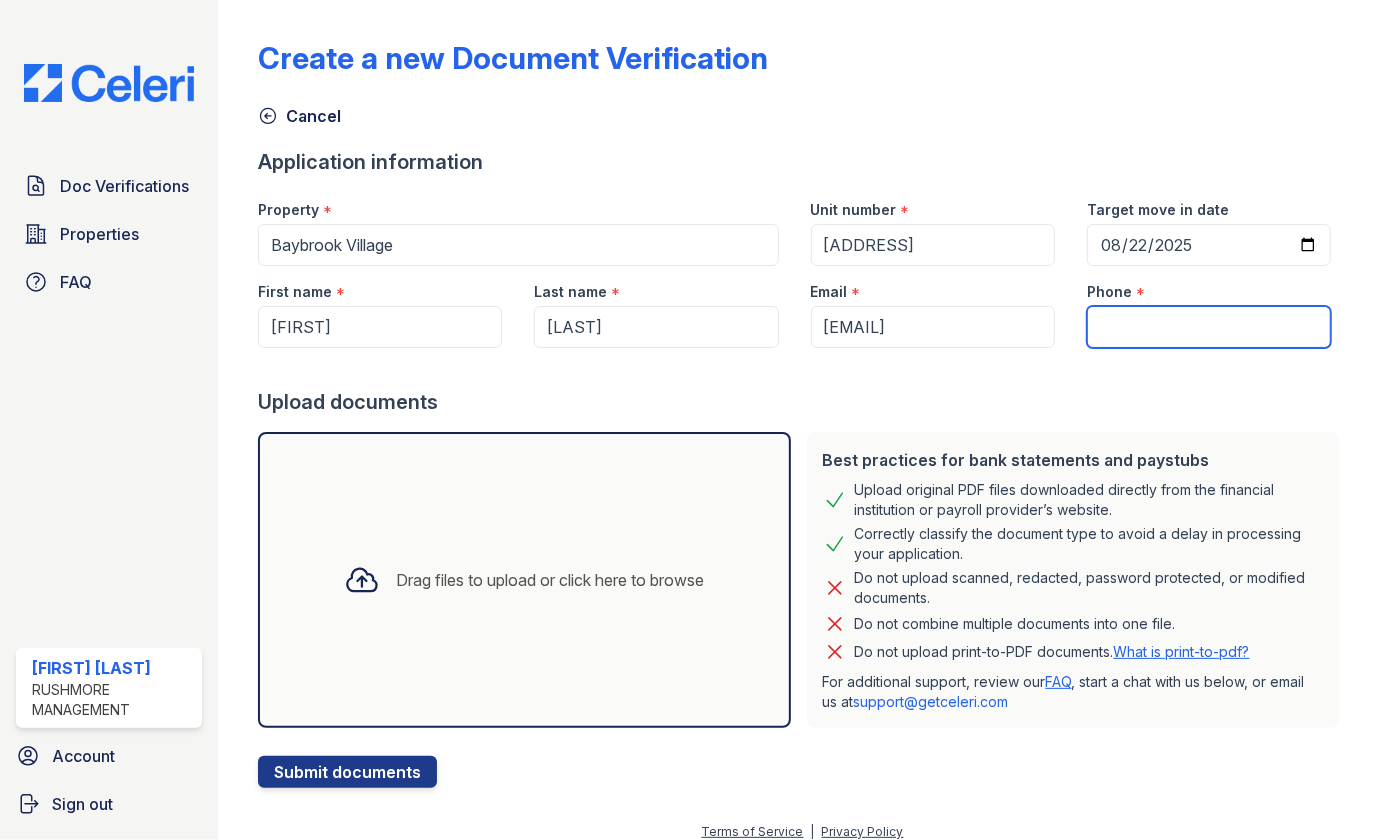 click on "Phone" at bounding box center (1209, 327) 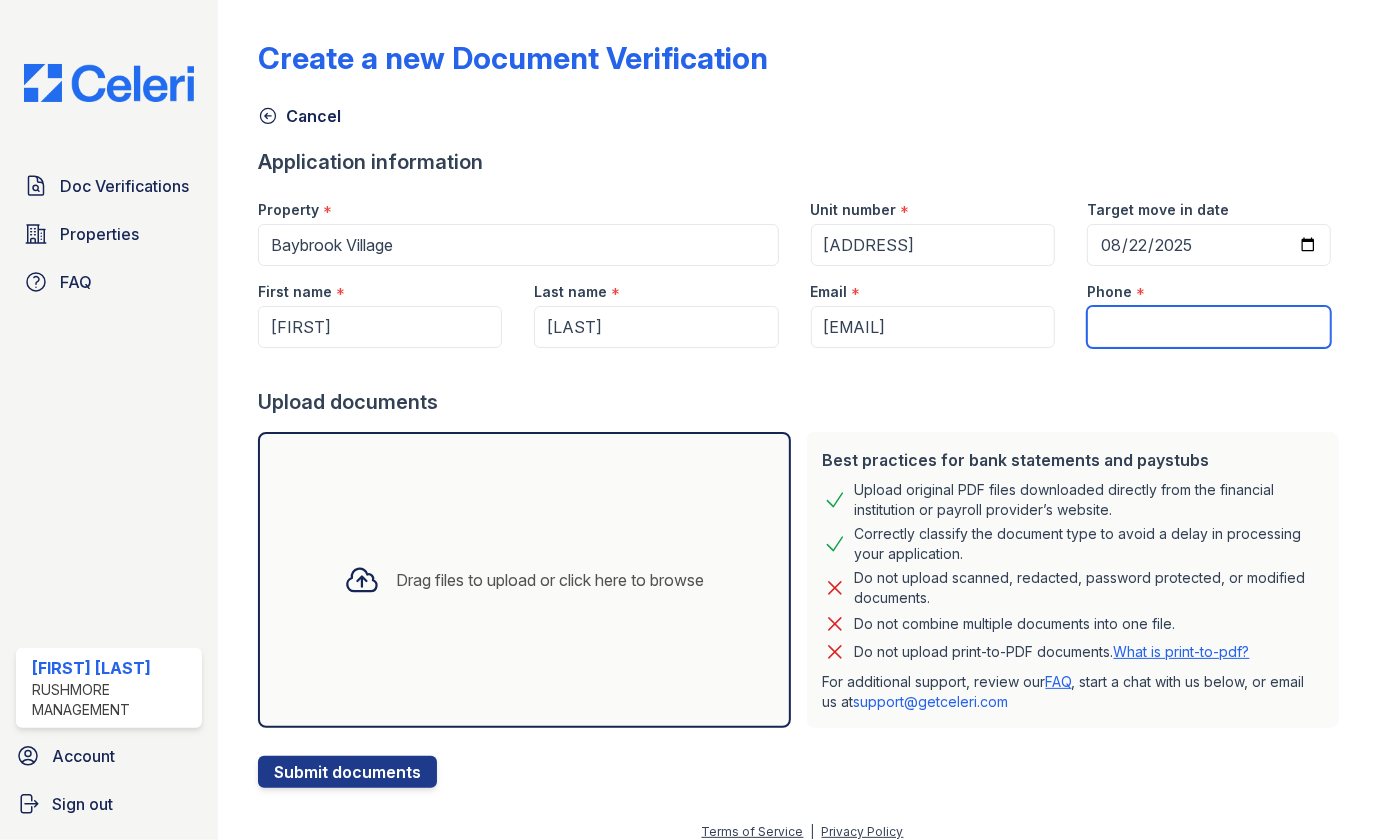 paste on "+1 (443) 685-8386" 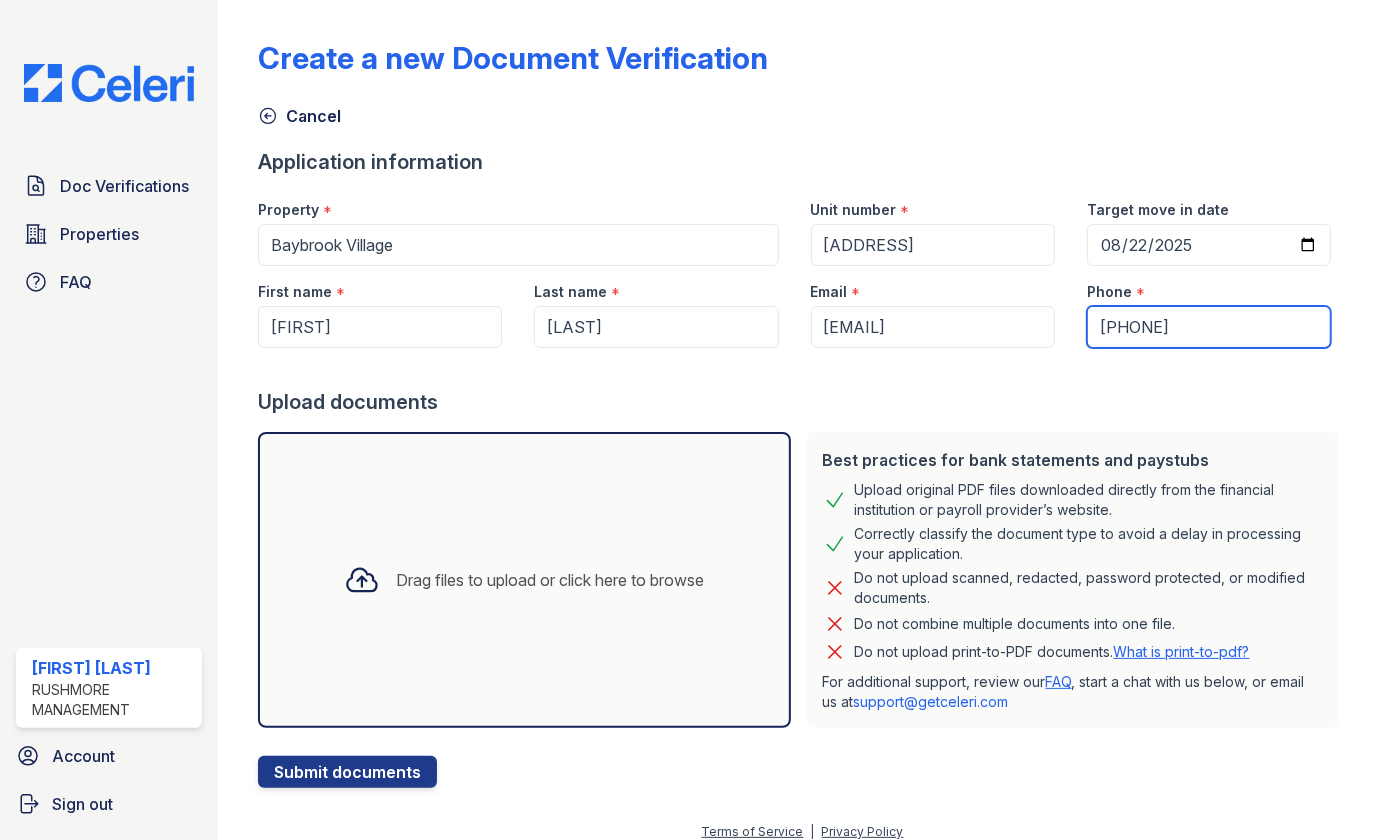 type on "+1 (443) 685-8386" 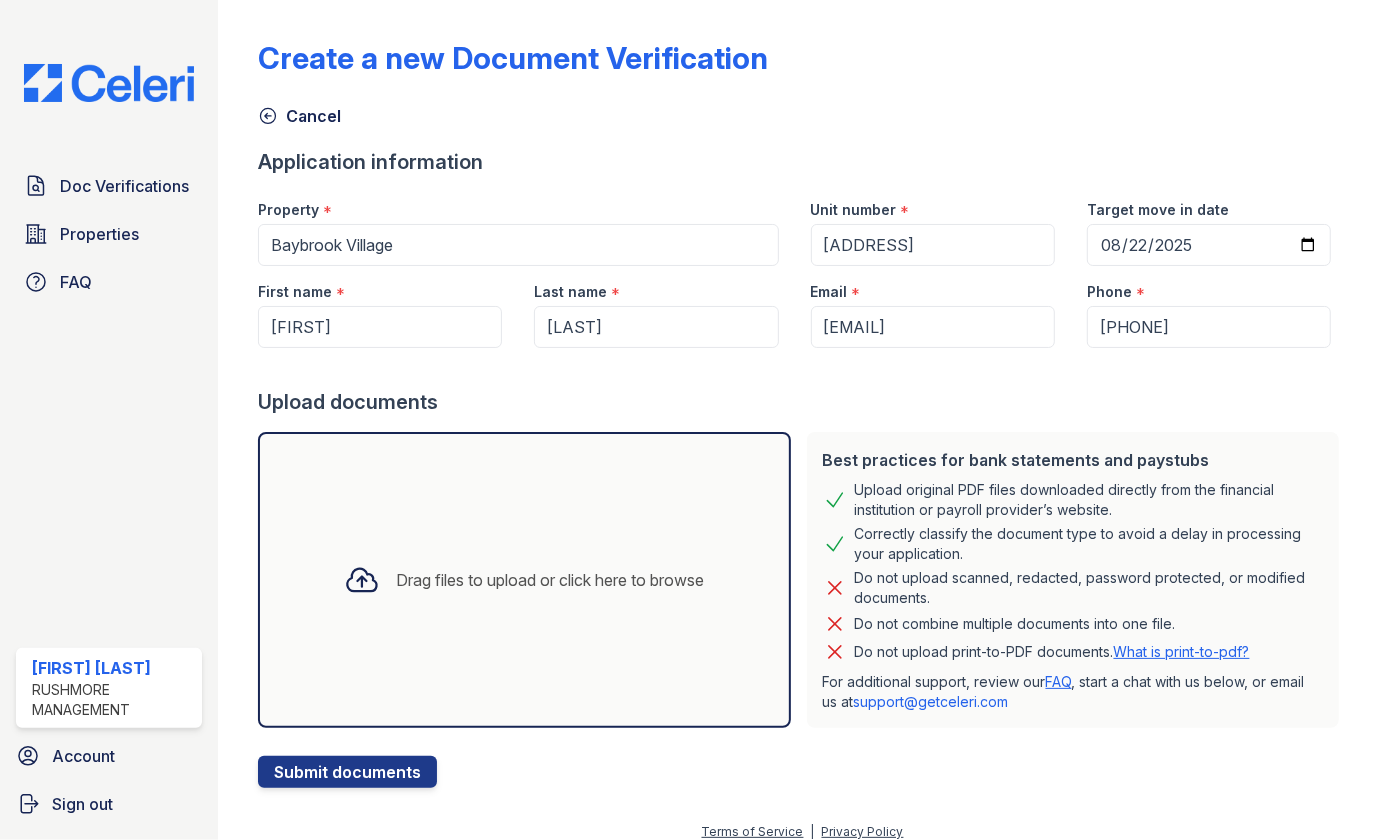 click at bounding box center [802, 368] 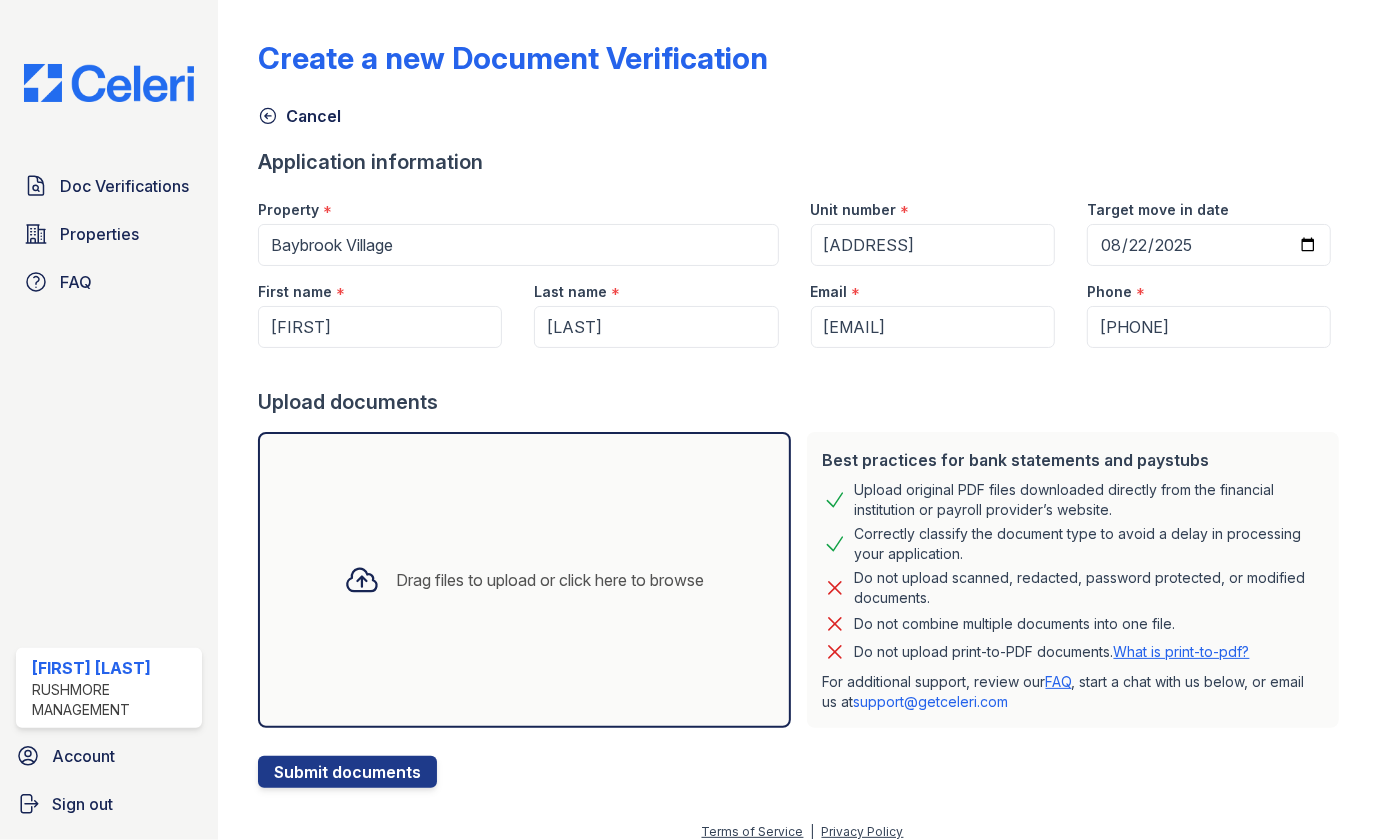 click on "Drag files to upload or click here to browse" at bounding box center (524, 580) 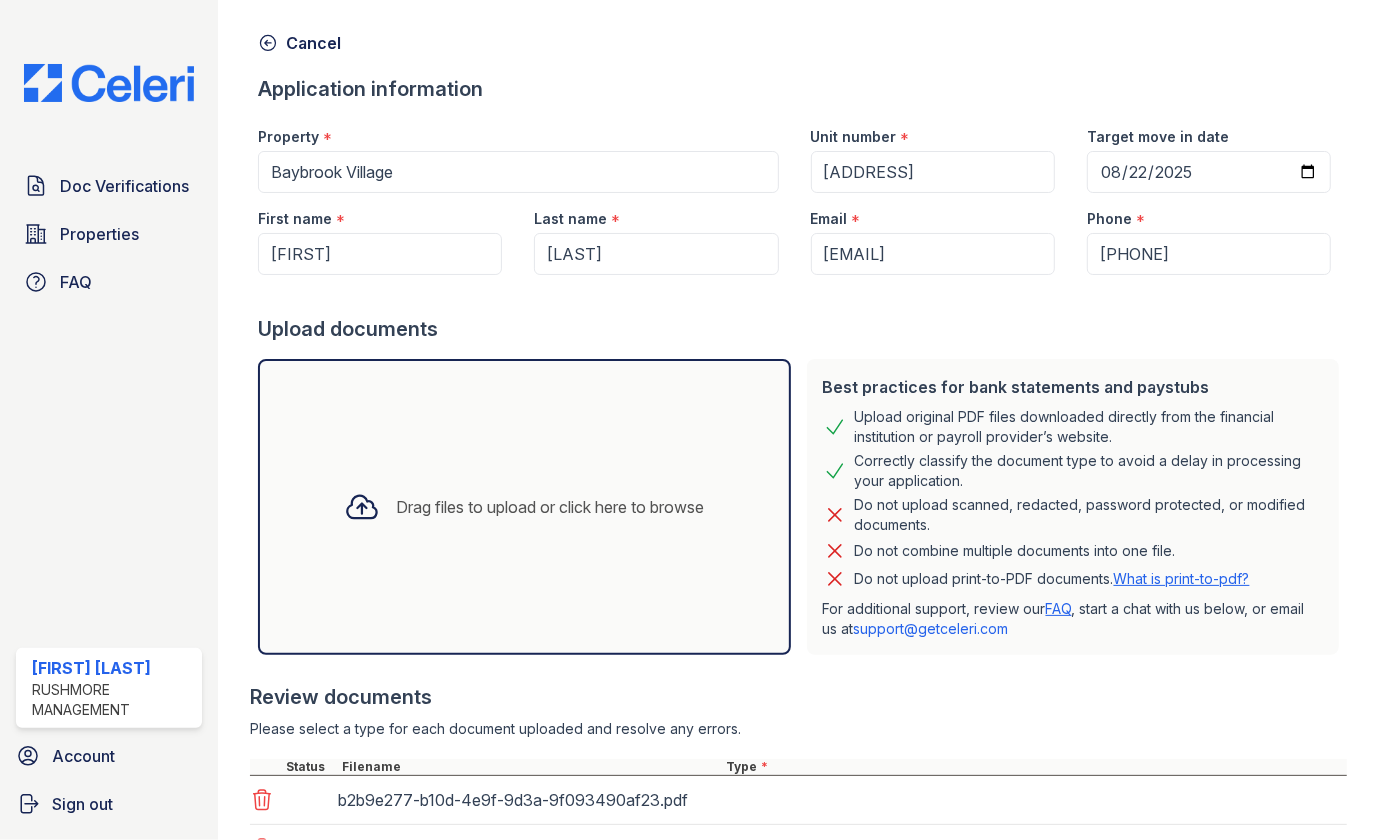 scroll, scrollTop: 343, scrollLeft: 0, axis: vertical 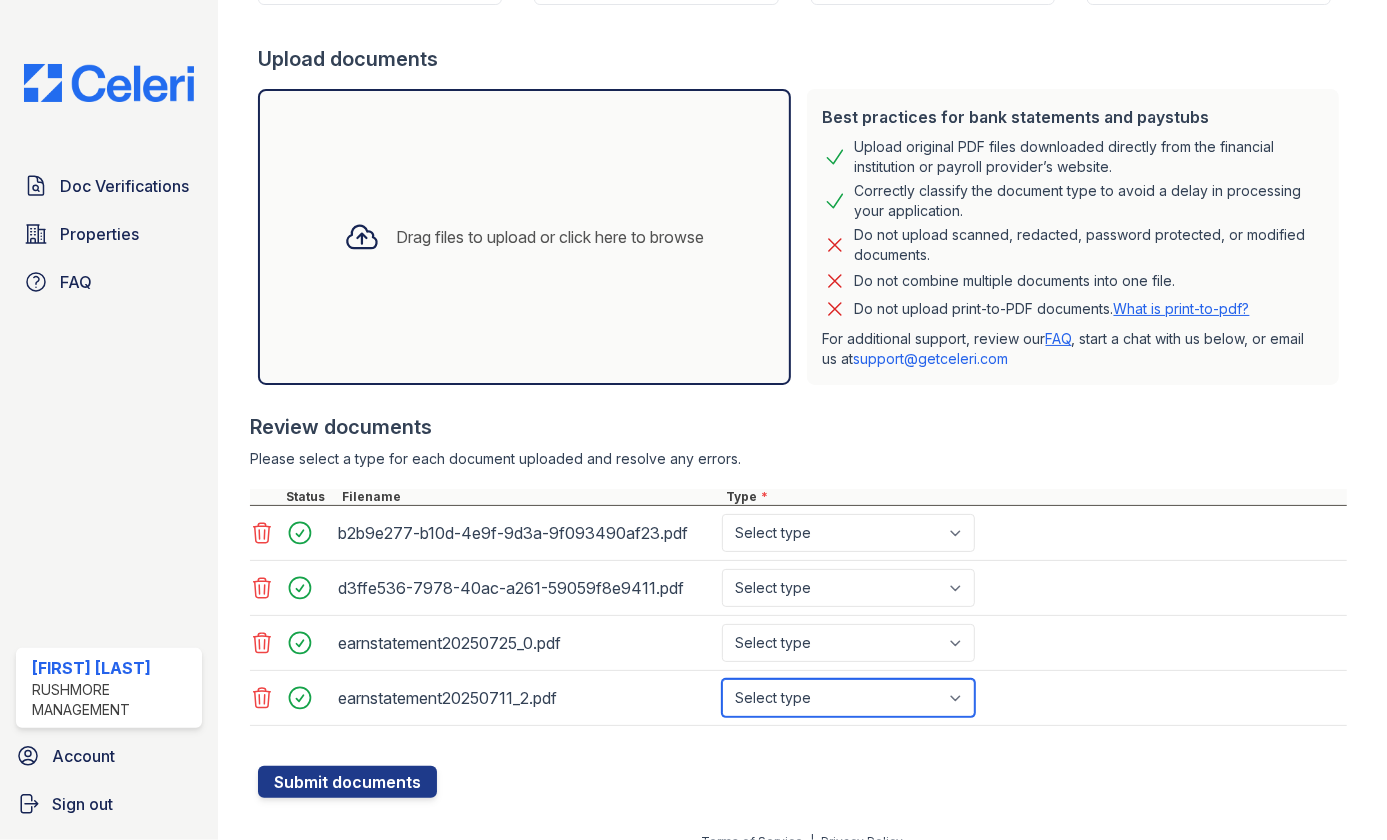 click on "Select type
Paystub
Bank Statement
Offer Letter
Tax Documents
Benefit Award Letter
Investment Account Statement
Other" at bounding box center (848, 698) 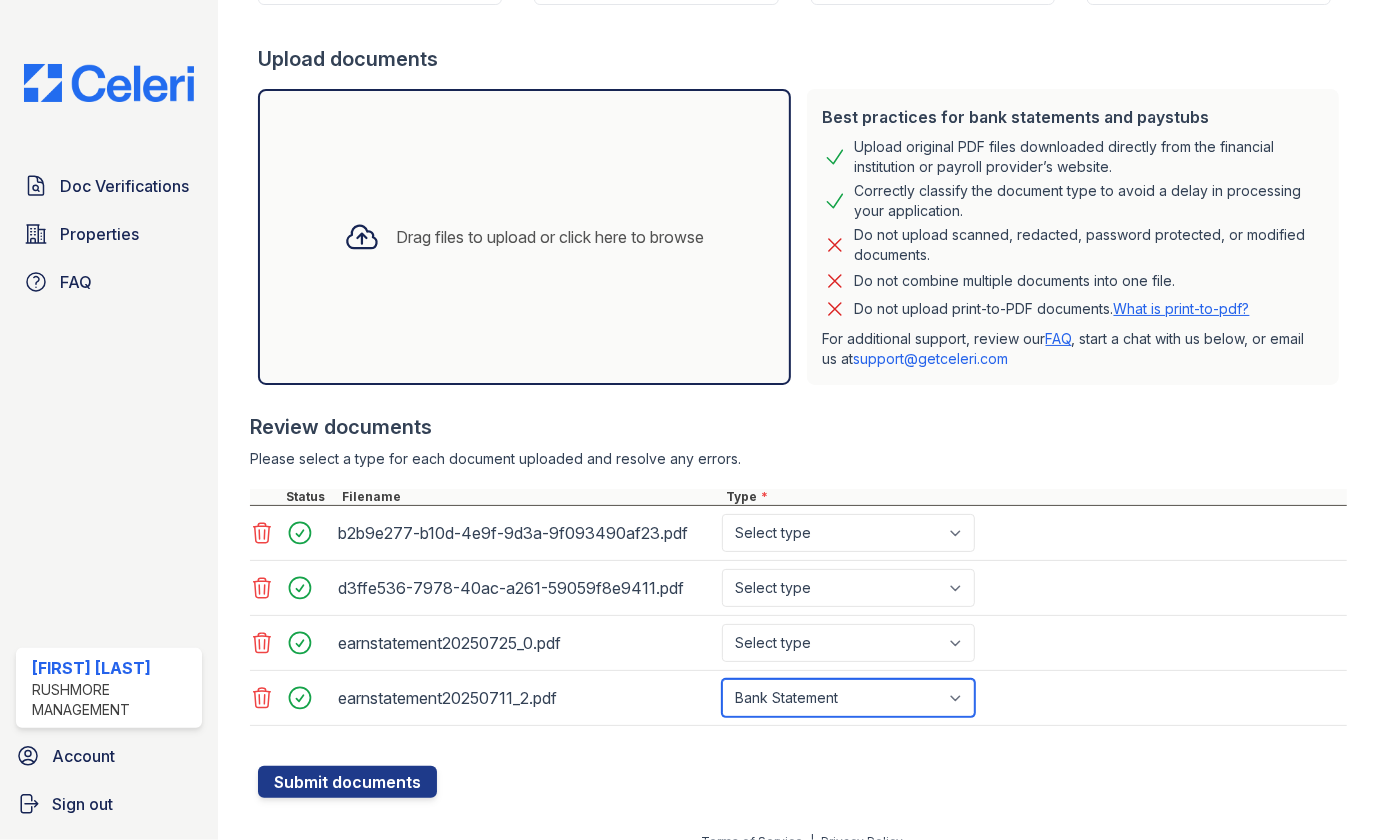 click on "Select type
Paystub
Bank Statement
Offer Letter
Tax Documents
Benefit Award Letter
Investment Account Statement
Other" at bounding box center [848, 698] 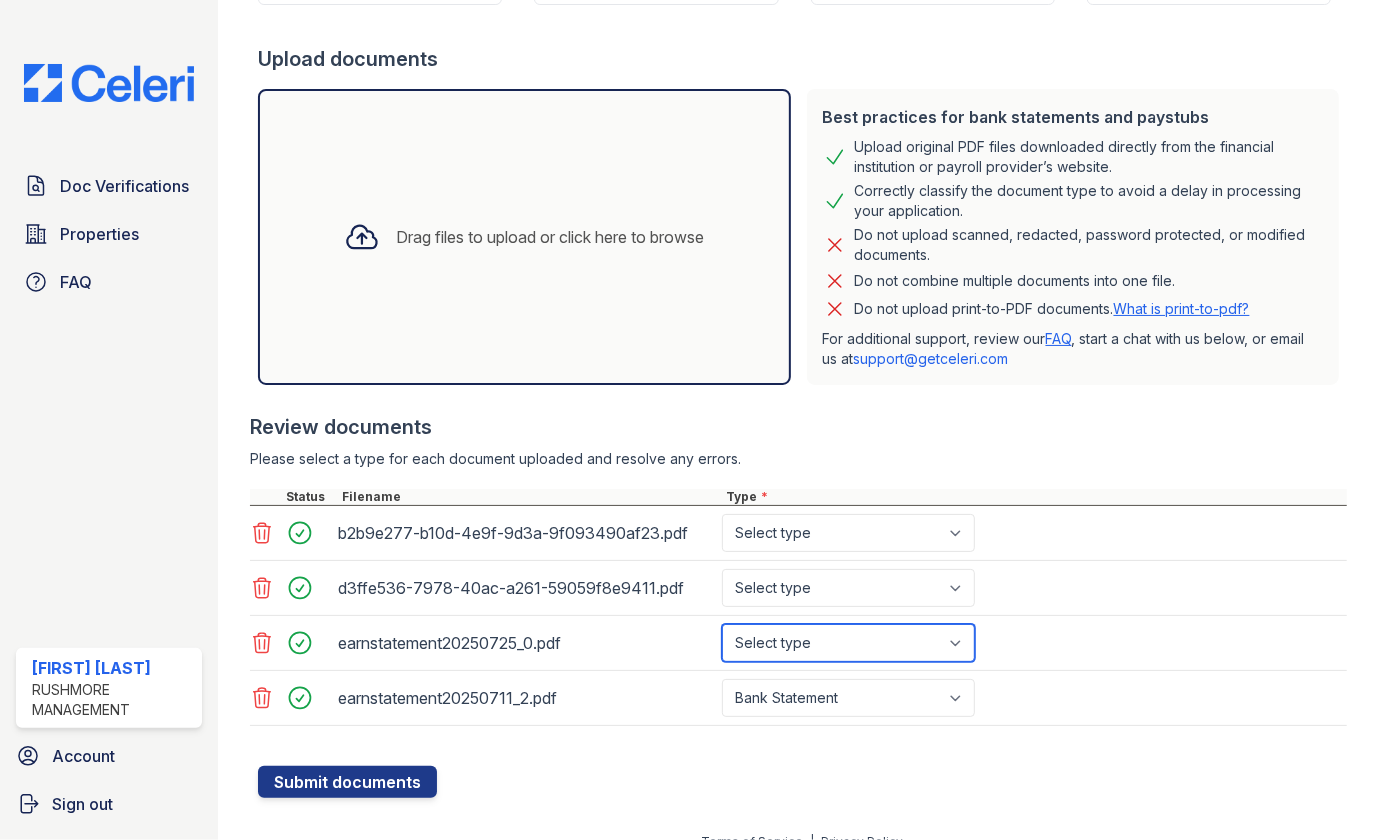 click on "Select type
Paystub
Bank Statement
Offer Letter
Tax Documents
Benefit Award Letter
Investment Account Statement
Other" at bounding box center [848, 643] 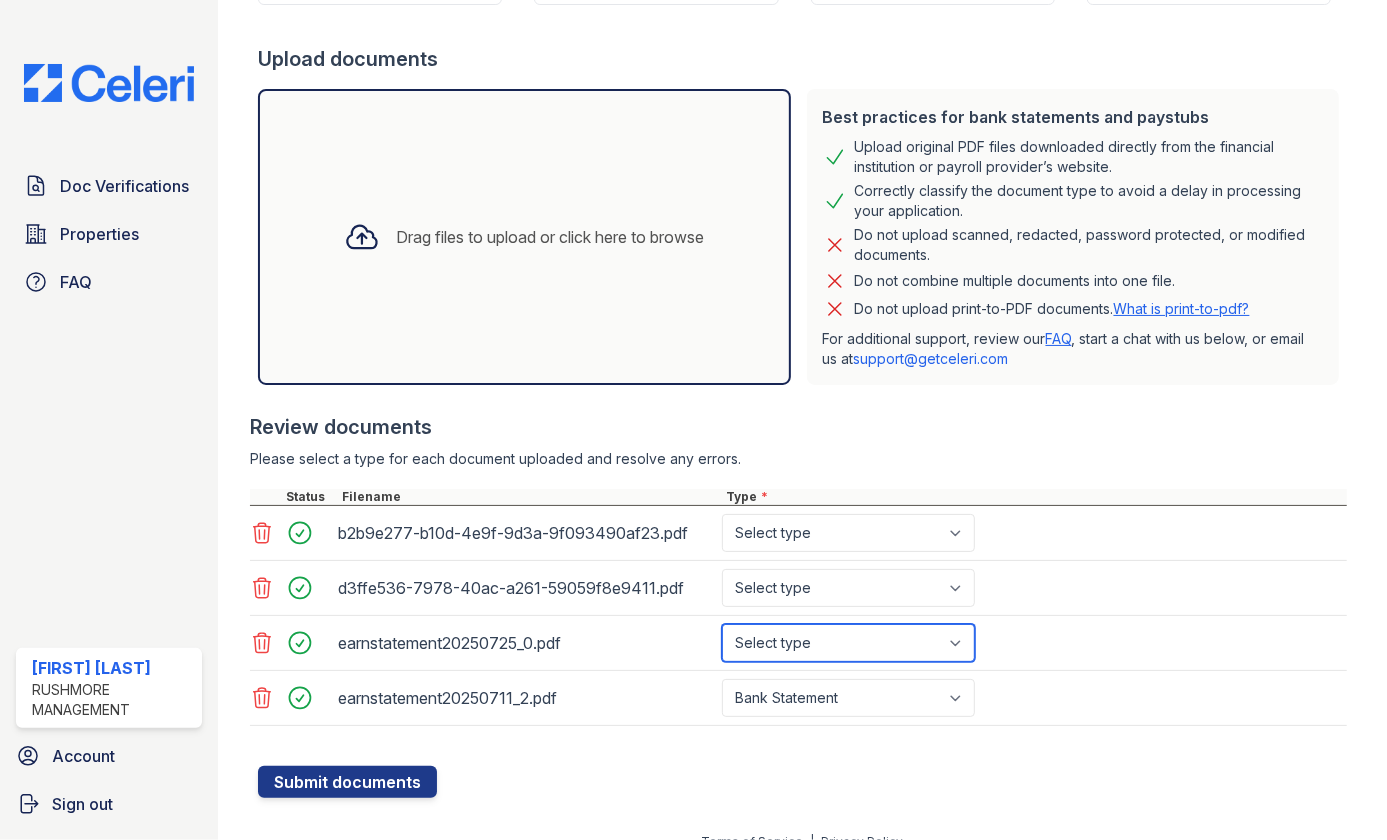select on "bank_statement" 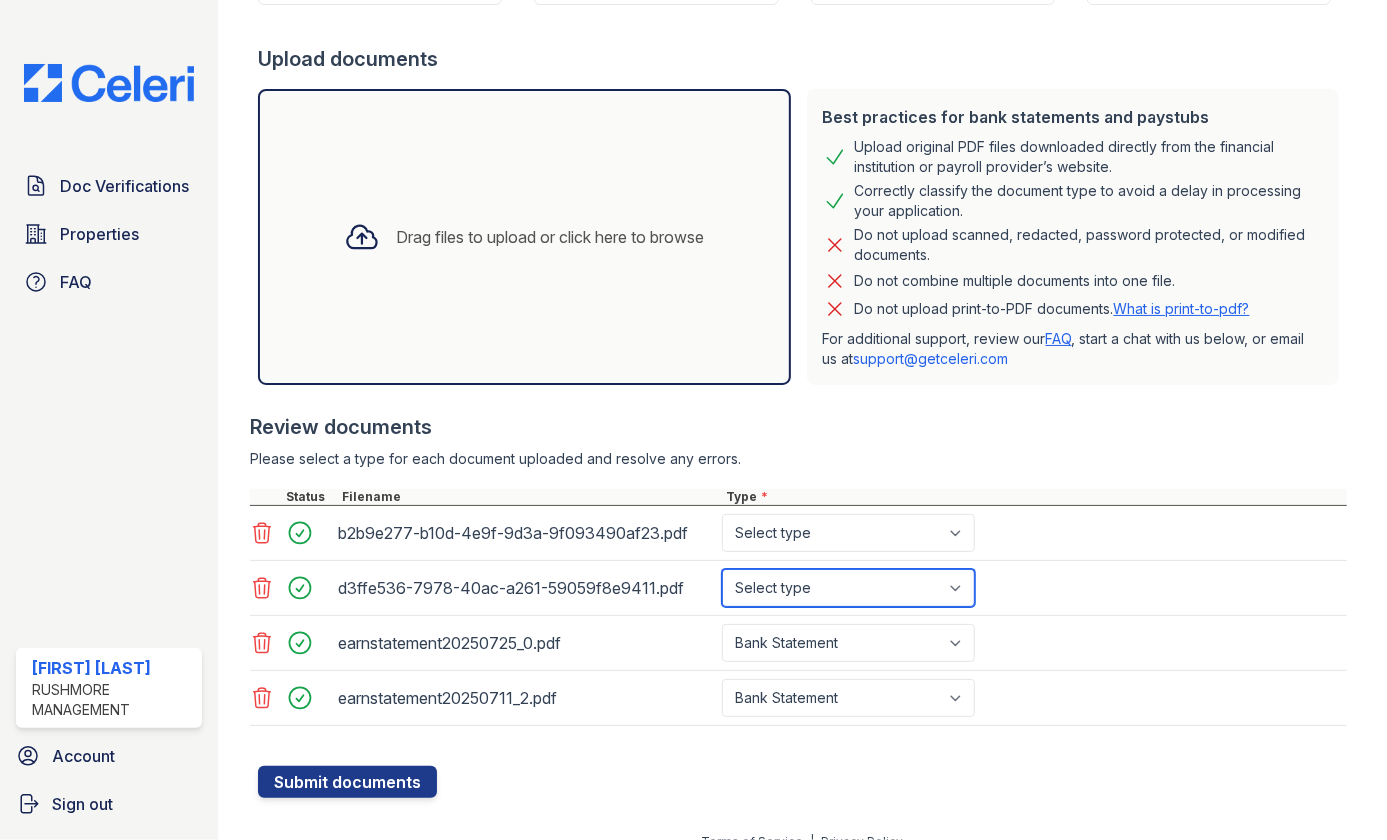 click on "Select type
Paystub
Bank Statement
Offer Letter
Tax Documents
Benefit Award Letter
Investment Account Statement
Other" at bounding box center [848, 588] 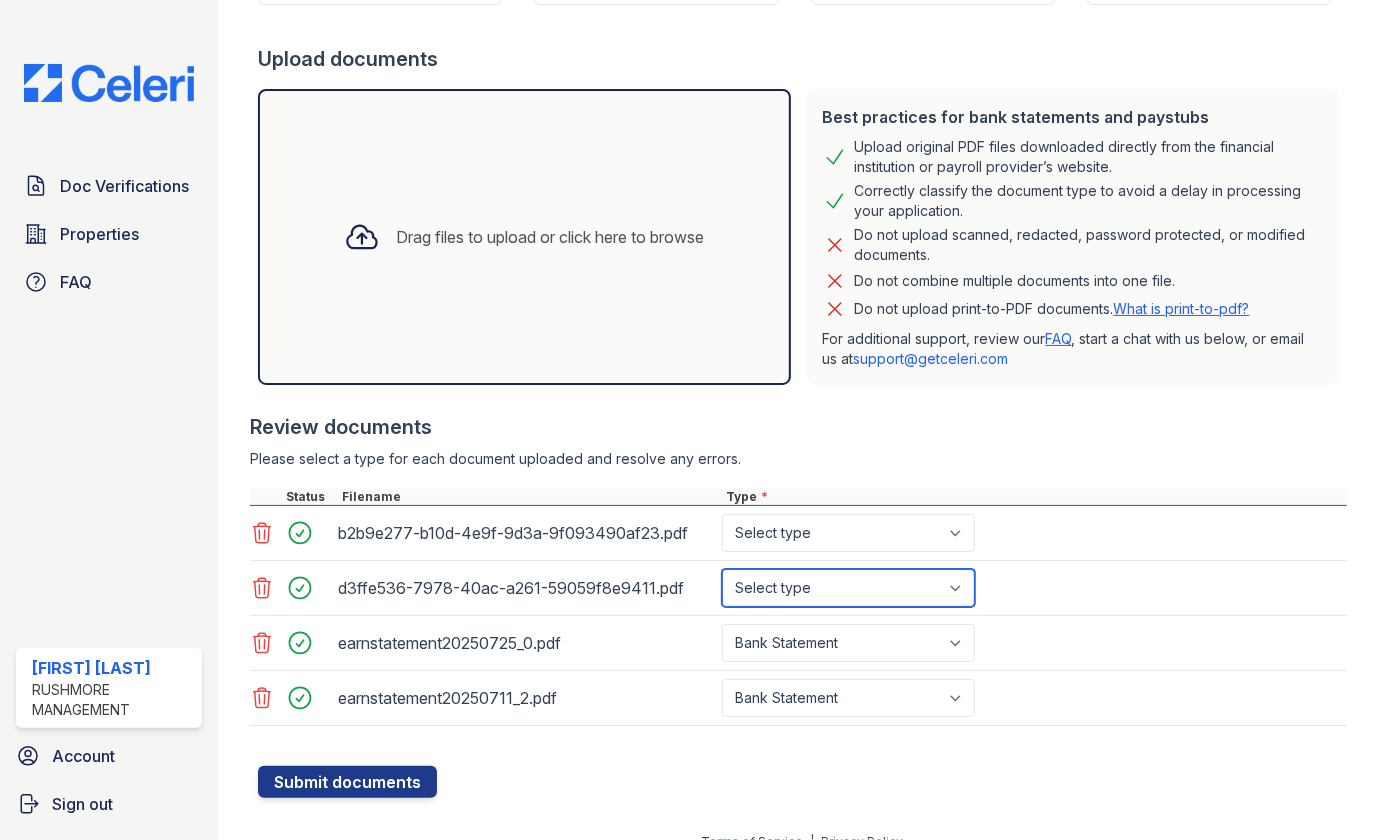 select on "bank_statement" 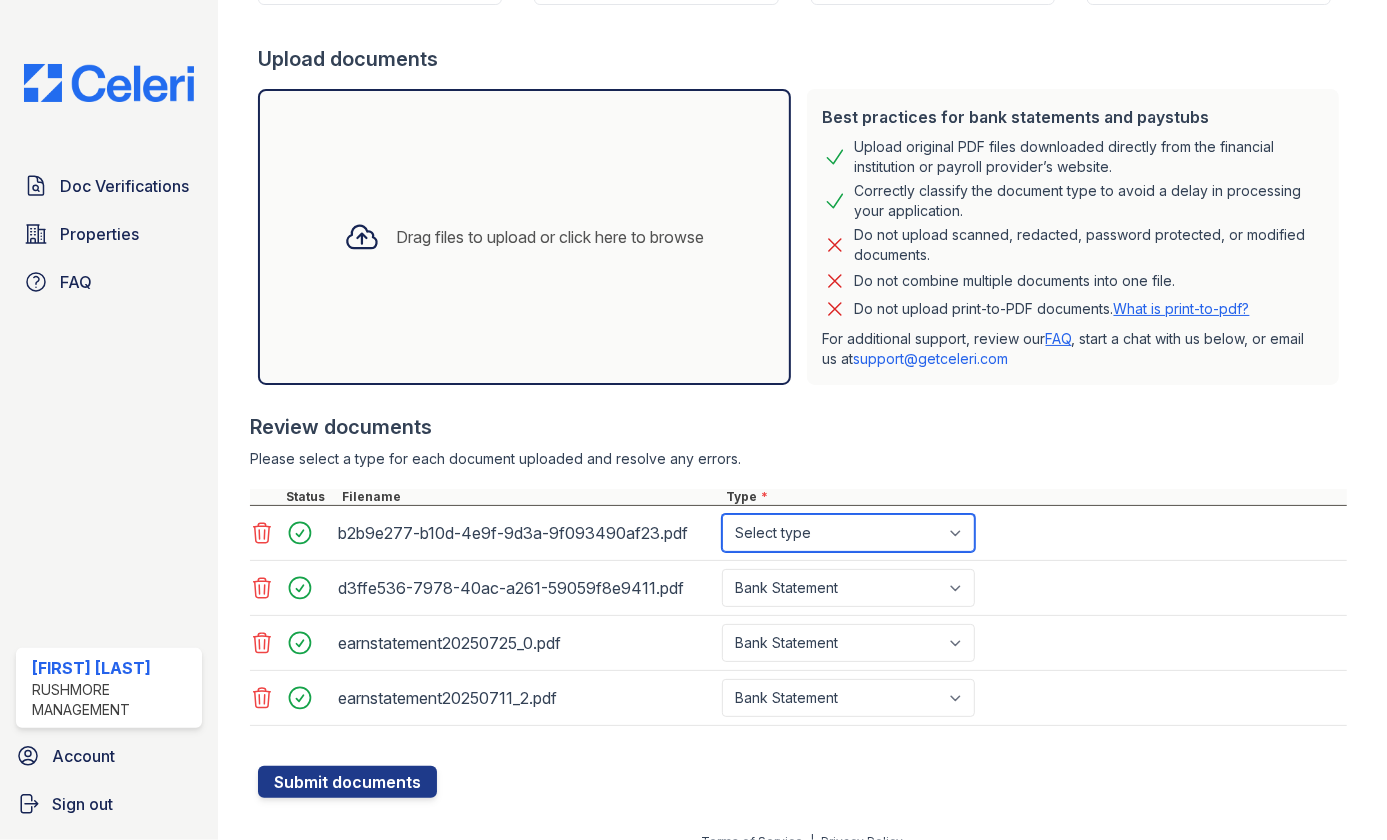 click on "Select type
Paystub
Bank Statement
Offer Letter
Tax Documents
Benefit Award Letter
Investment Account Statement
Other" at bounding box center (848, 533) 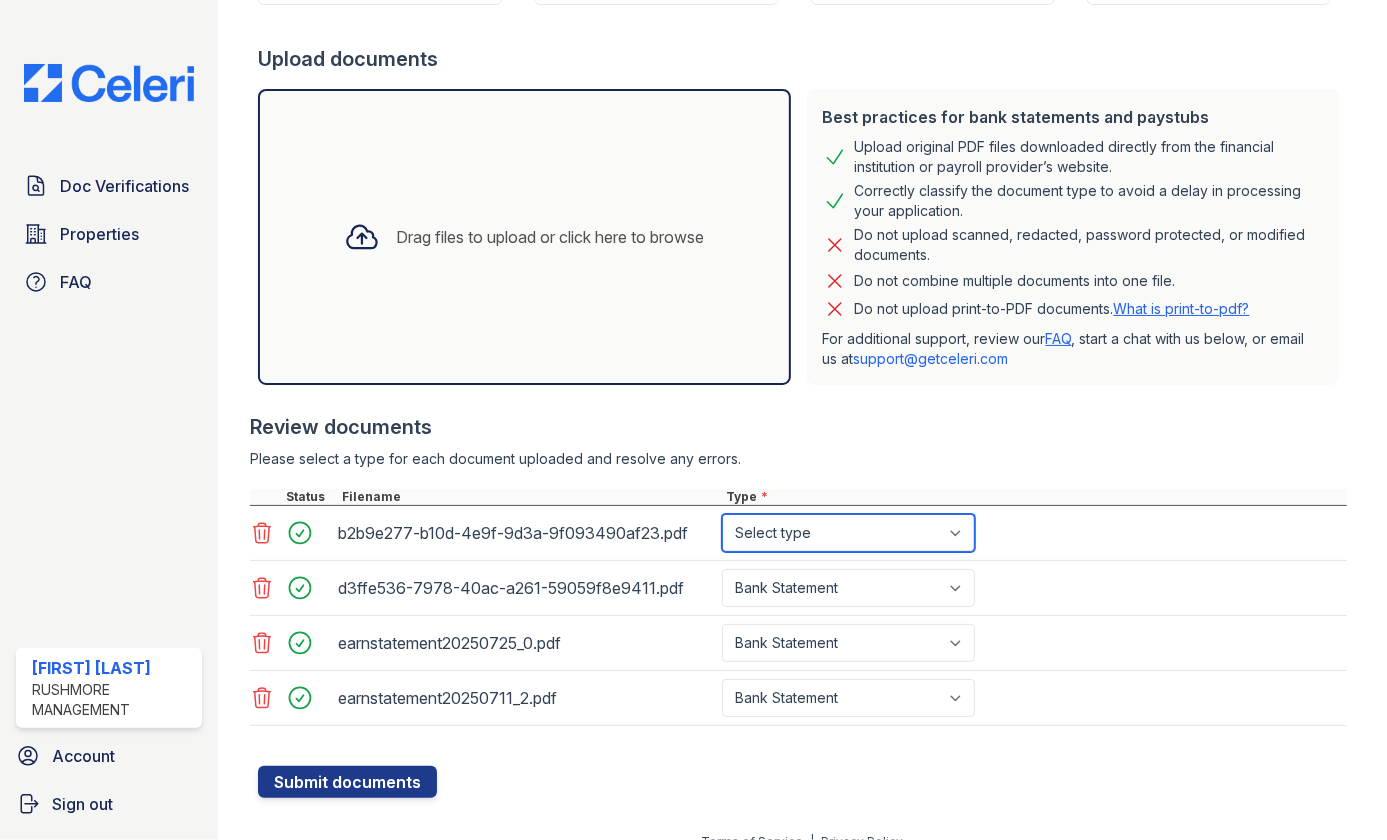 select on "bank_statement" 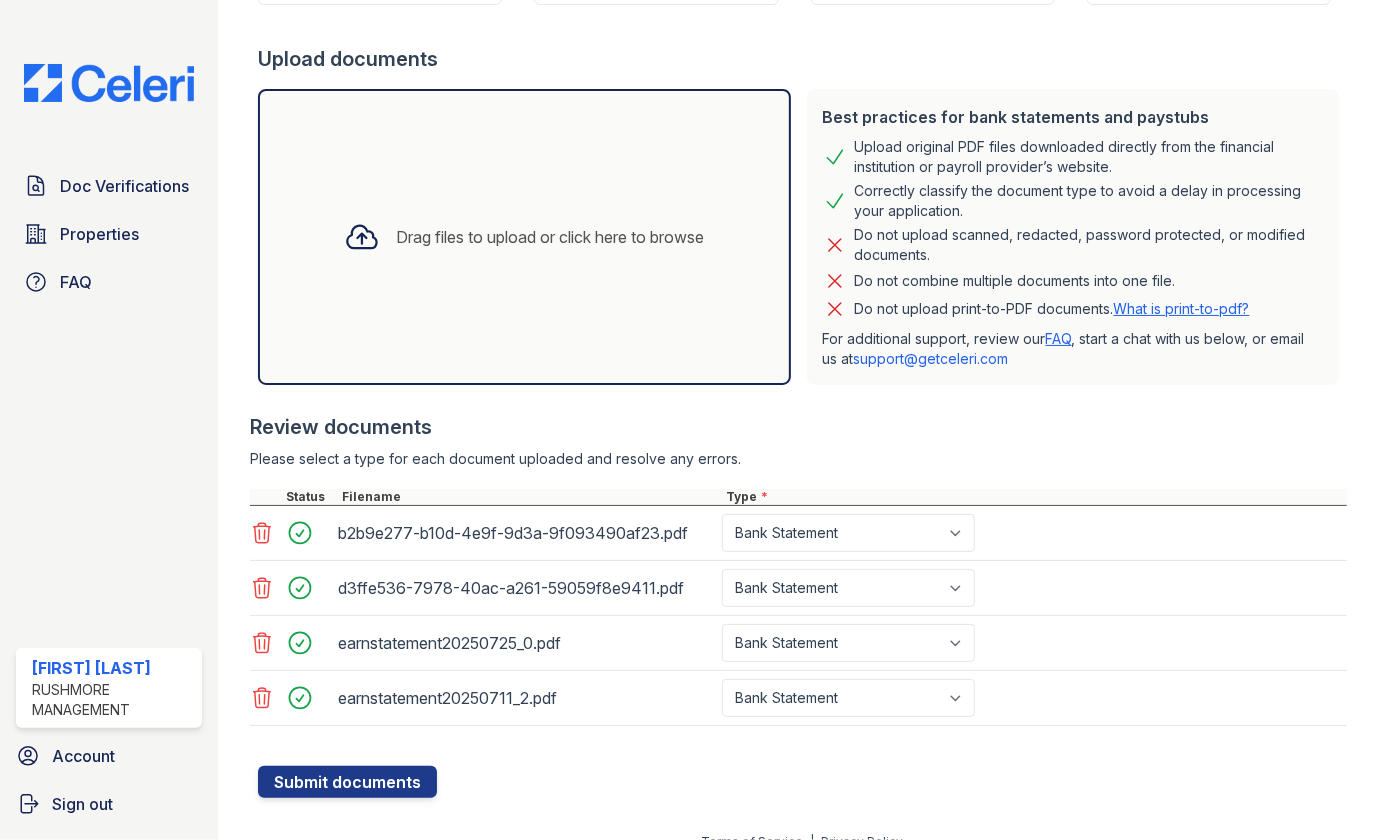 click on "Application information
Property
*
Baybrook Village
Unit number
*
1001 E Jeffrey Street
Target move in date
2025-08-22
First name
*
Jean
Last name
*
Naylor
Email
*
jnaylor53@yahoo.com
Phone
*
+1 (443) 685-8386
Upload documents
Best practices for bank statements and paystubs
Upload original PDF files downloaded directly from the financial institution or payroll provider’s website.
Correctly classify the document type to avoid a delay in processing your application.
Do not upload scanned, redacted, password protected, or modified documents.
Do not combine multiple documents into one file.
Do not upload print-to-PDF documents.
What is print-to-pdf?
For additional support, review our
FAQ ,
start a chat with us below, or email us at" at bounding box center (802, 301) 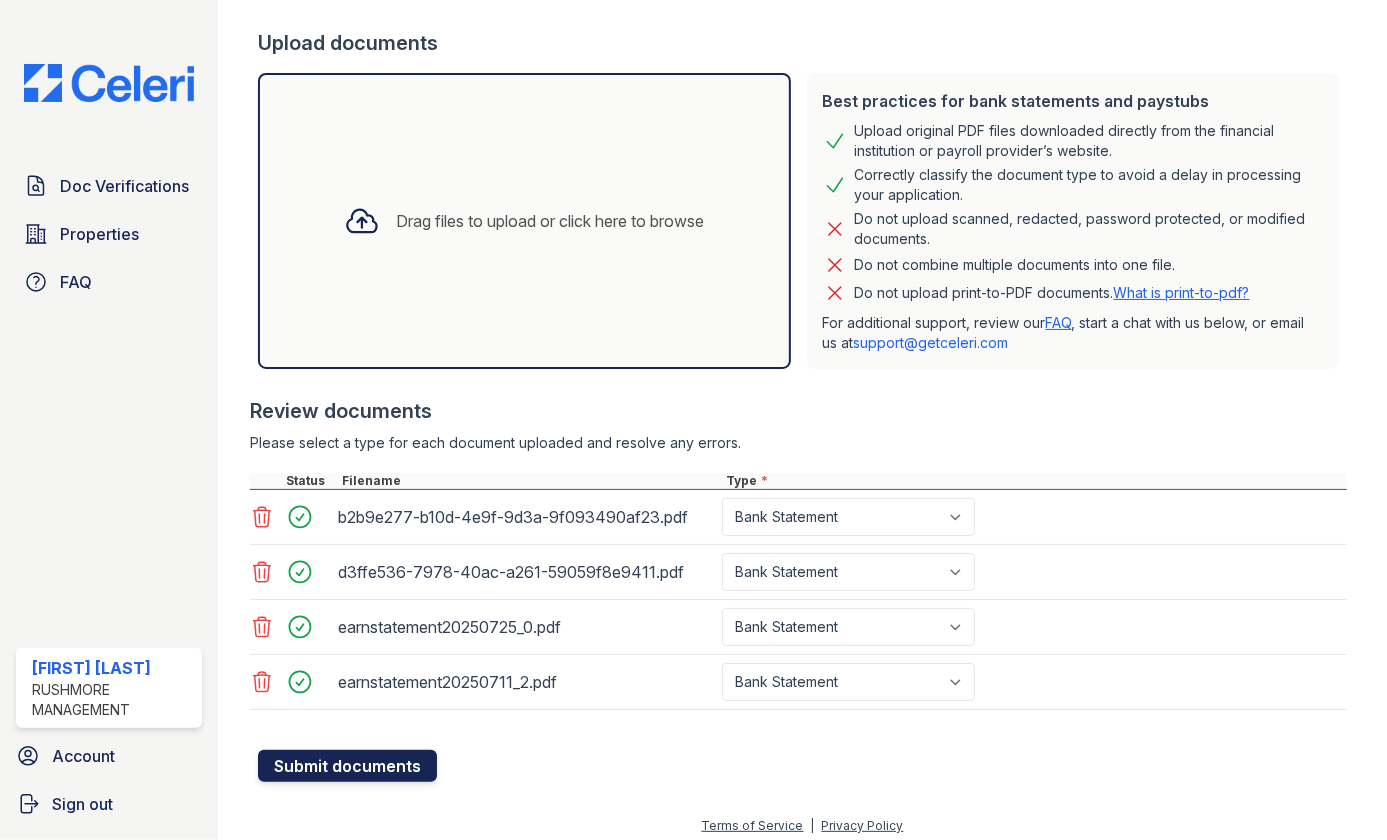 scroll, scrollTop: 367, scrollLeft: 0, axis: vertical 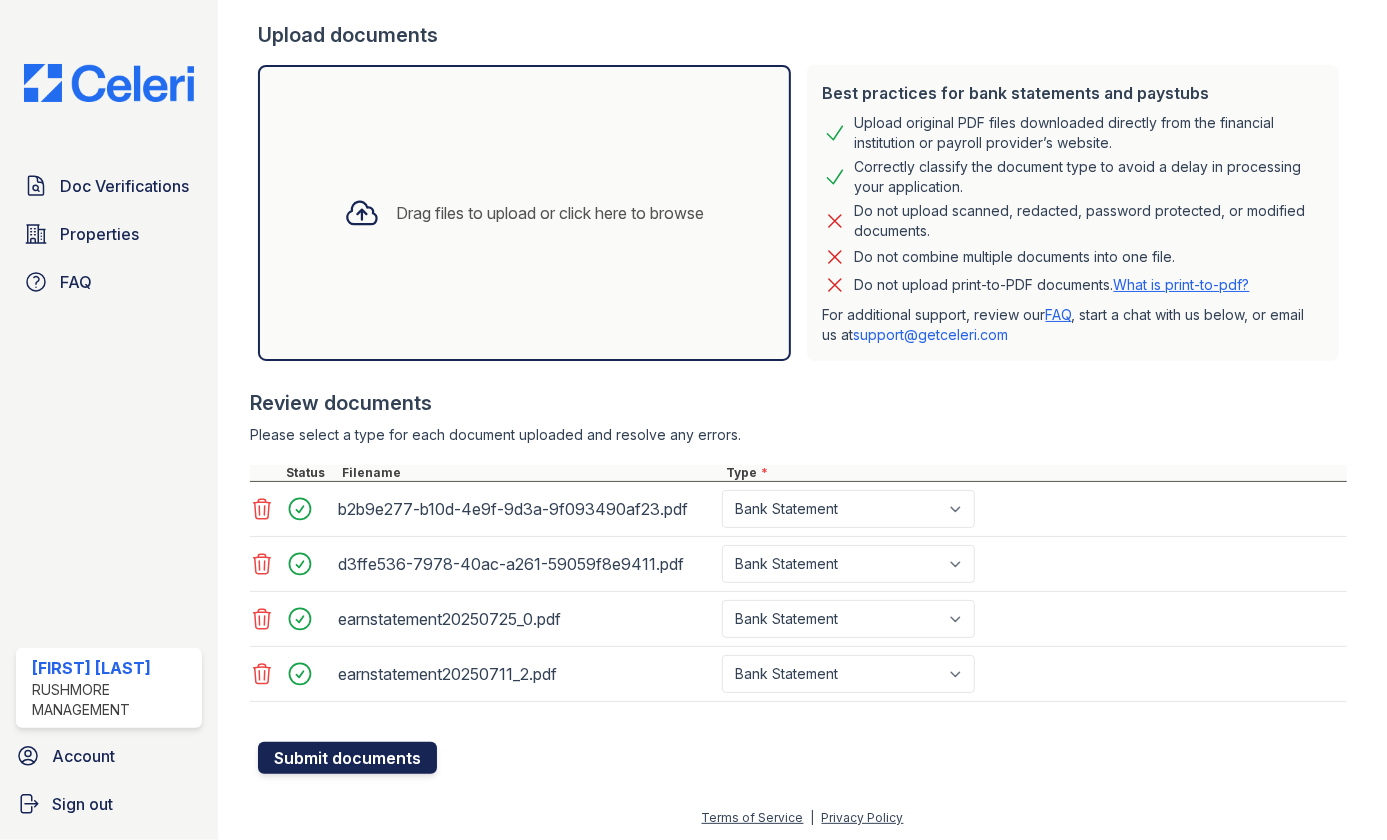 click on "Submit documents" at bounding box center [347, 758] 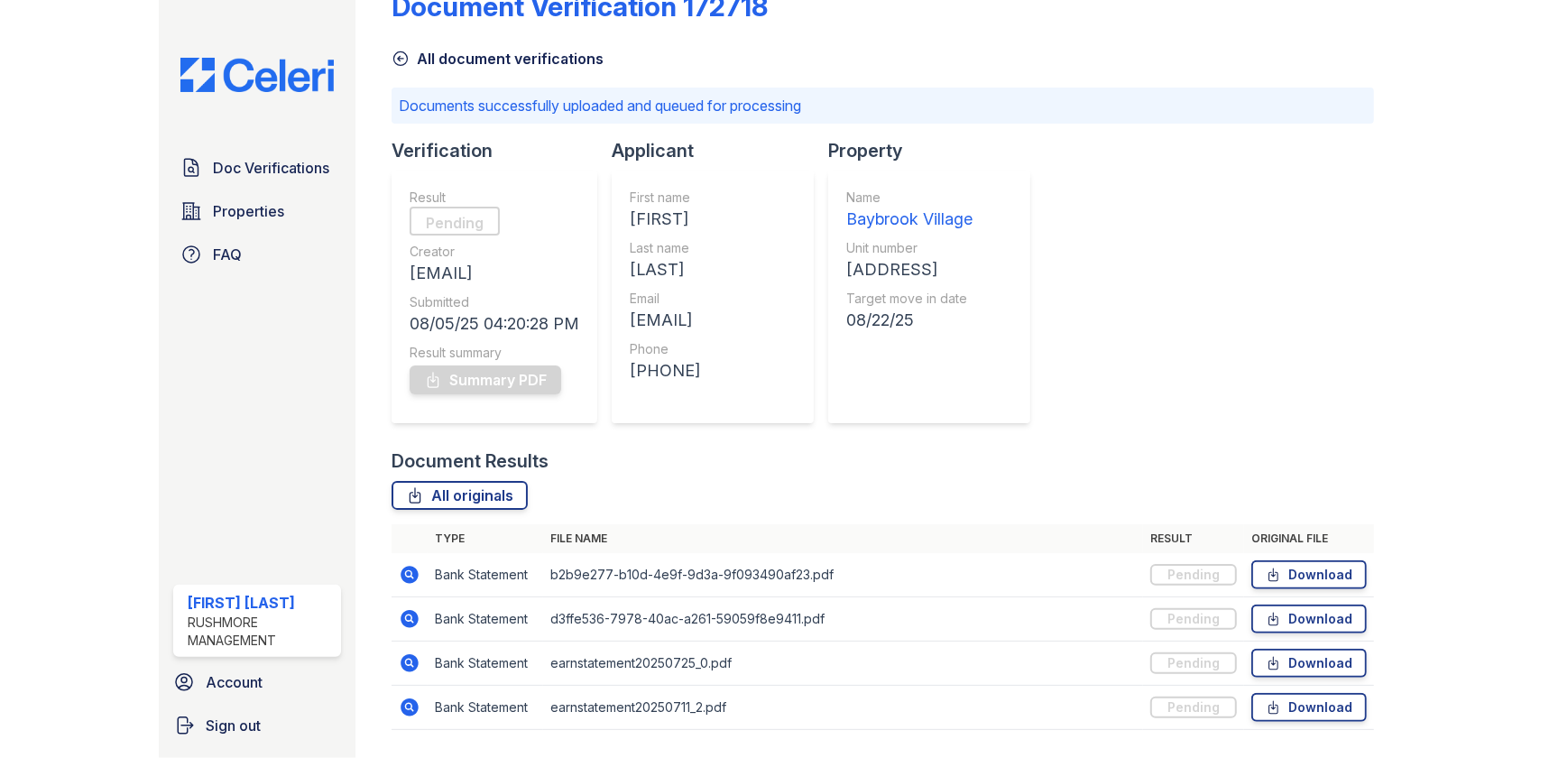 scroll, scrollTop: 0, scrollLeft: 0, axis: both 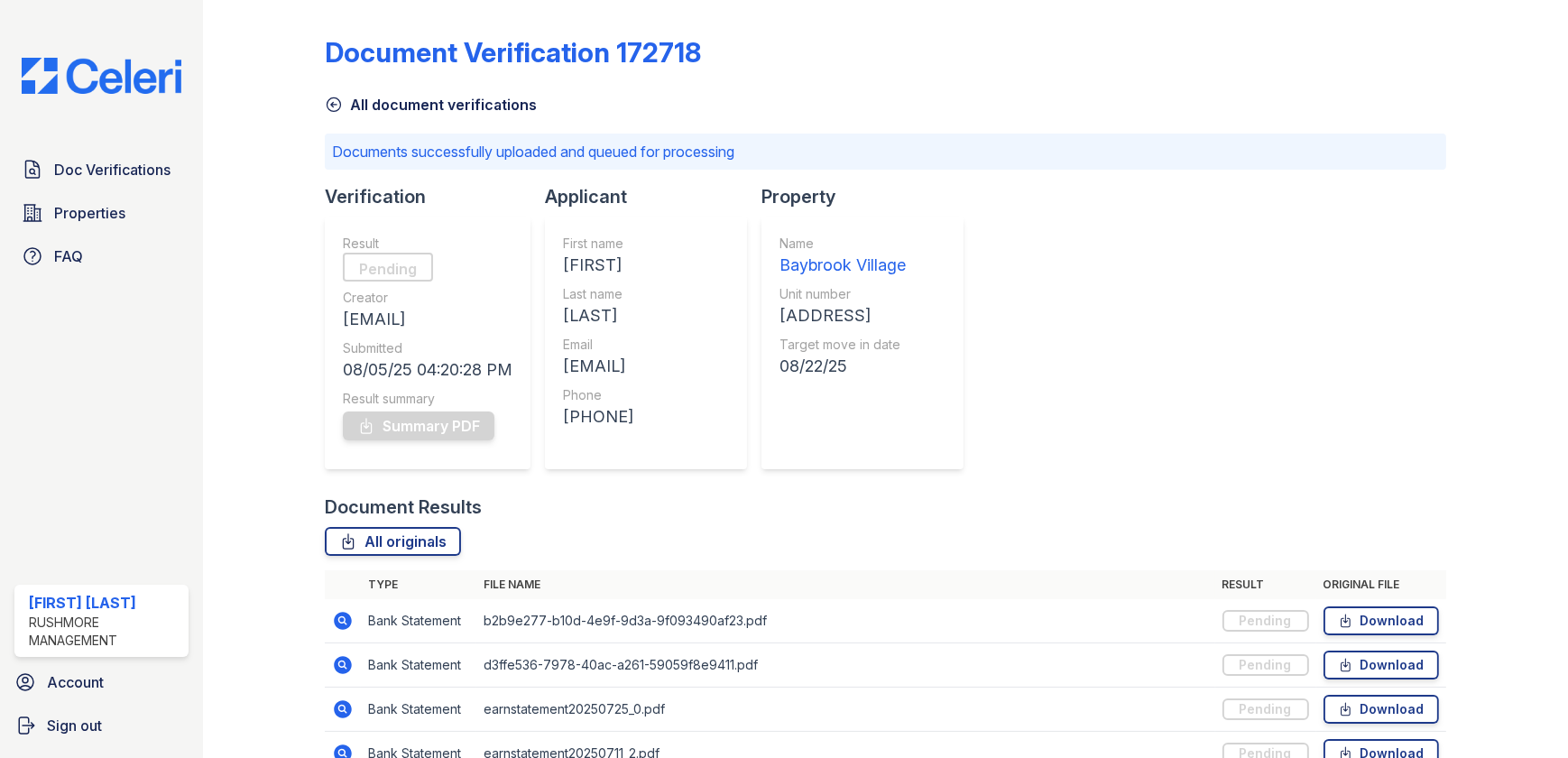 click on "Document Verification 172718
All document verifications
Documents successfully uploaded and queued for processing
Verification
Result
Pending
Creator
kcrudup@rushmoremgmt.com
Submitted
08/05/25 04:20:28 PM
Result summary
Summary PDF
Applicant
First name
Jean
Last name
Naylor
Email
jnaylor53@yahoo.com
Phone
+14436858386
Property
Name
Baybrook Village
Unit number
1001 E Jeffrey Street
Target move in date
08/22/25
Document Results
All originals
Type
File name
Result" at bounding box center (885, 401) 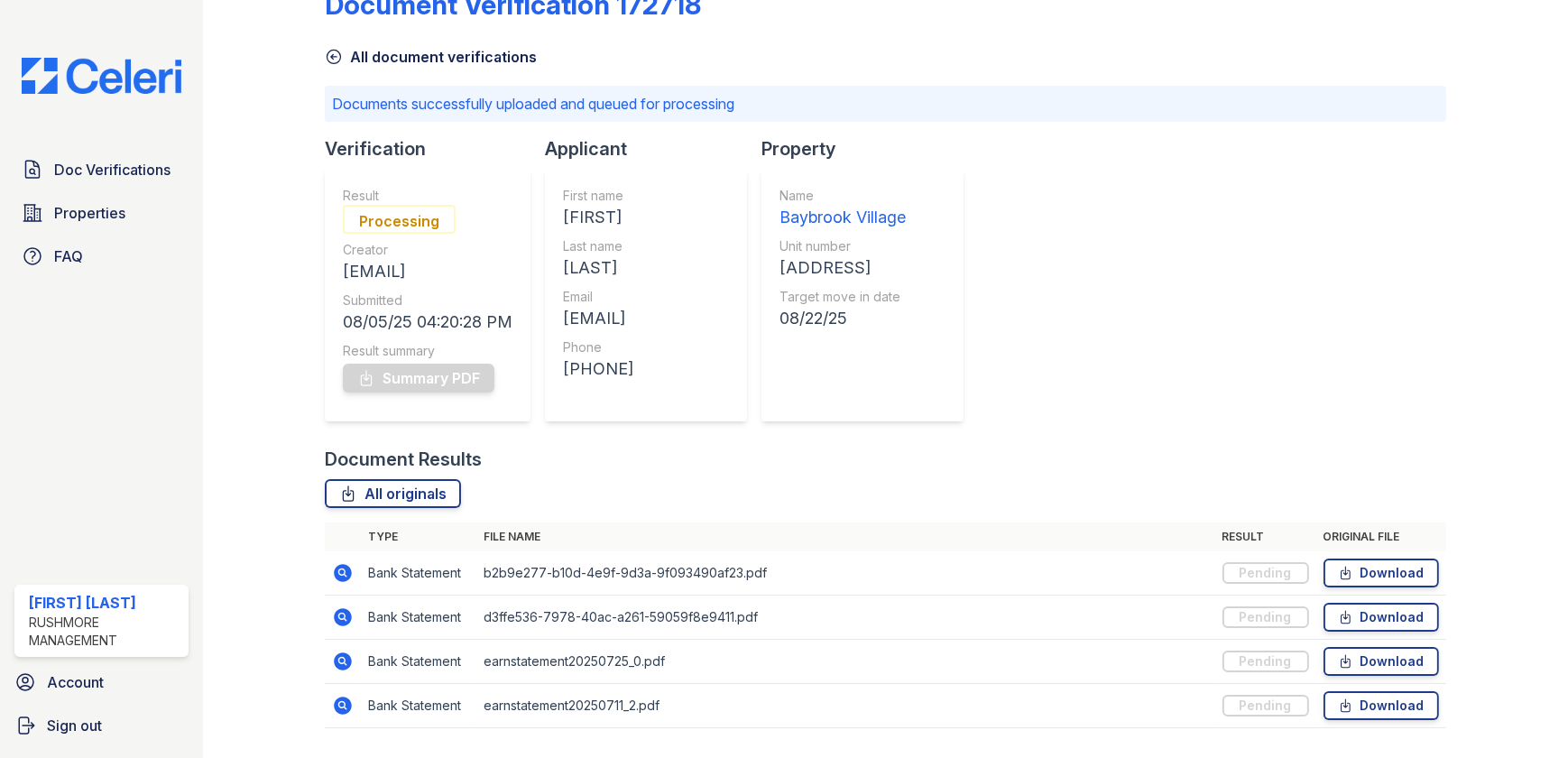 scroll, scrollTop: 97, scrollLeft: 0, axis: vertical 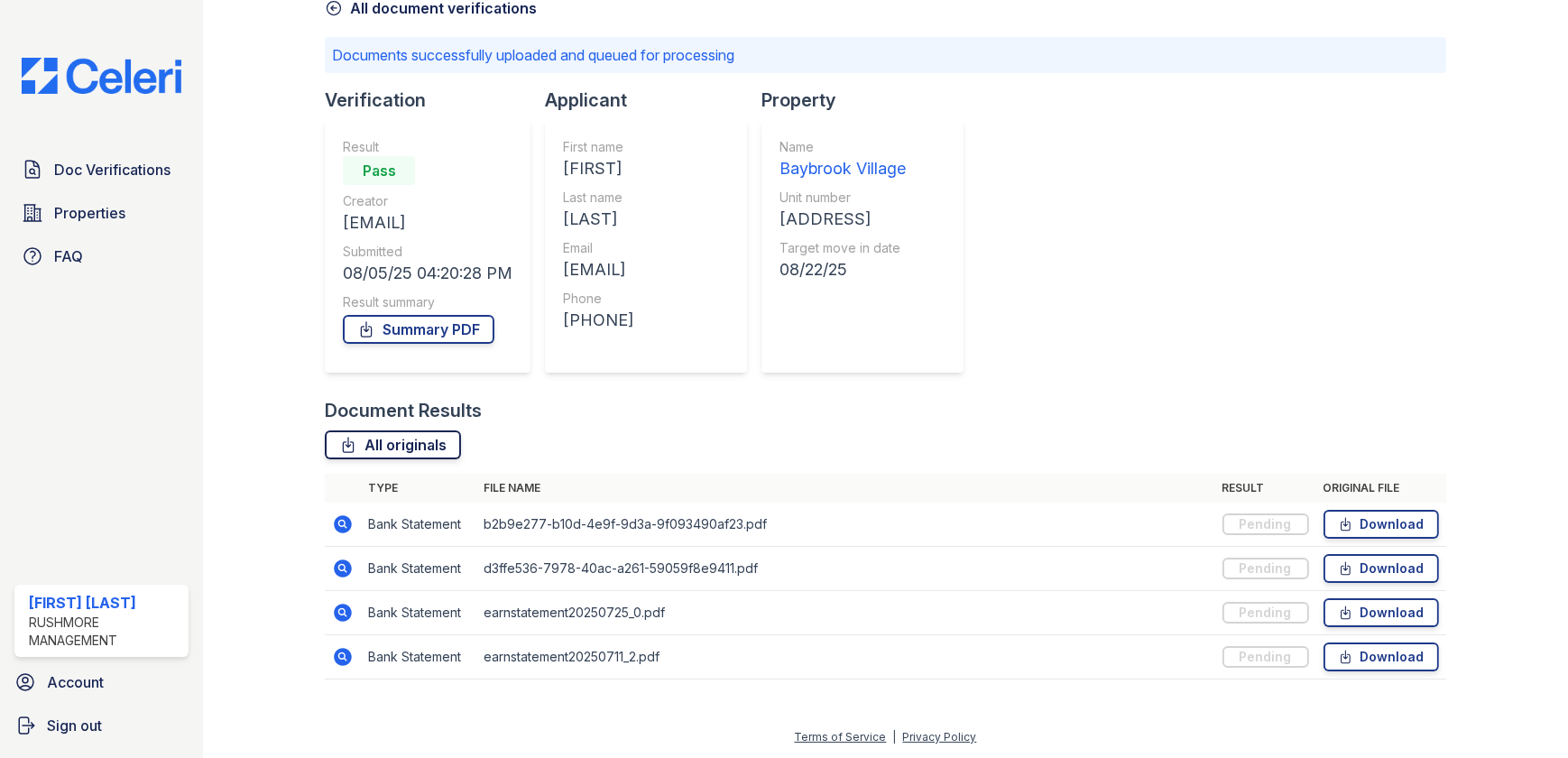 click on "All originals" at bounding box center (392, 445) 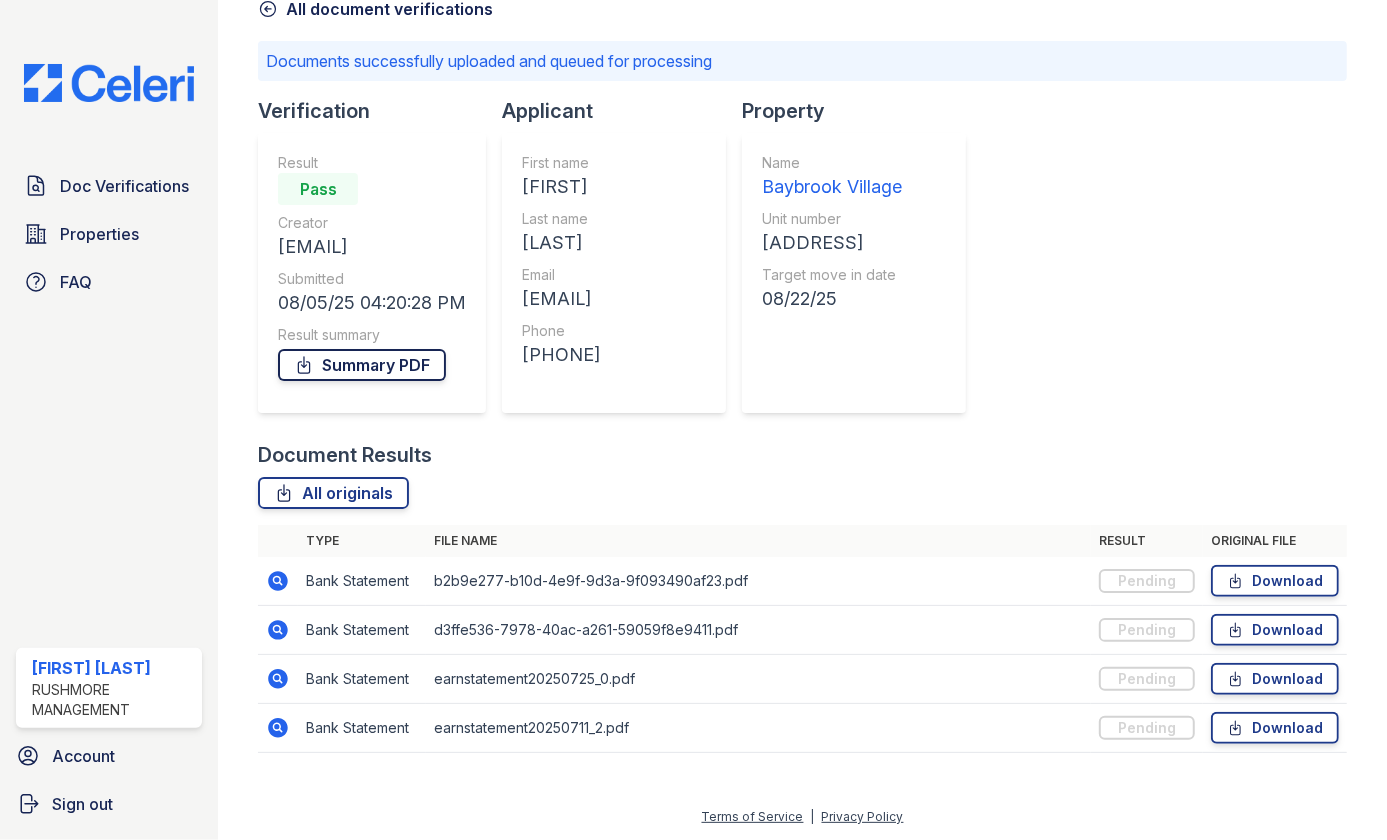 click on "Summary PDF" at bounding box center [362, 365] 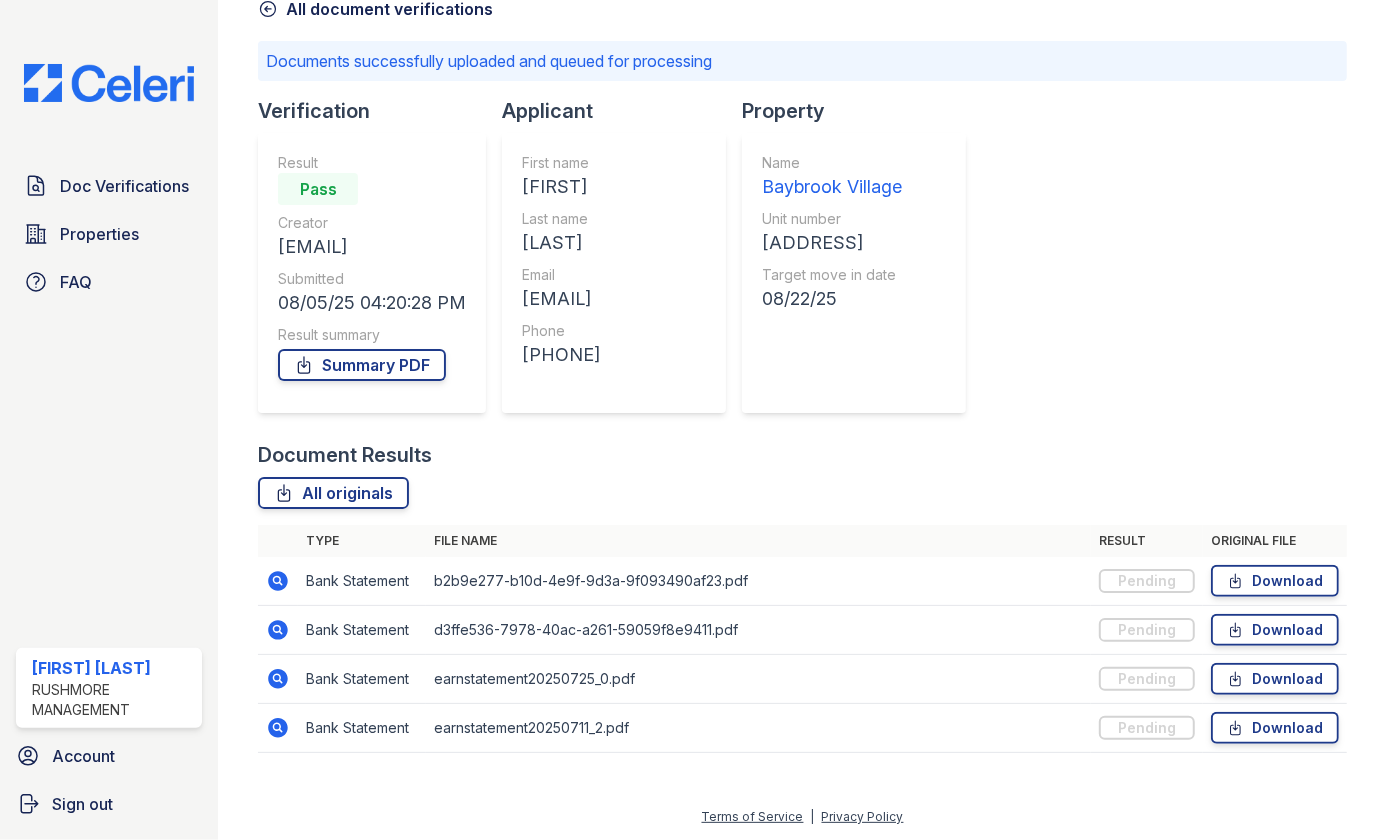 click at bounding box center [109, 83] 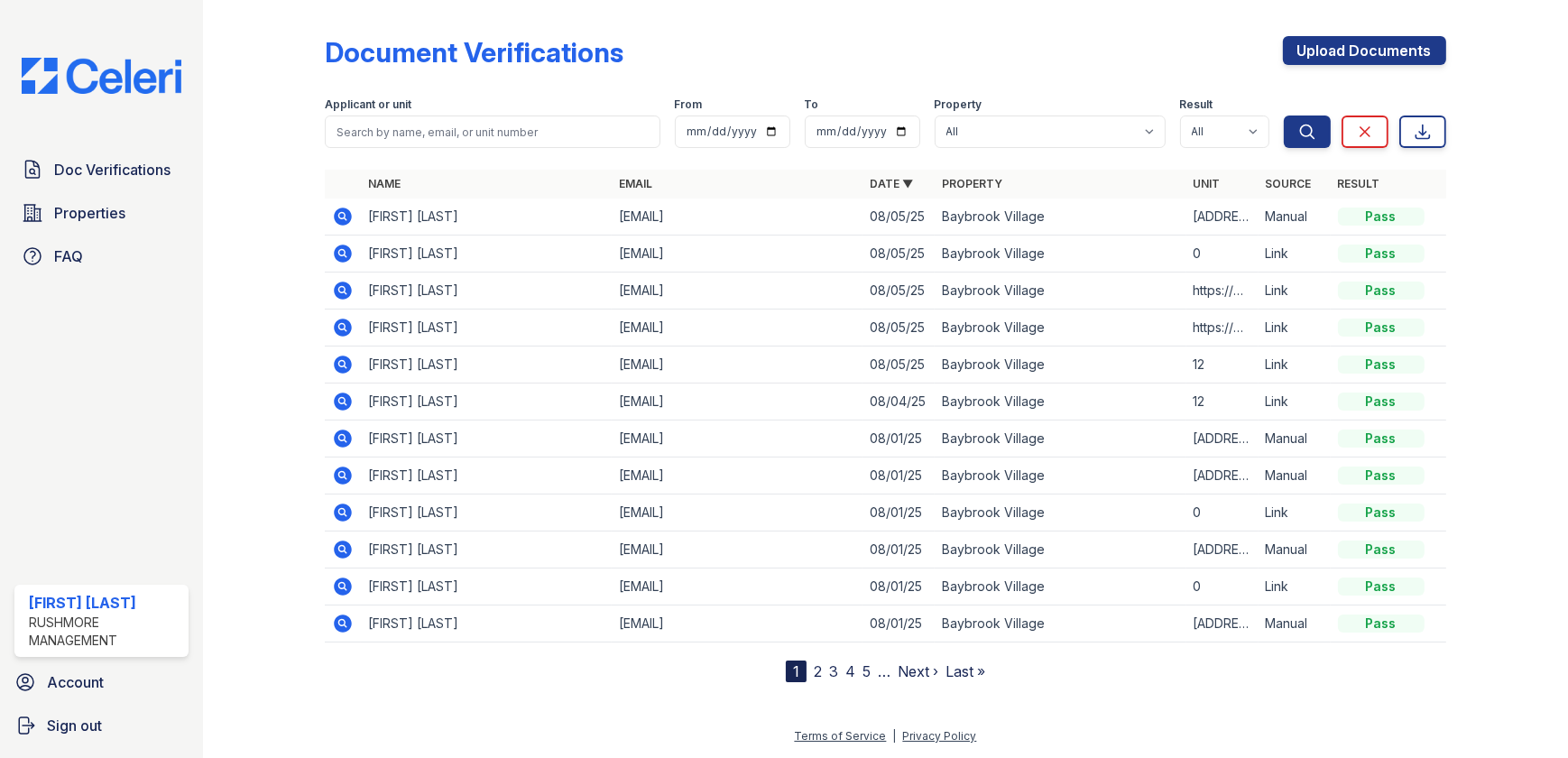 click 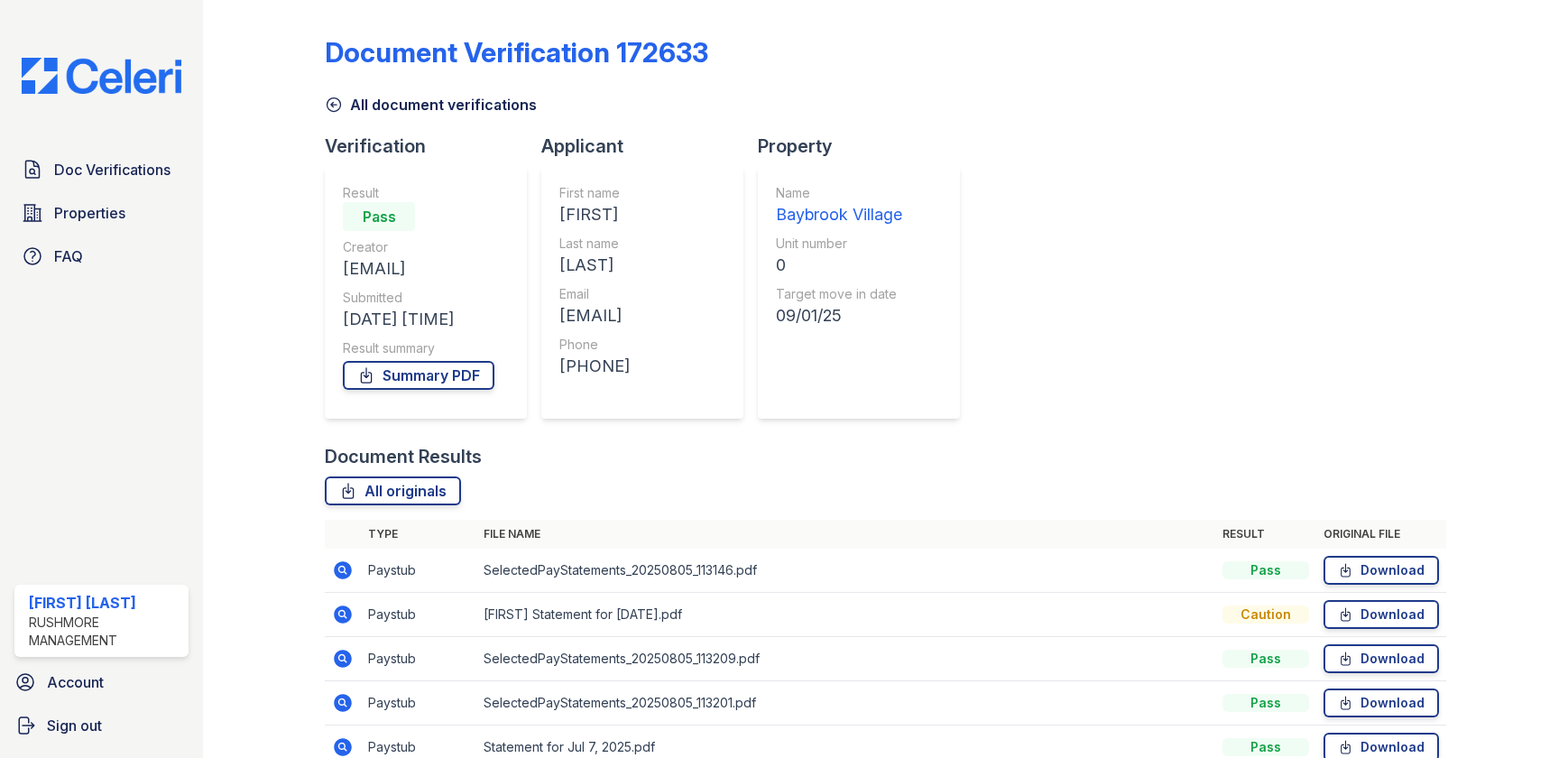 scroll, scrollTop: 0, scrollLeft: 0, axis: both 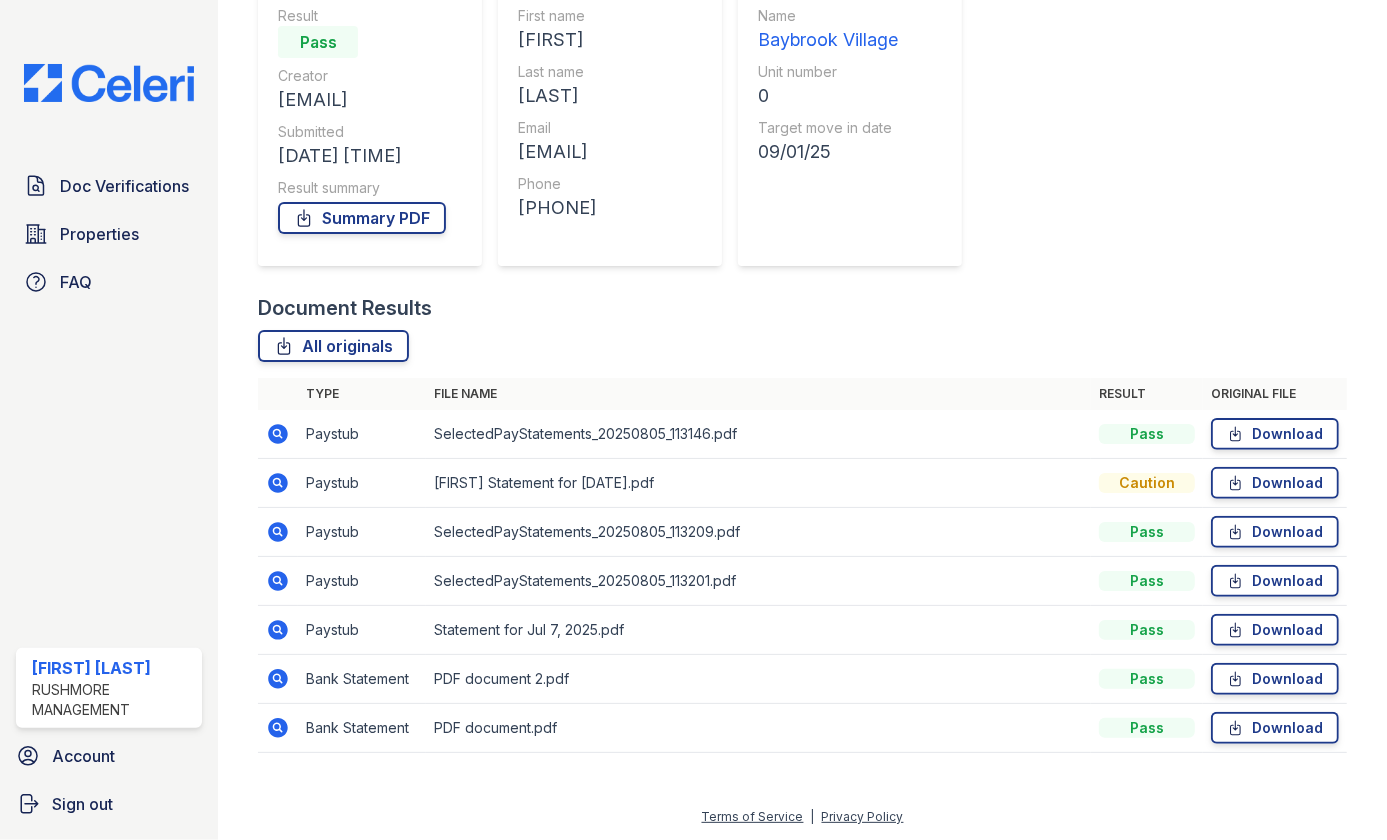 click at bounding box center [109, 83] 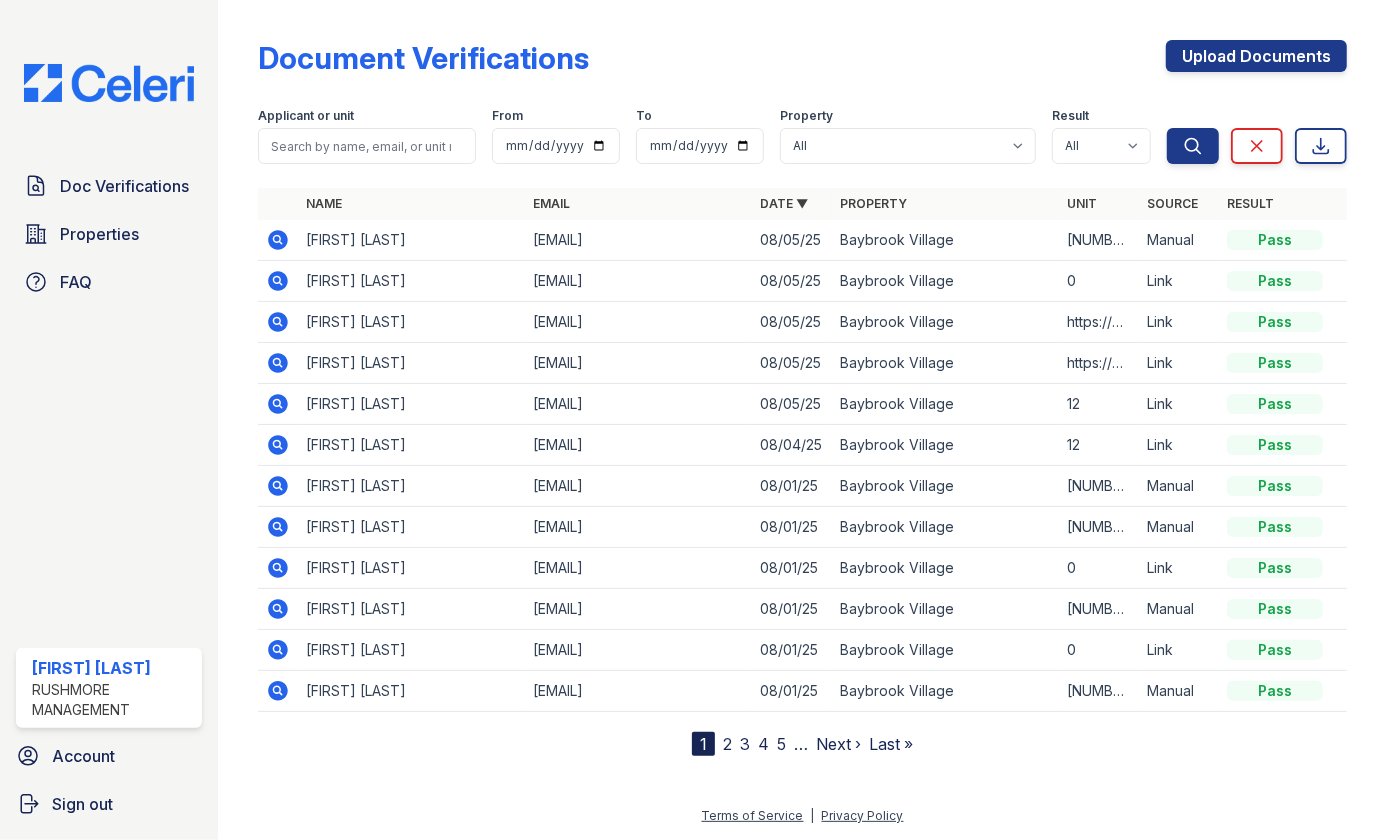 click 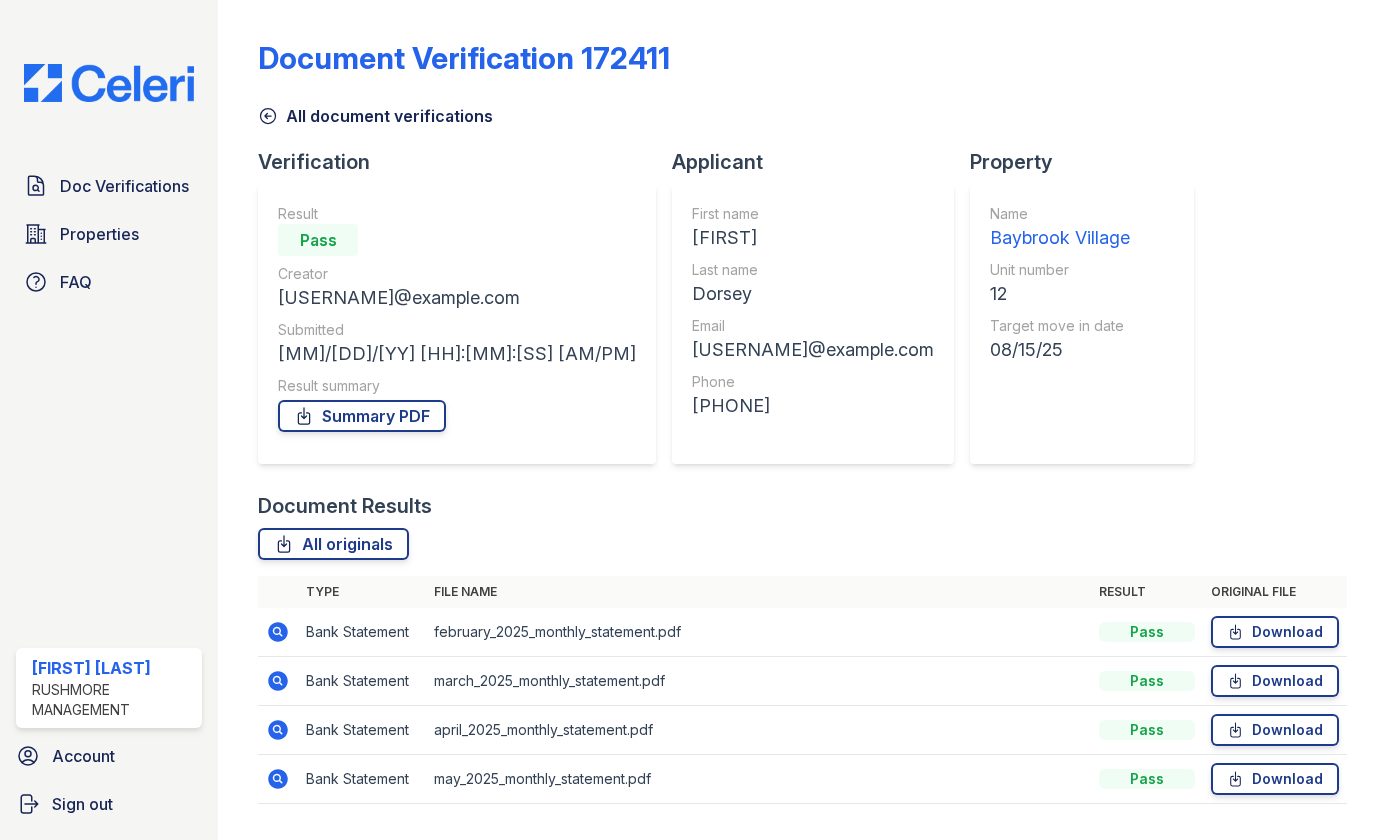 scroll, scrollTop: 0, scrollLeft: 0, axis: both 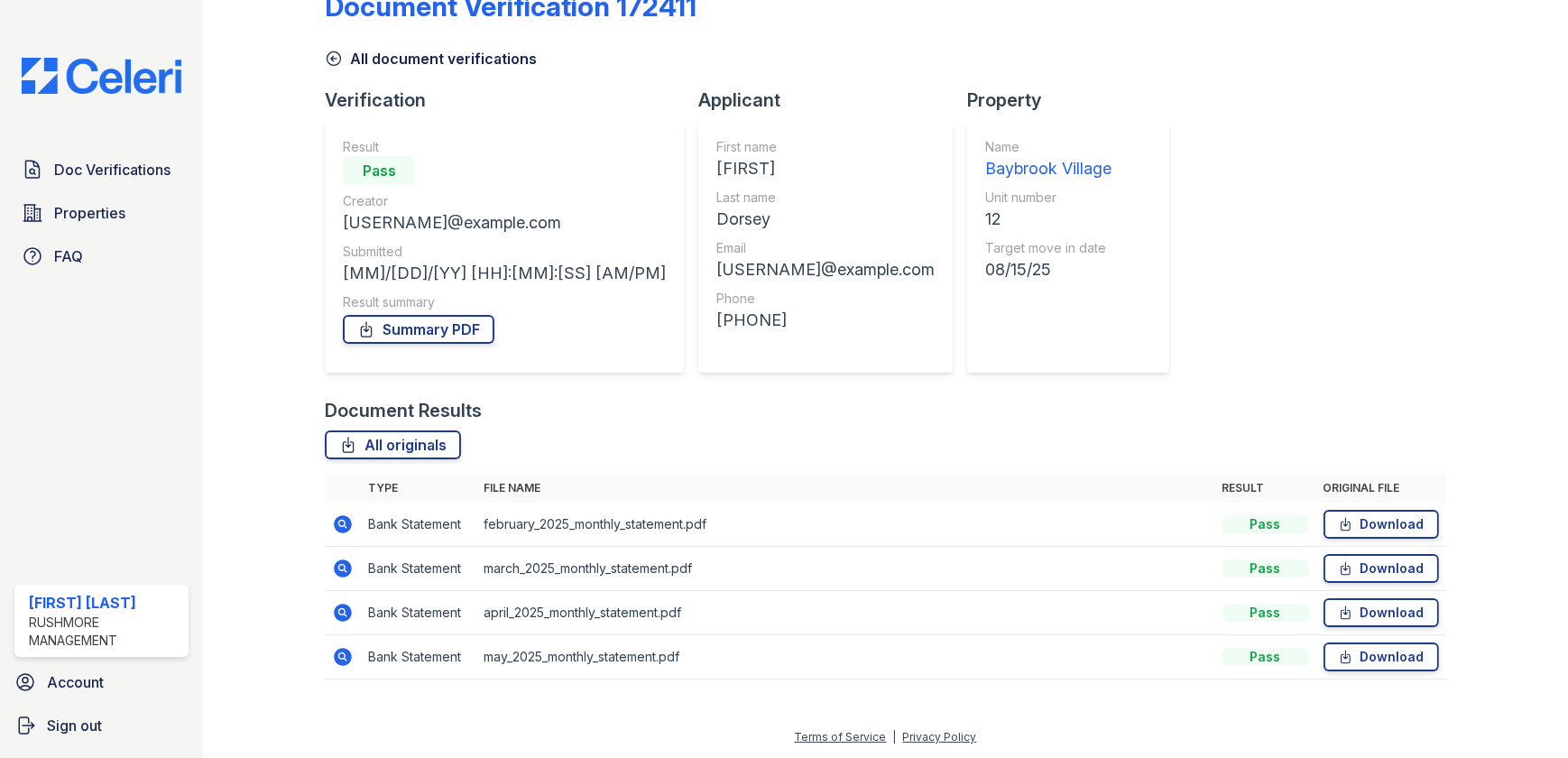 drag, startPoint x: 130, startPoint y: 76, endPoint x: 430, endPoint y: 52, distance: 300.95847 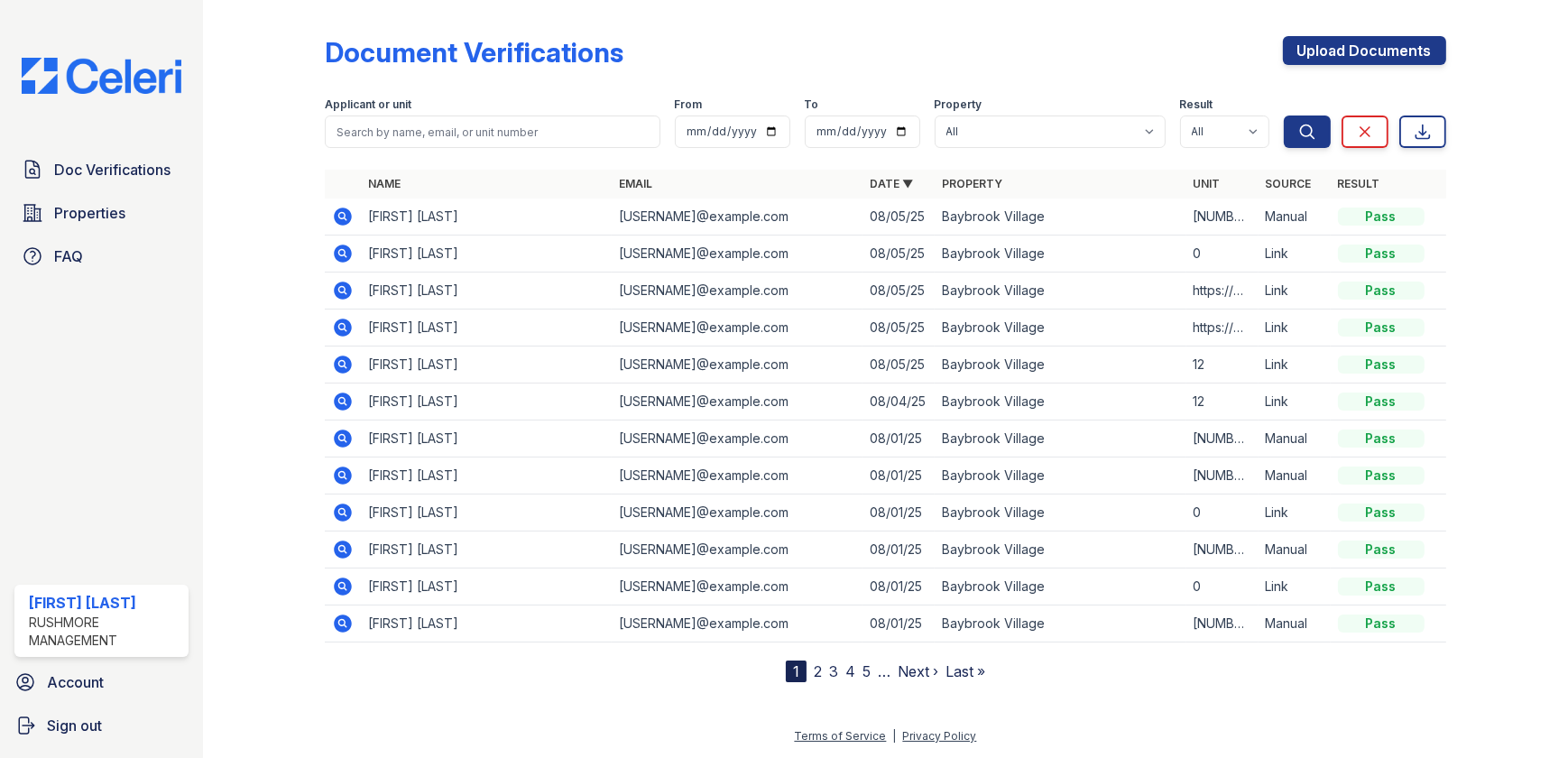 click 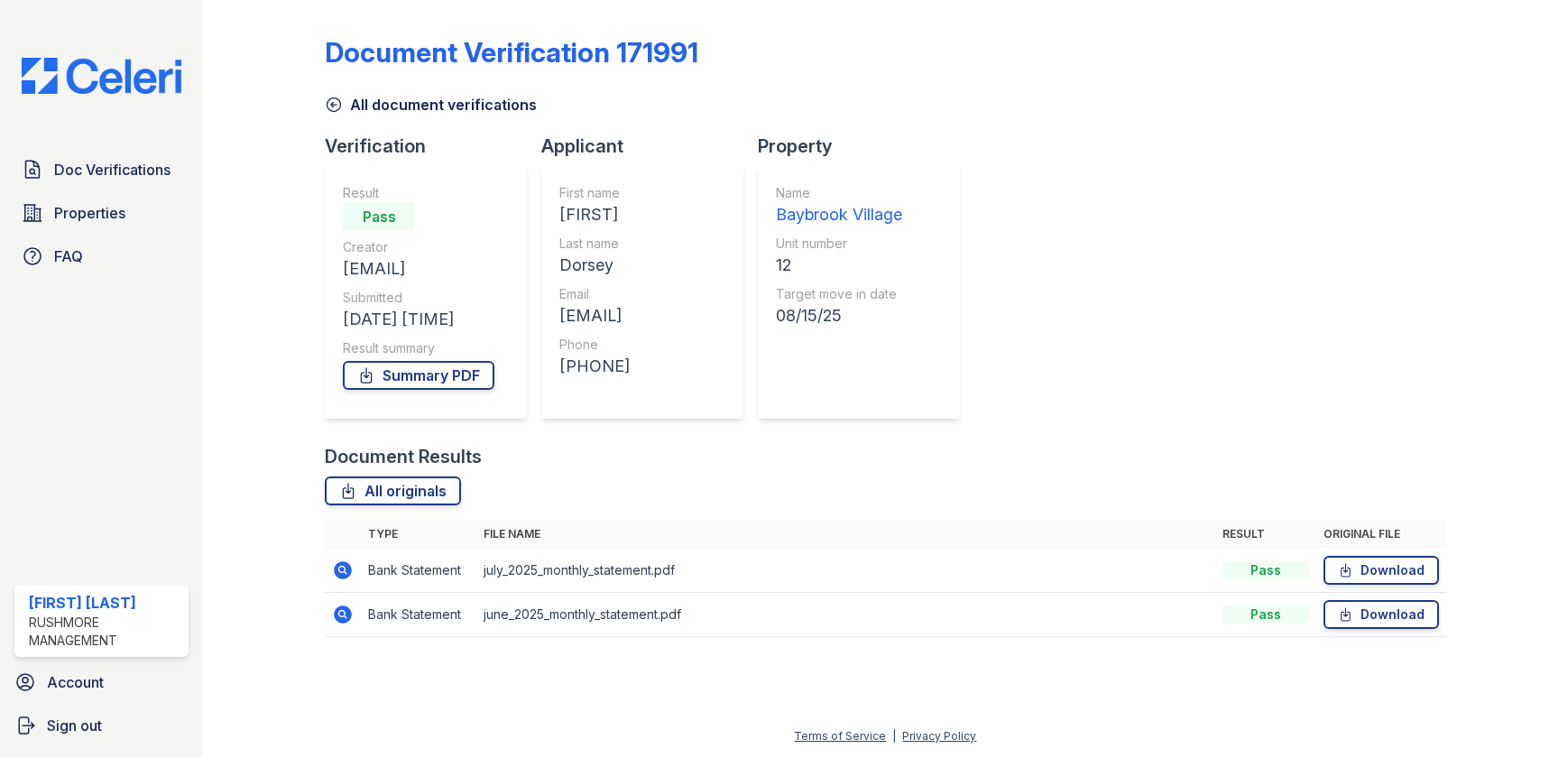 scroll, scrollTop: 0, scrollLeft: 0, axis: both 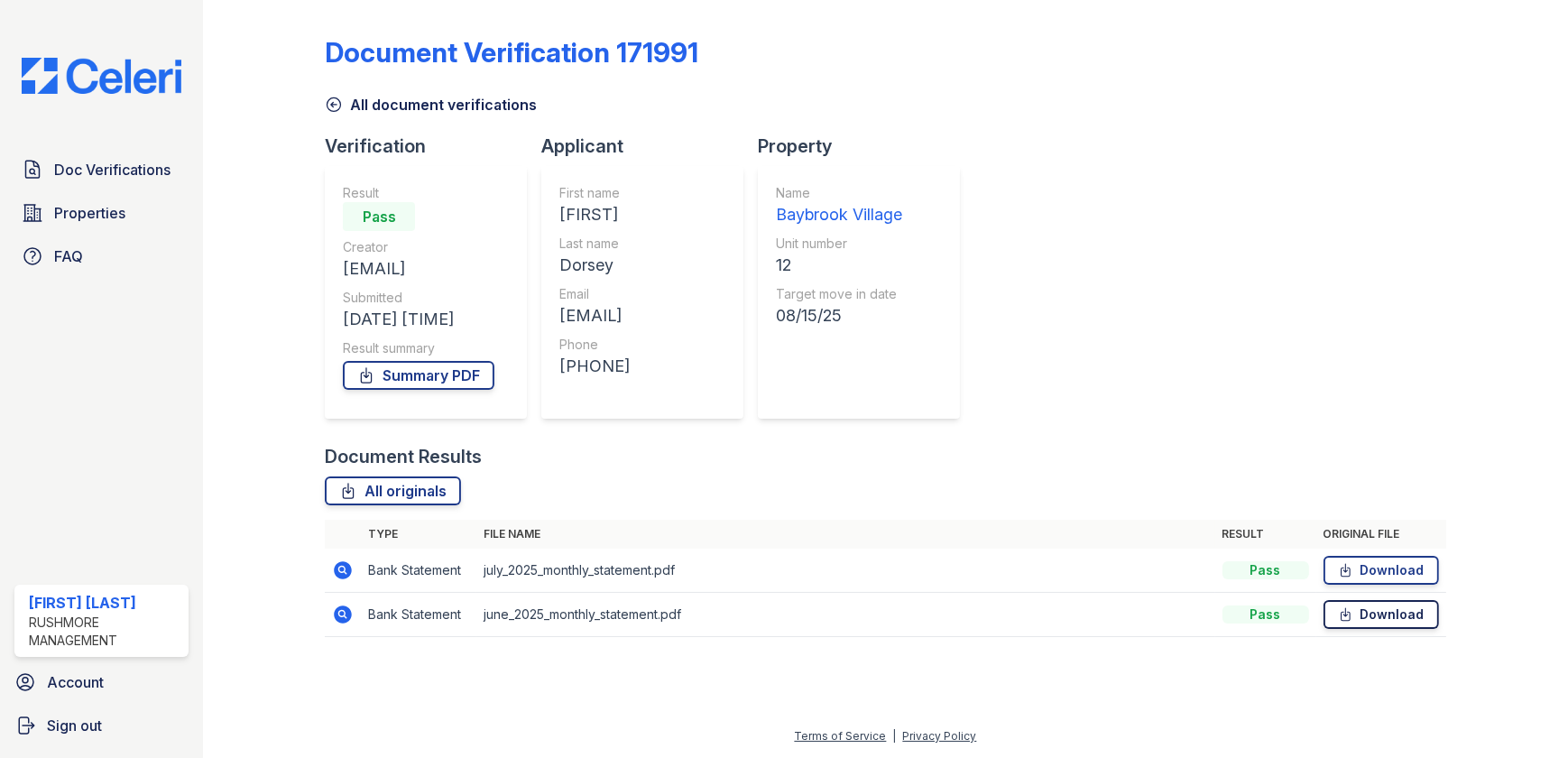 click 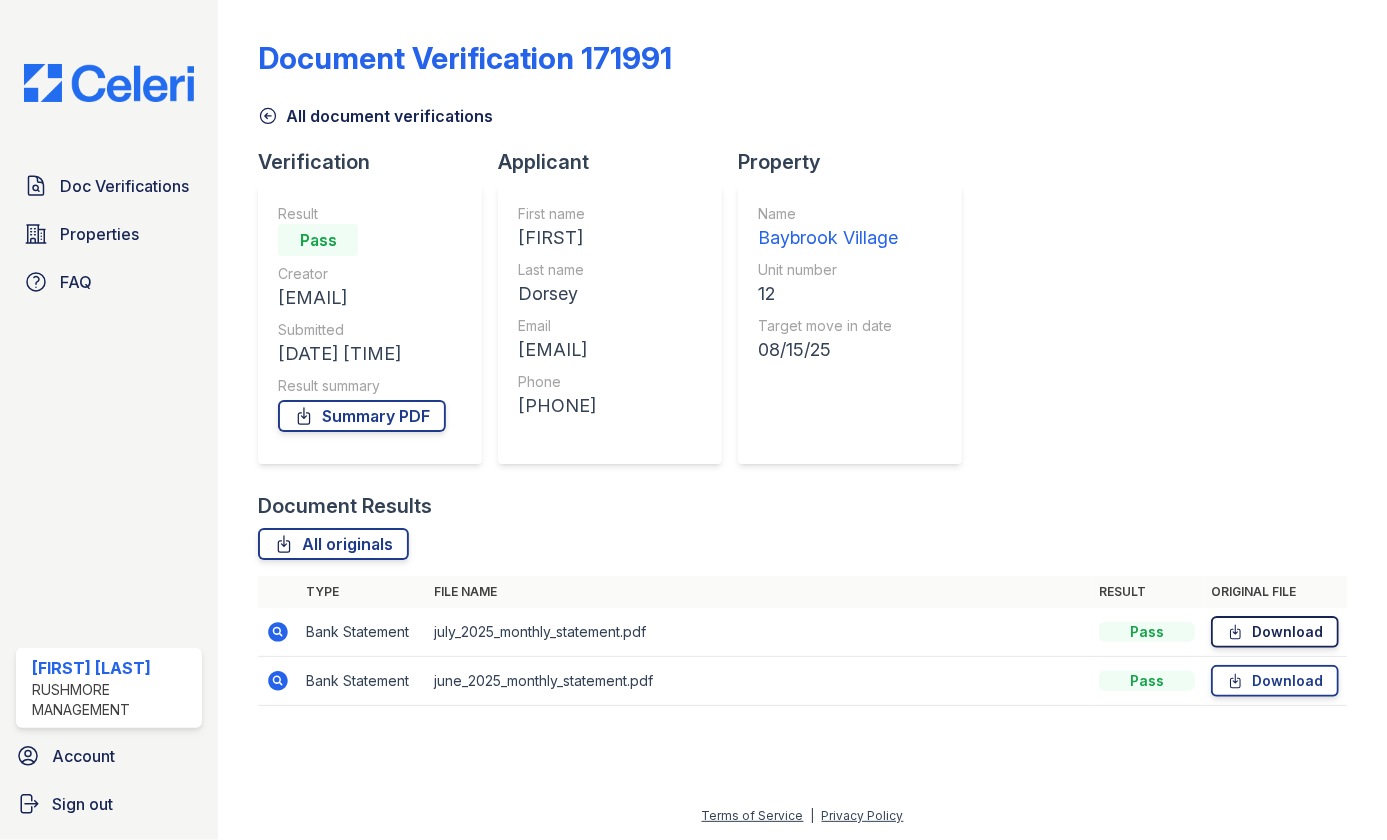 click on "Download" at bounding box center (1275, 632) 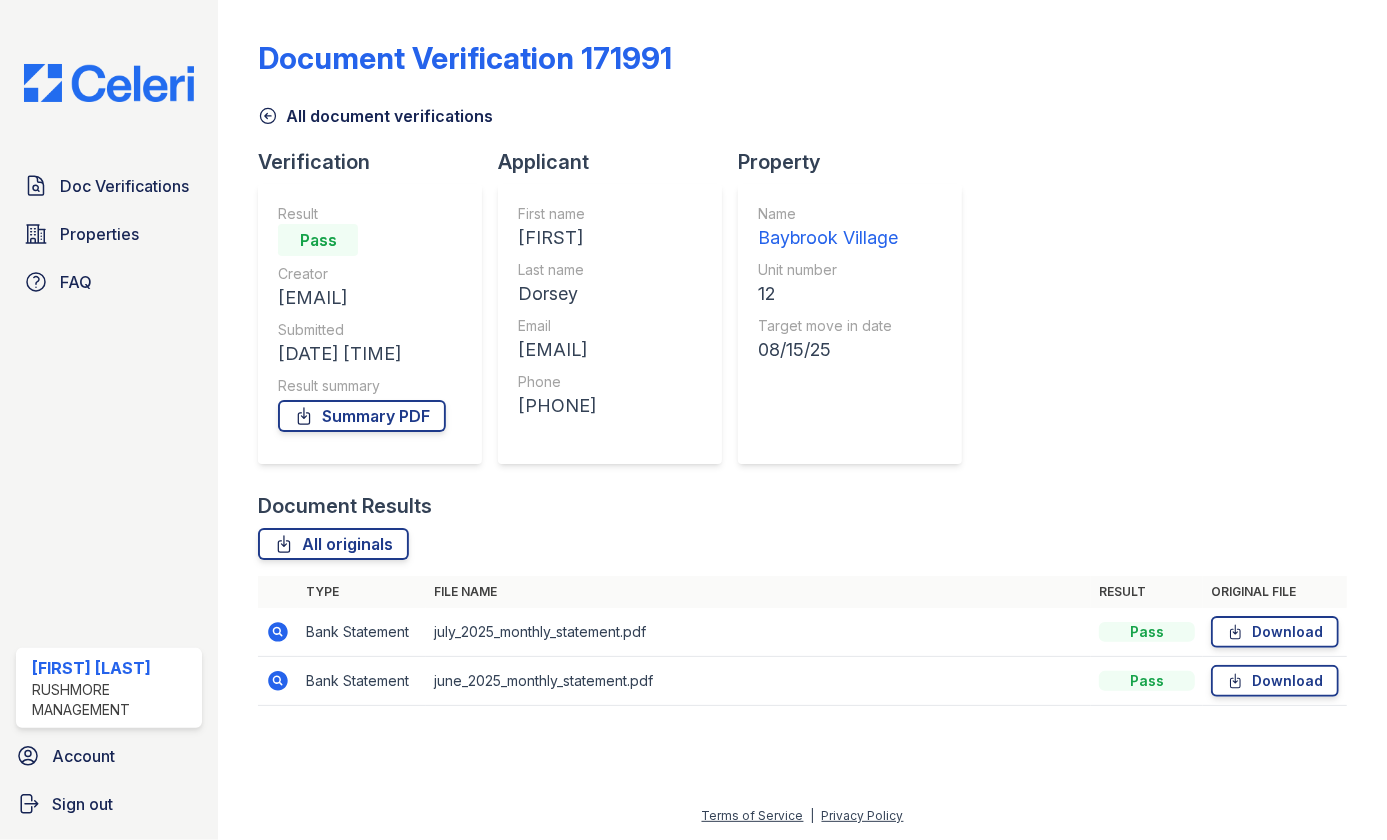 click 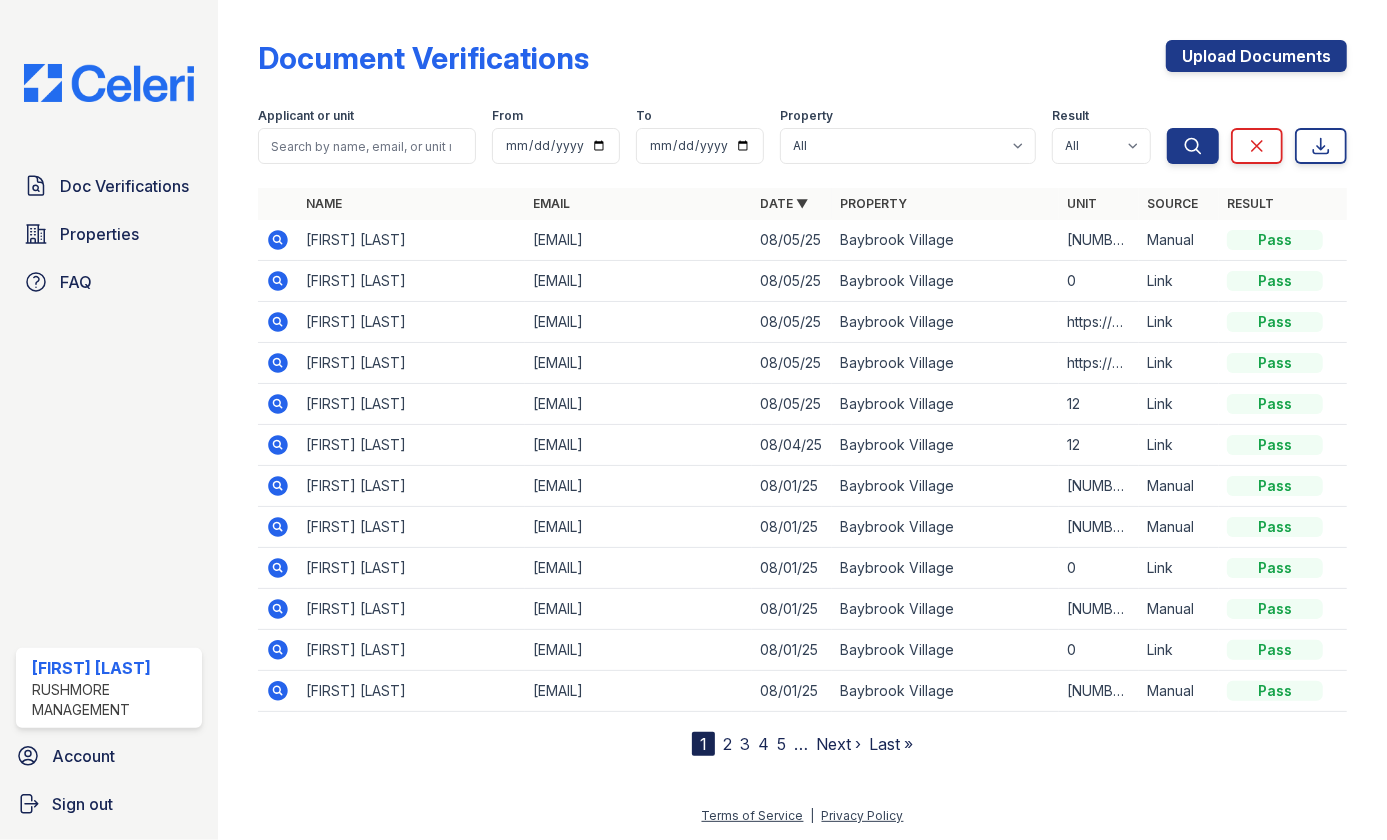 click 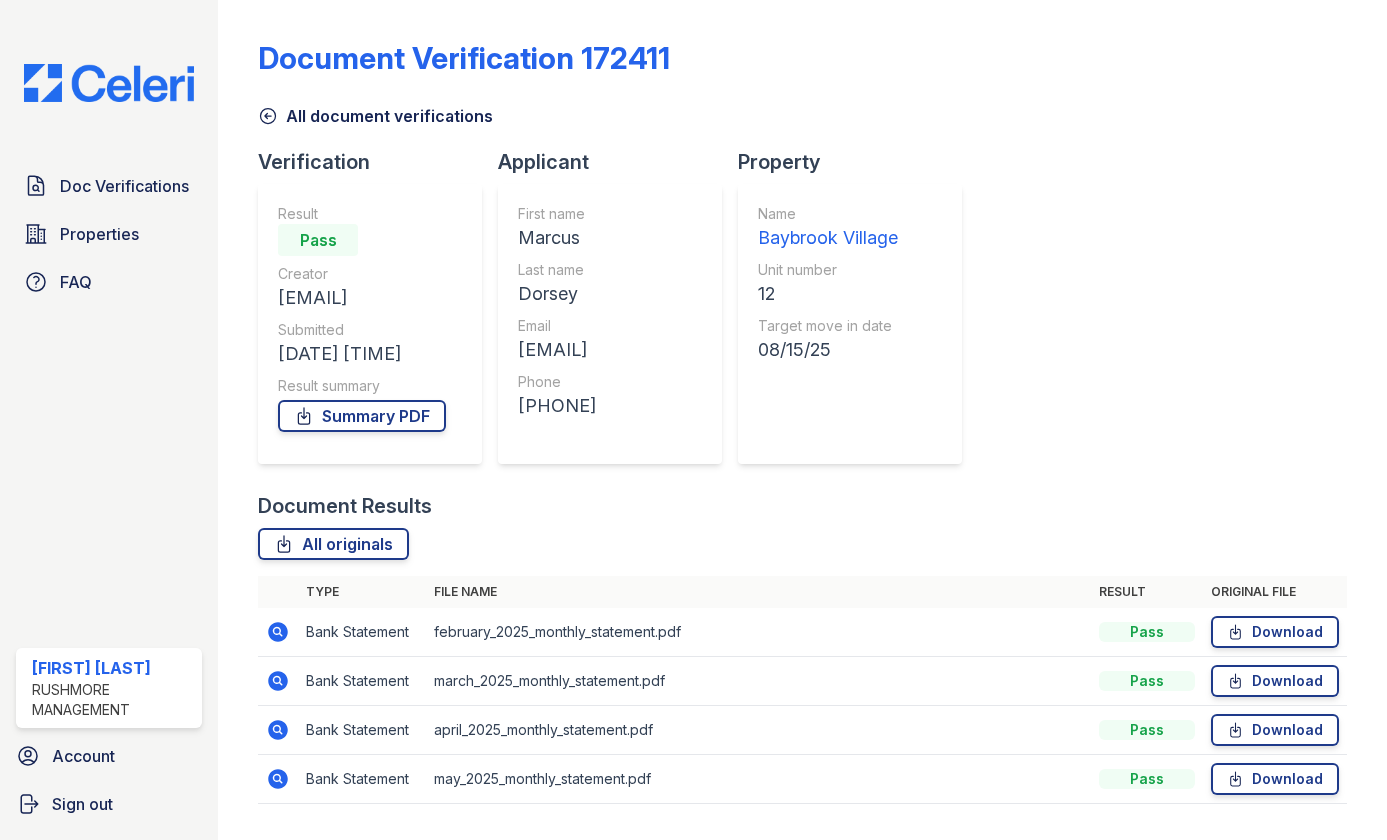scroll, scrollTop: 0, scrollLeft: 0, axis: both 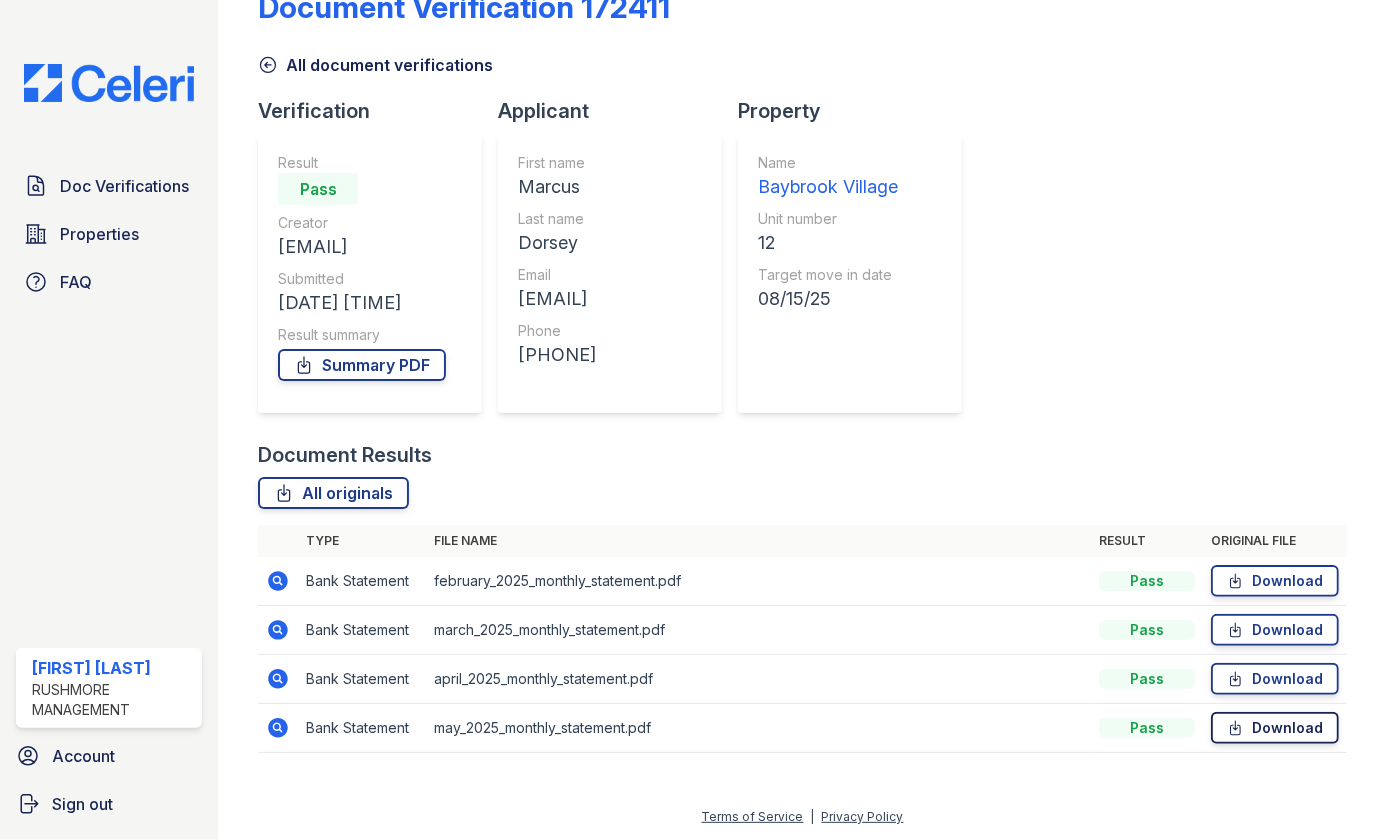 click on "Download" at bounding box center (1275, 728) 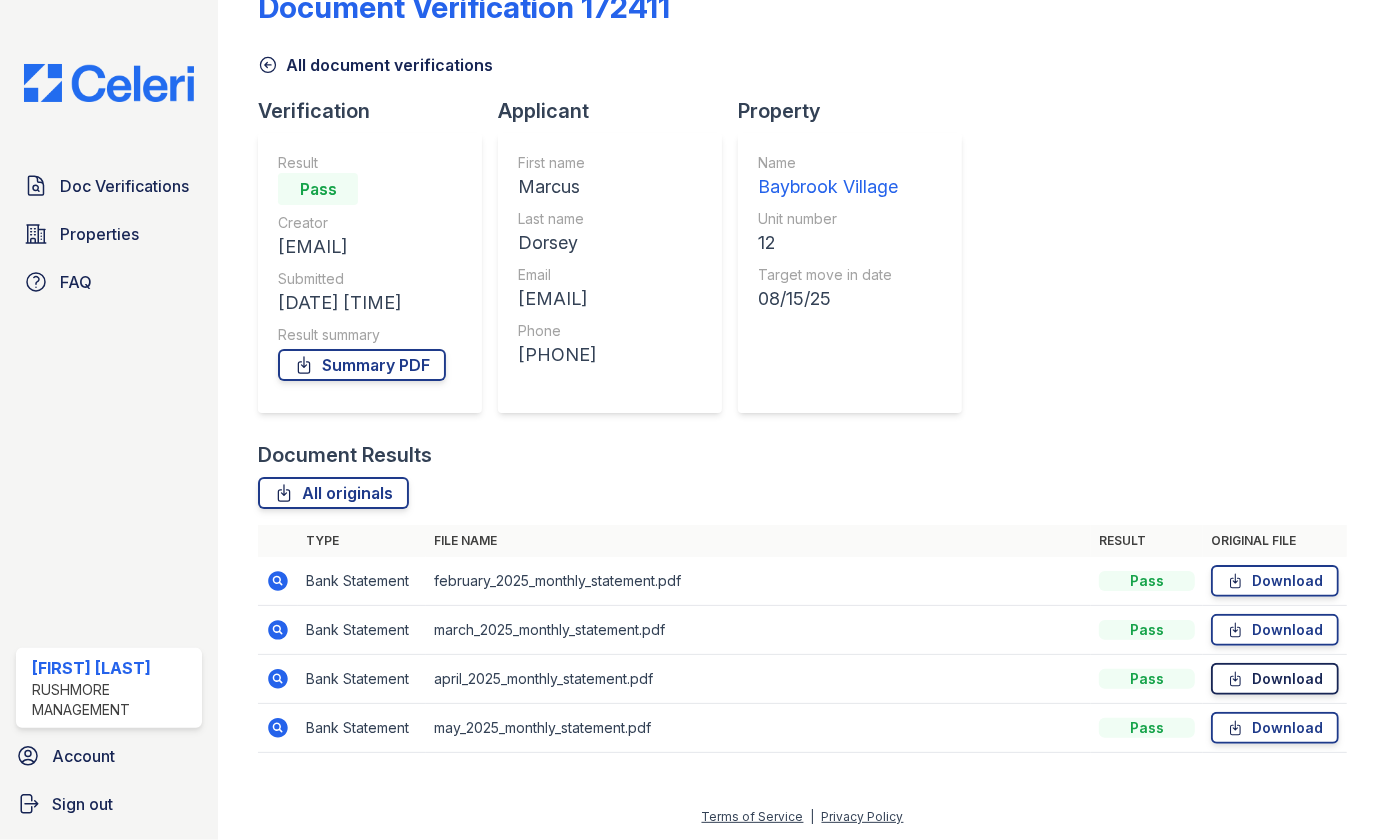 click on "Download" at bounding box center (1275, 679) 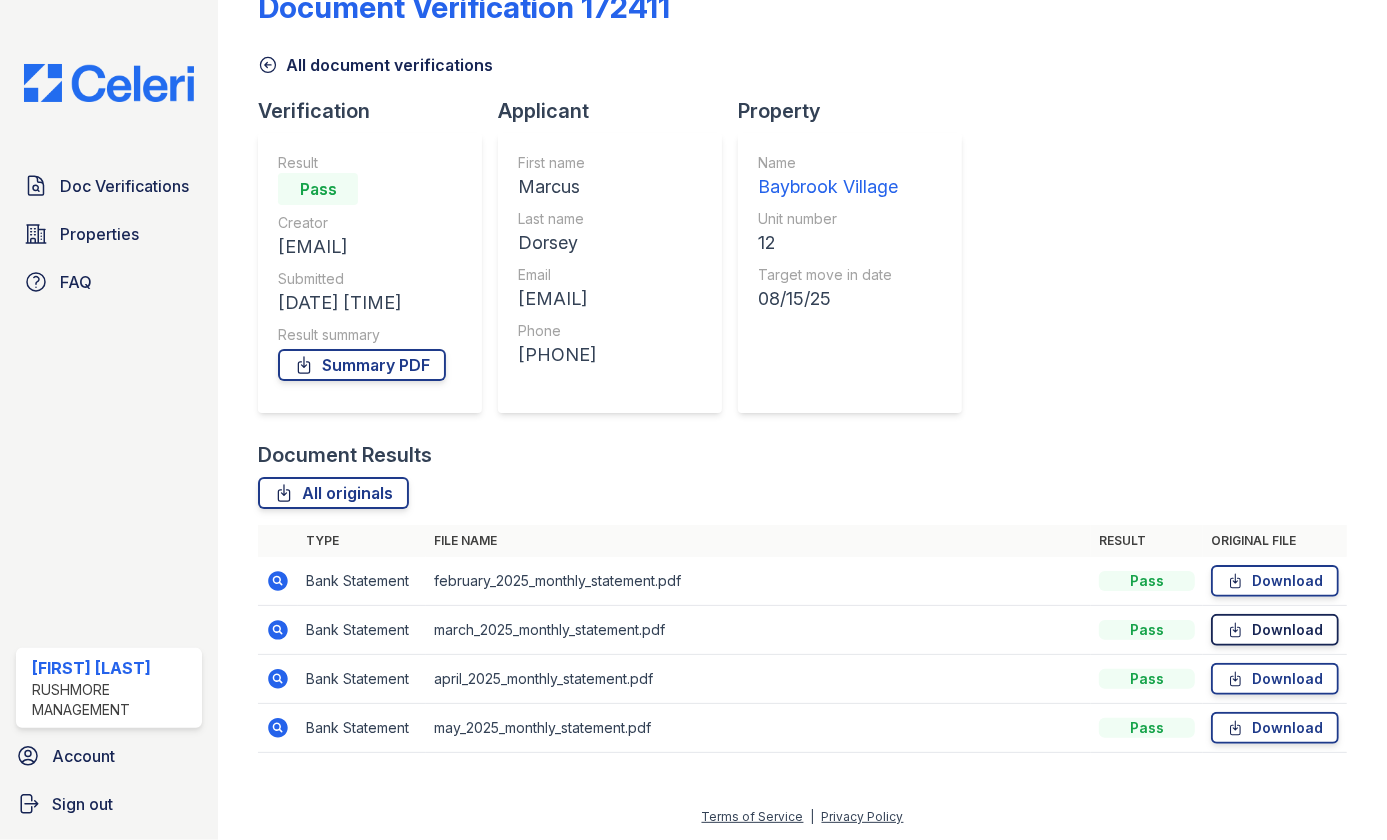 click on "Download" at bounding box center (1275, 630) 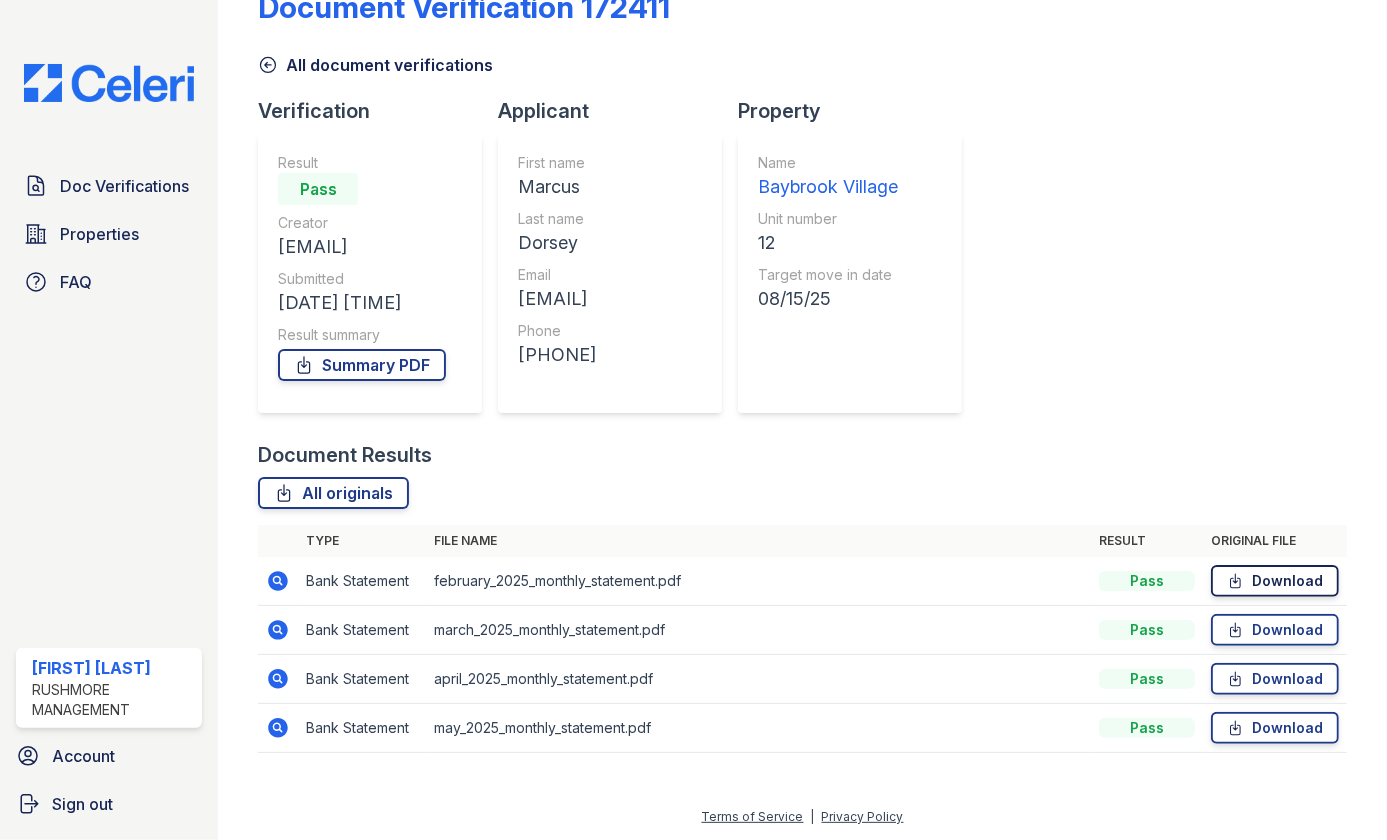 click on "Download" at bounding box center (1275, 581) 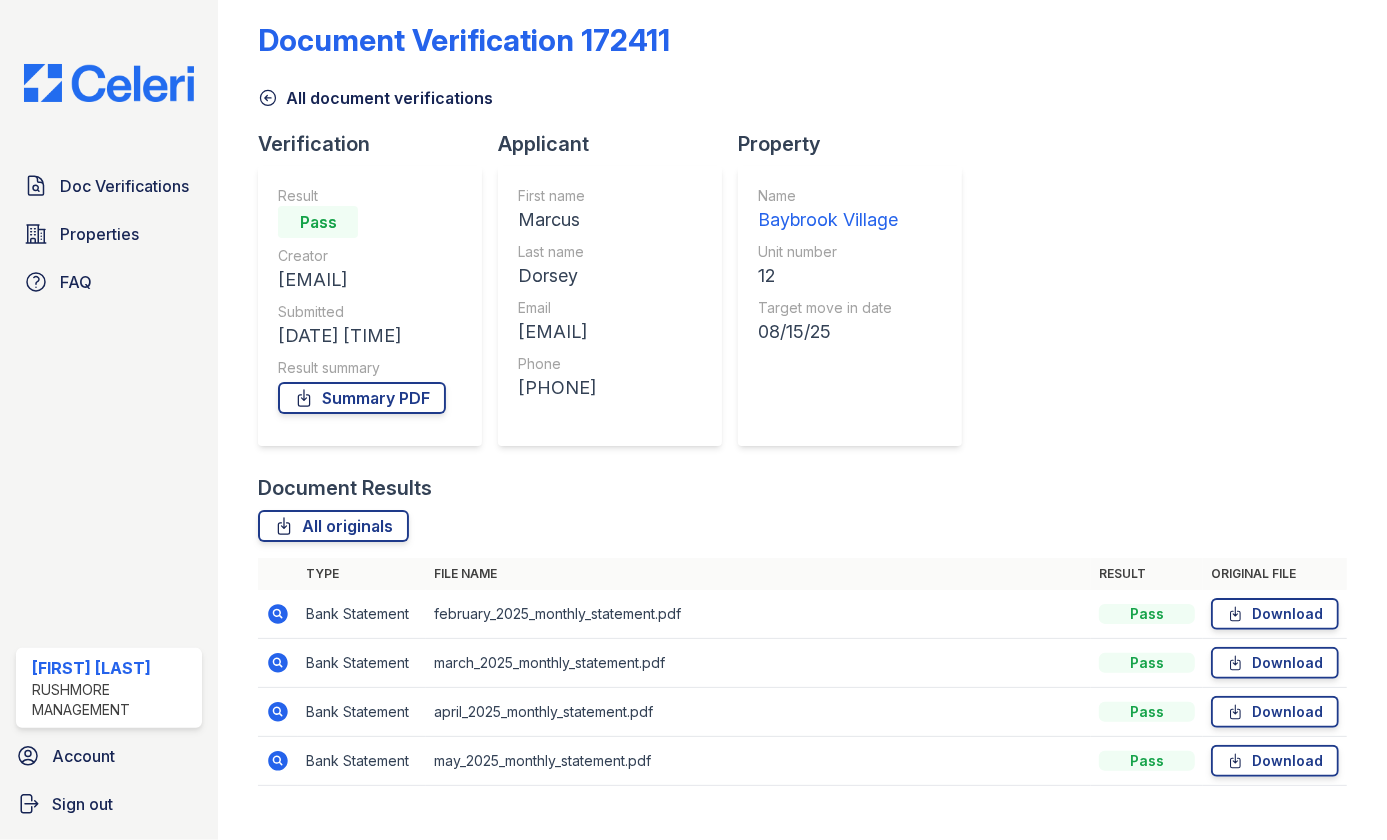 scroll, scrollTop: 0, scrollLeft: 0, axis: both 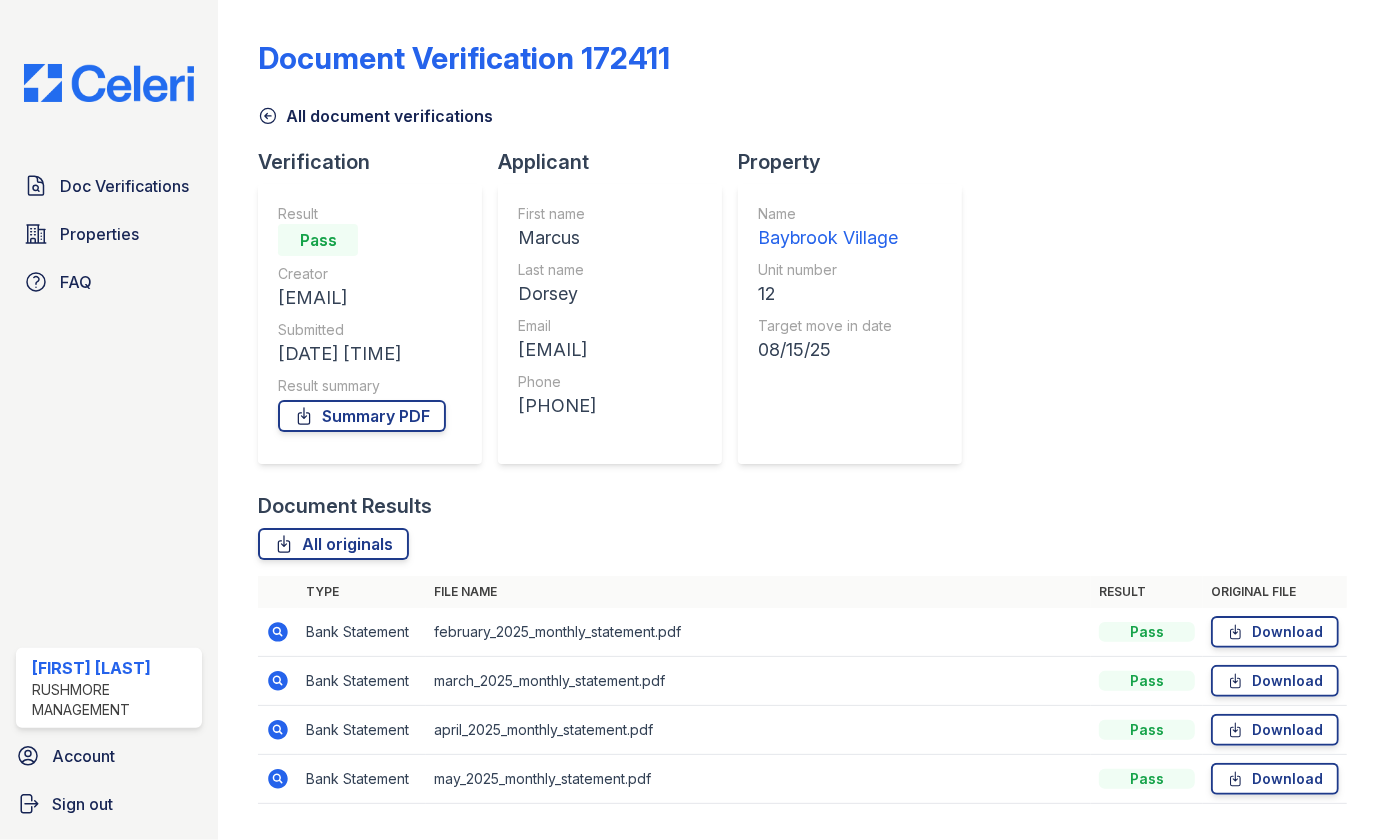 click 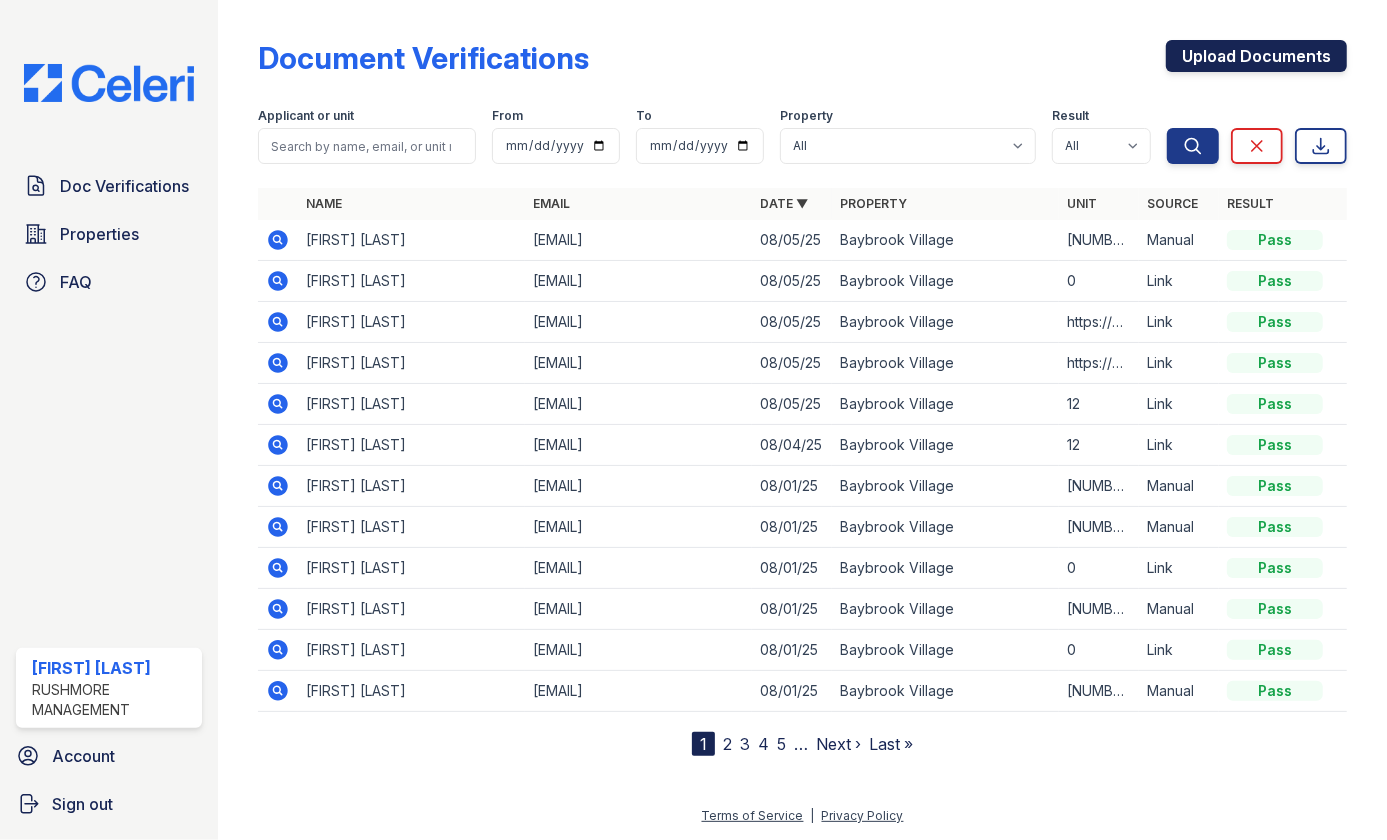 click on "Upload Documents" at bounding box center (1256, 56) 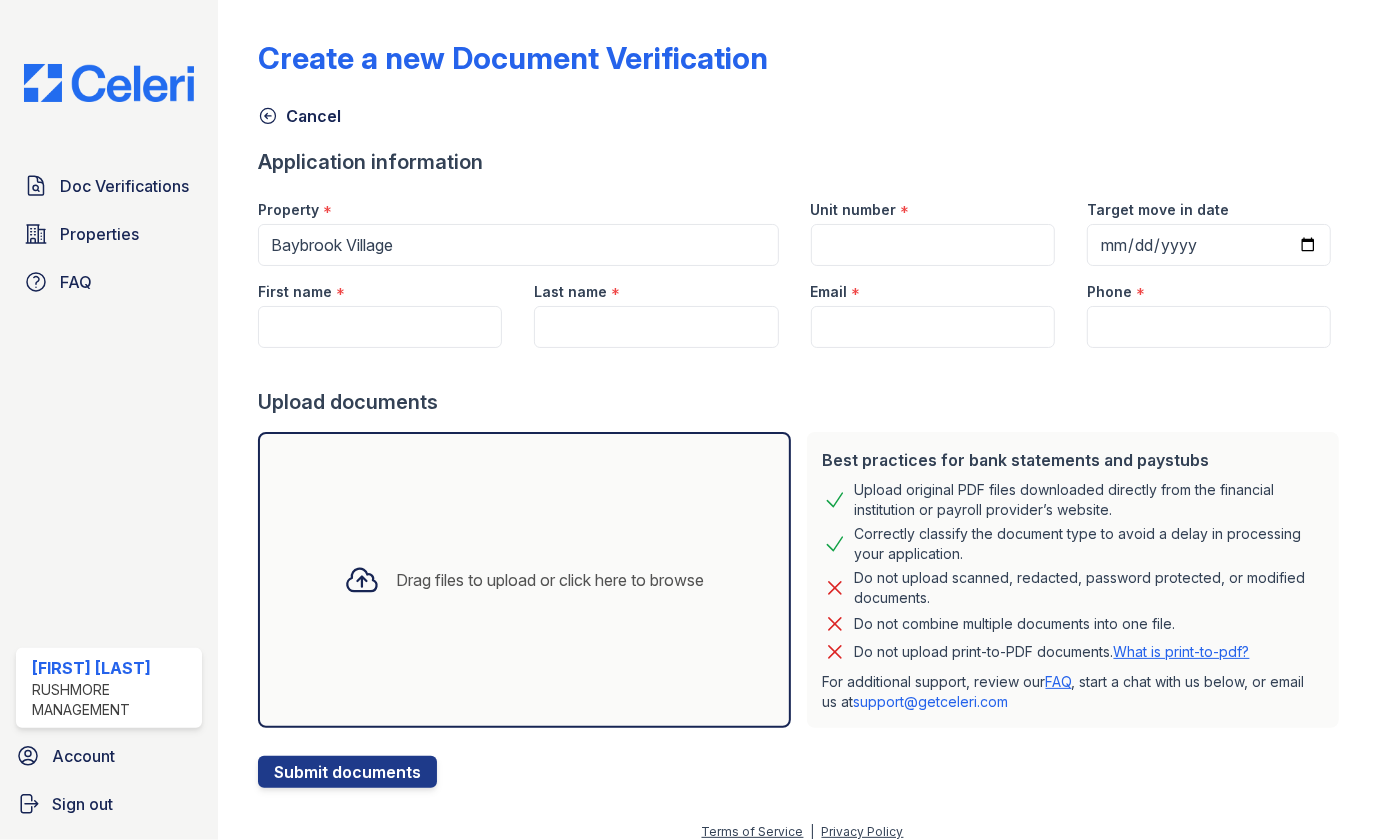click on "Drag files to upload or click here to browse" at bounding box center [524, 580] 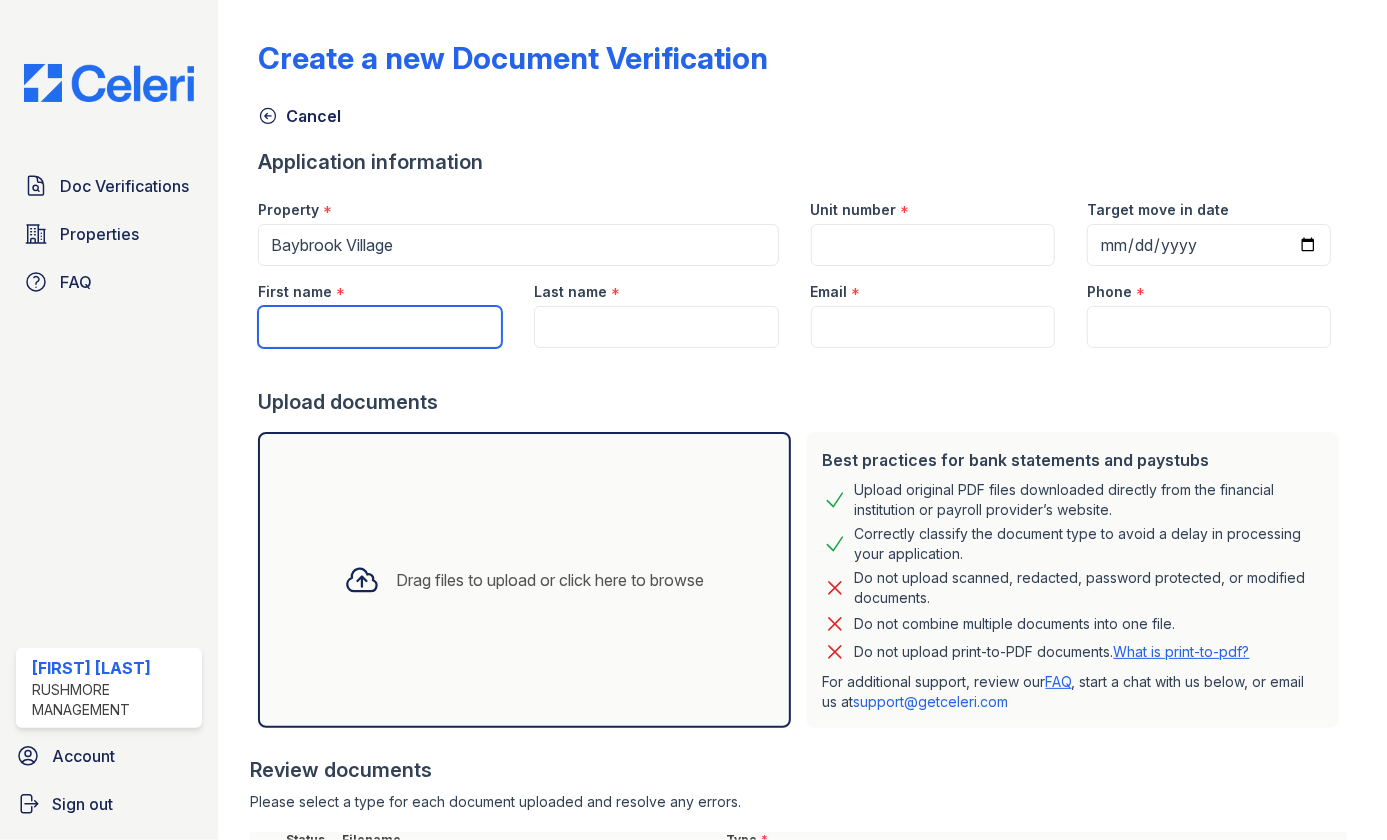 click on "First name" at bounding box center [380, 327] 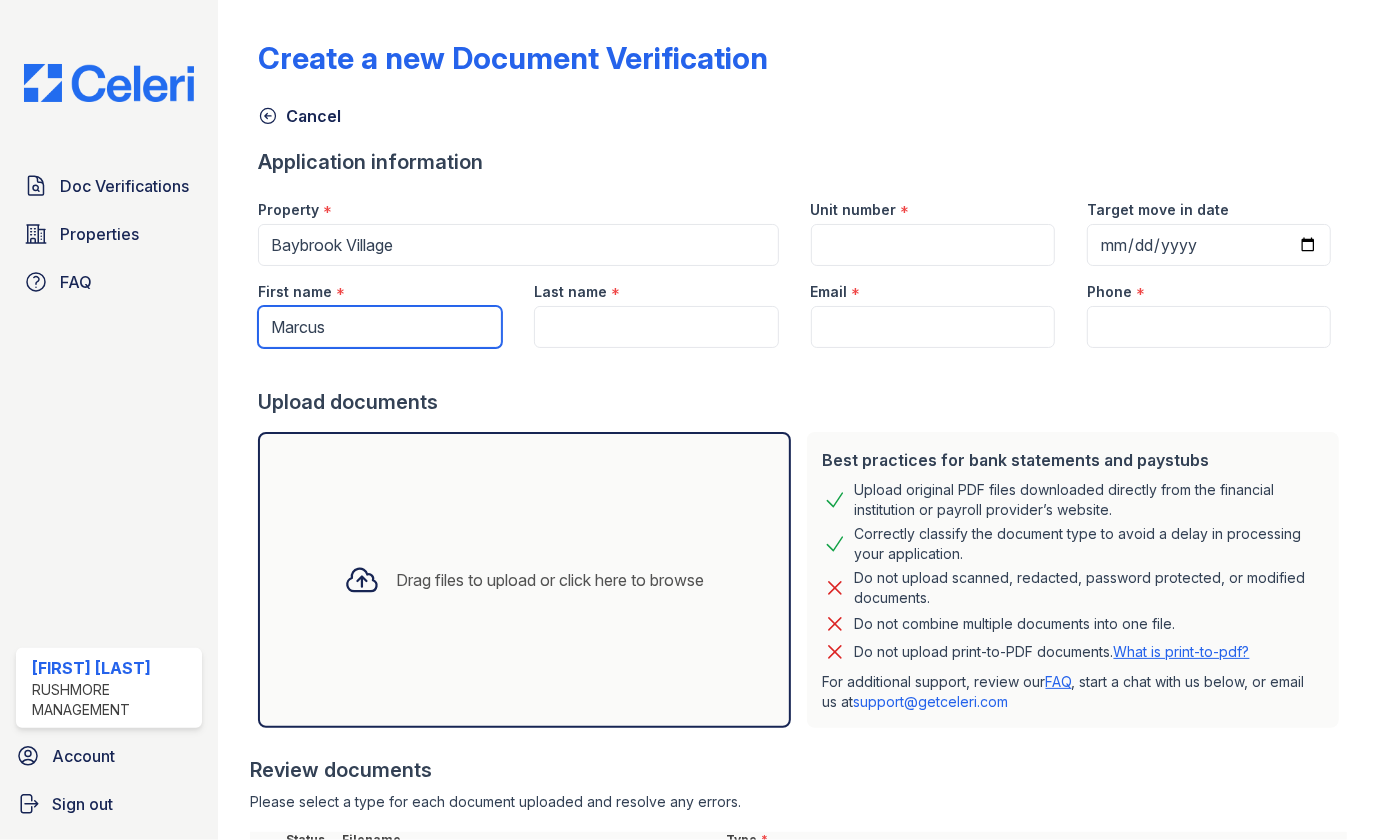 type on "Marcus" 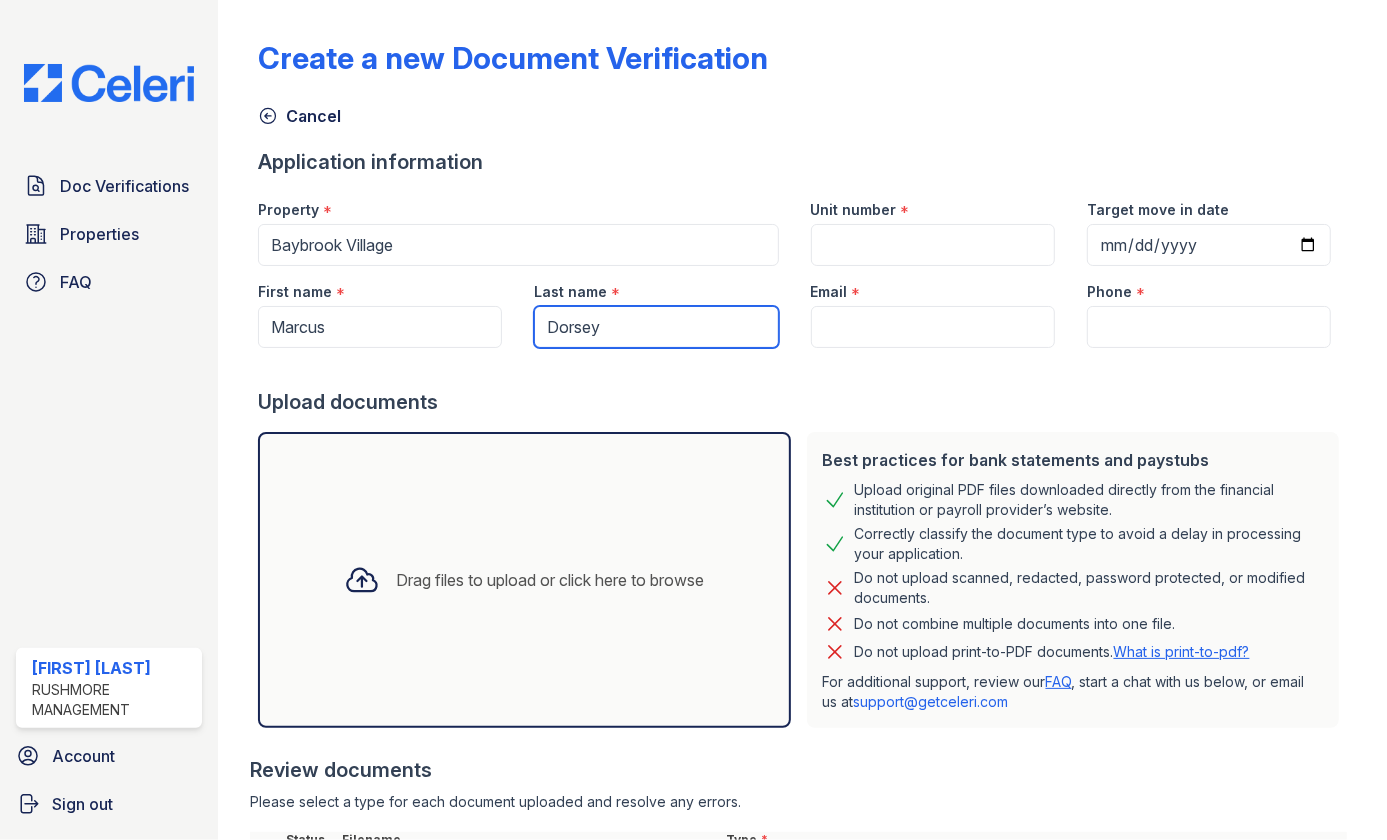 type on "Dorsey" 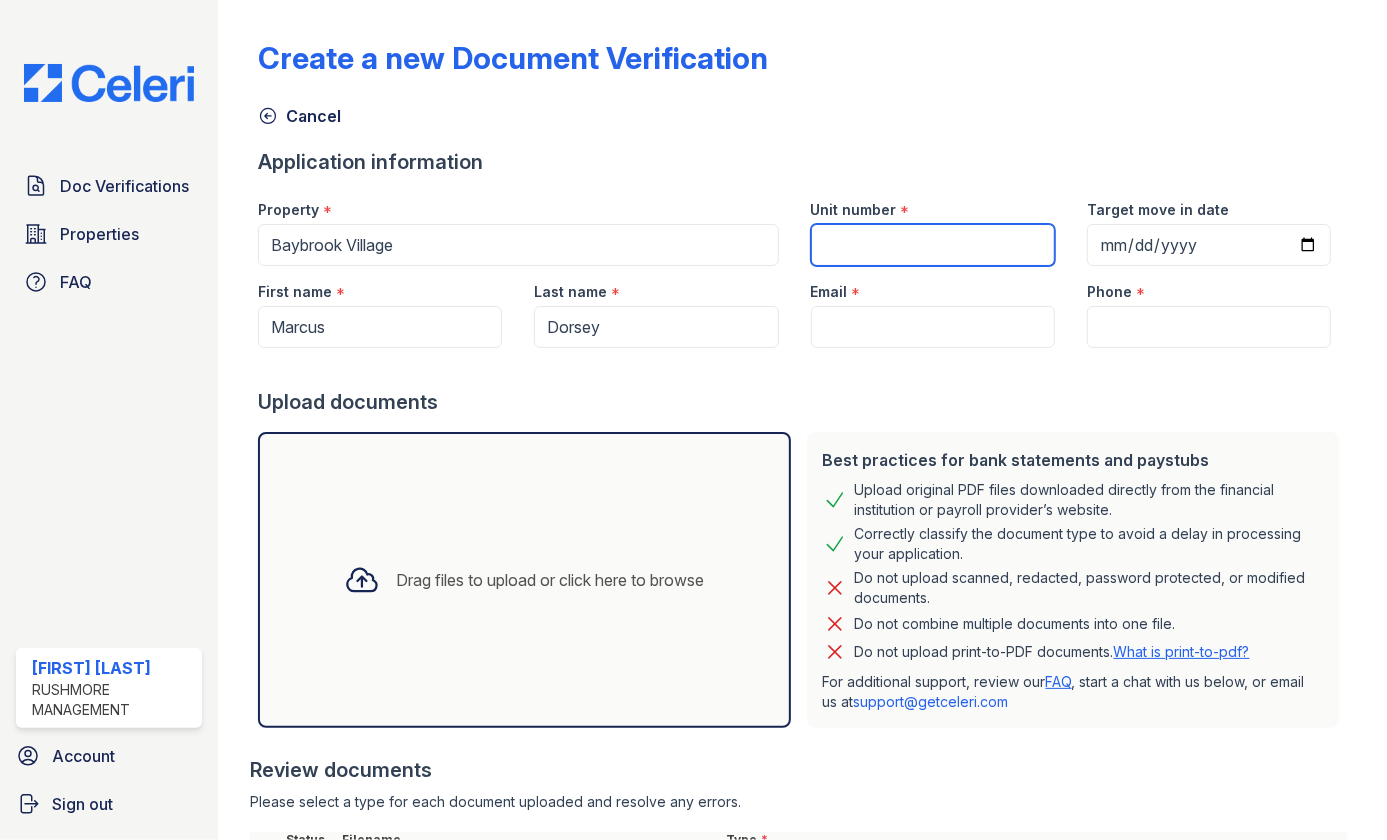 click on "Unit number" at bounding box center [933, 245] 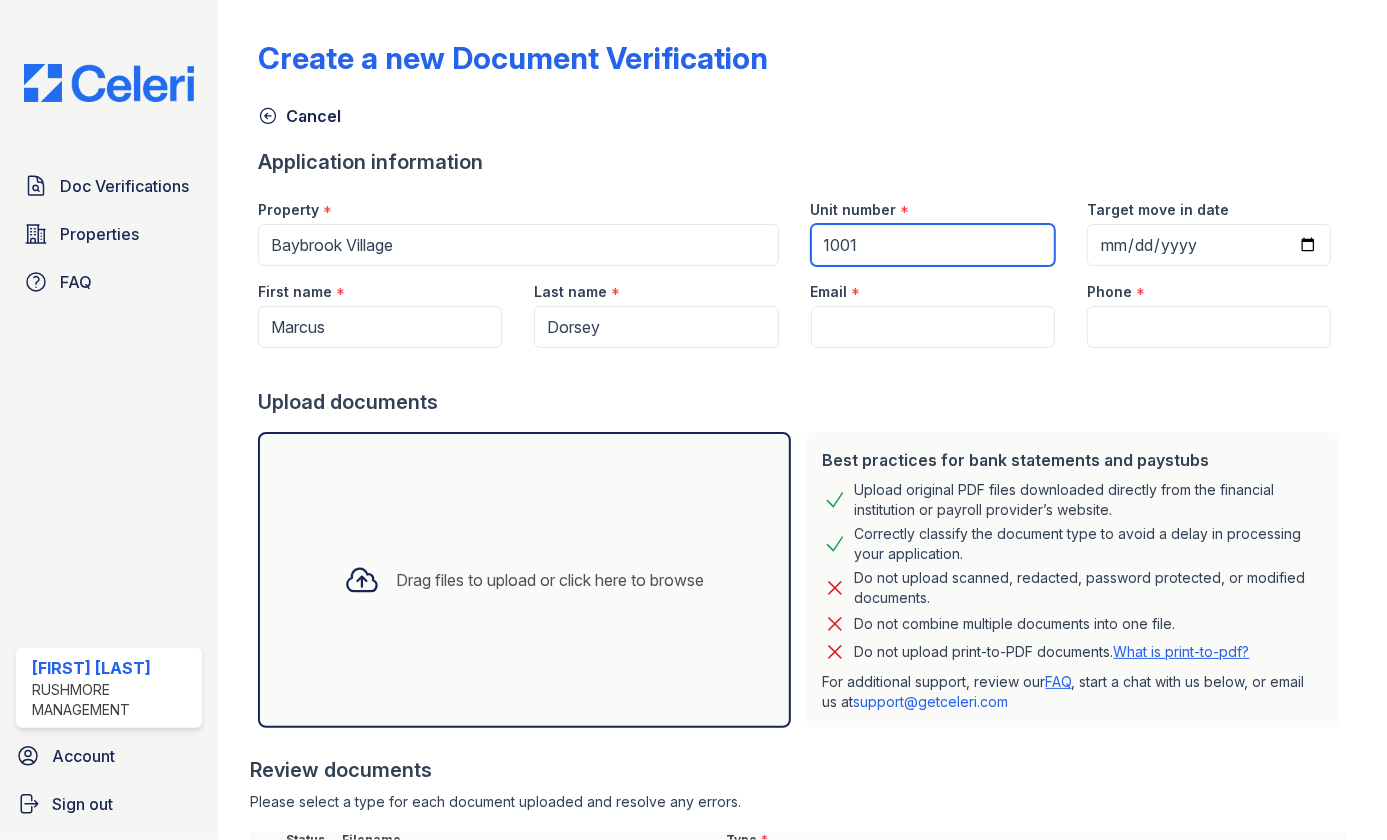 type on "[NUMBER] [STREET]" 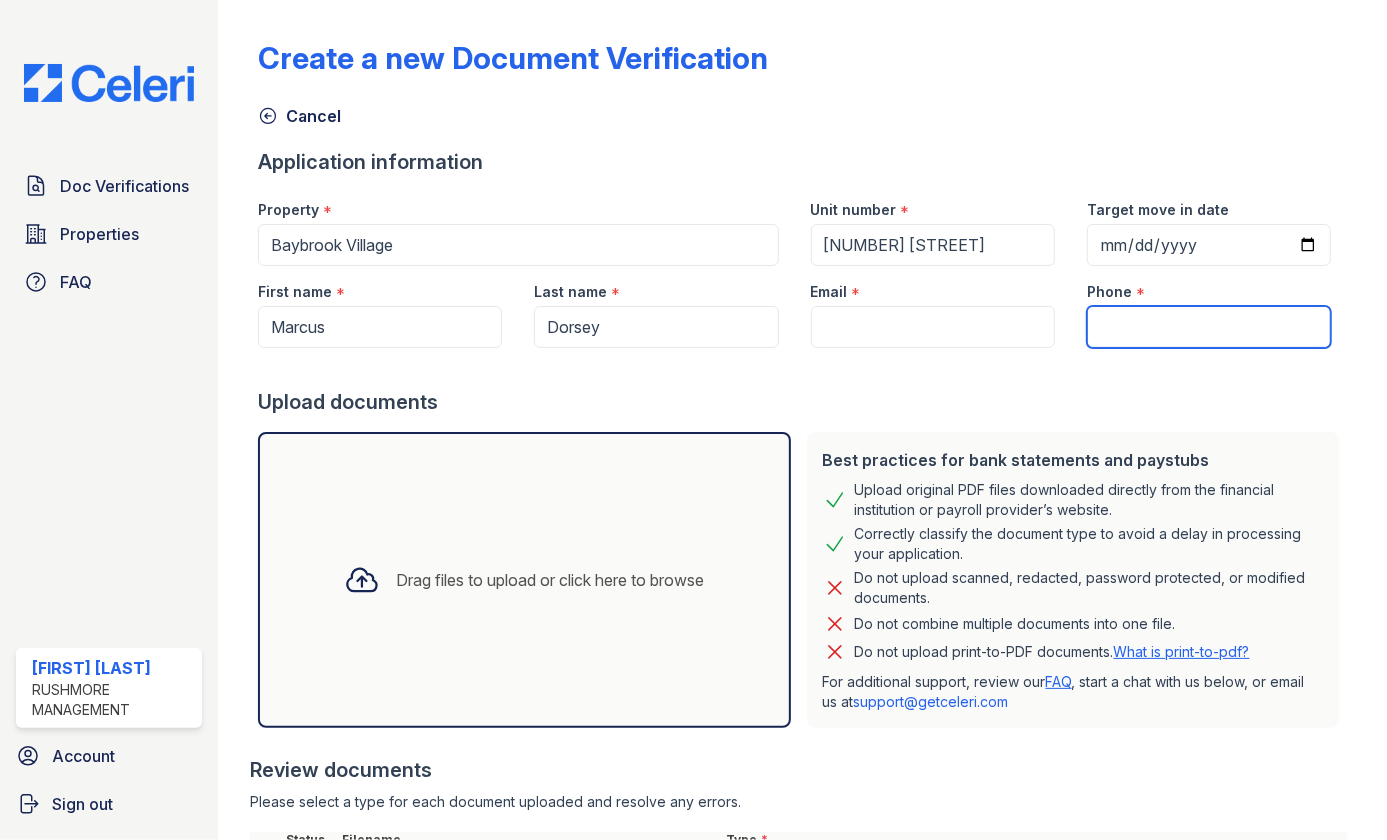 click on "Phone" at bounding box center [1209, 327] 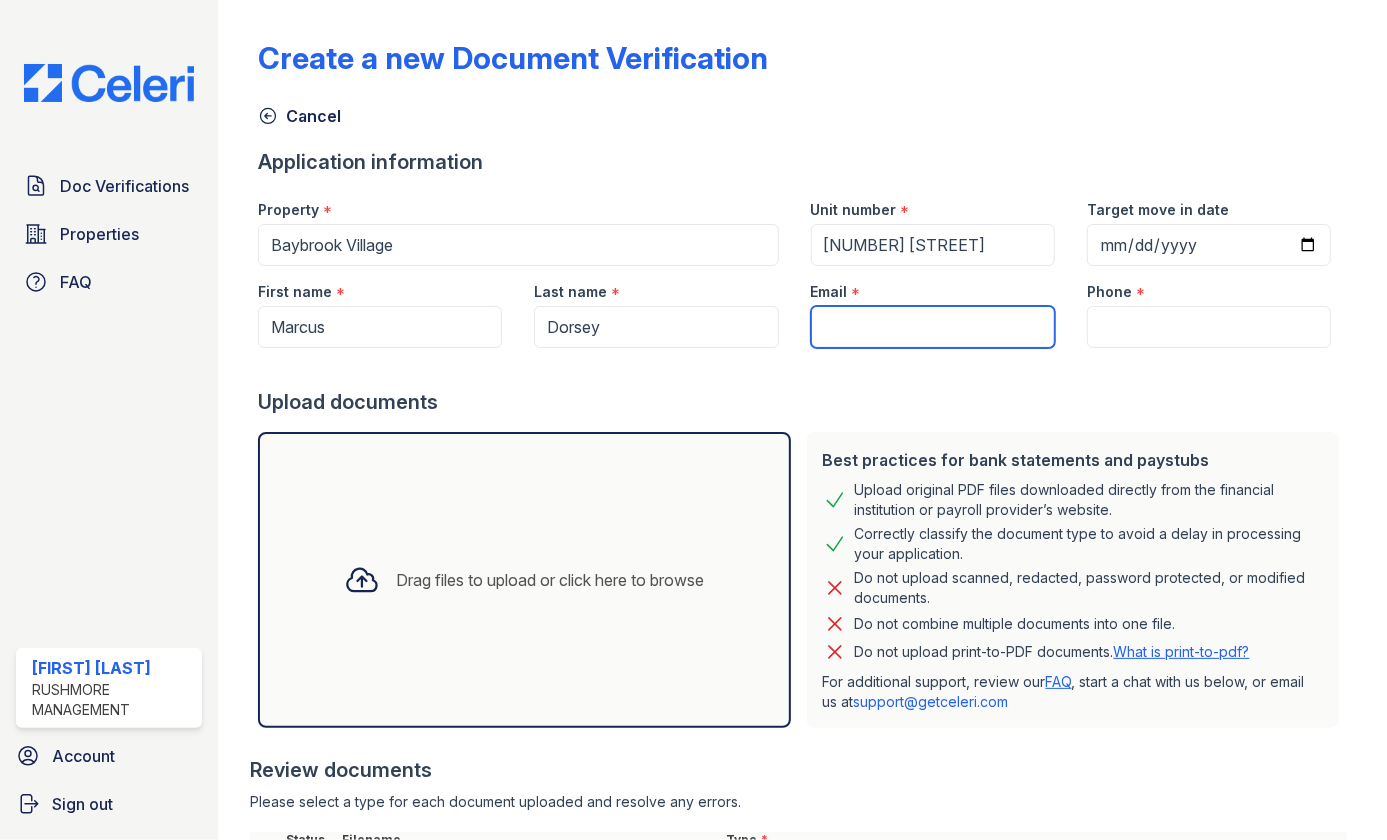 paste on "[EMAIL]" 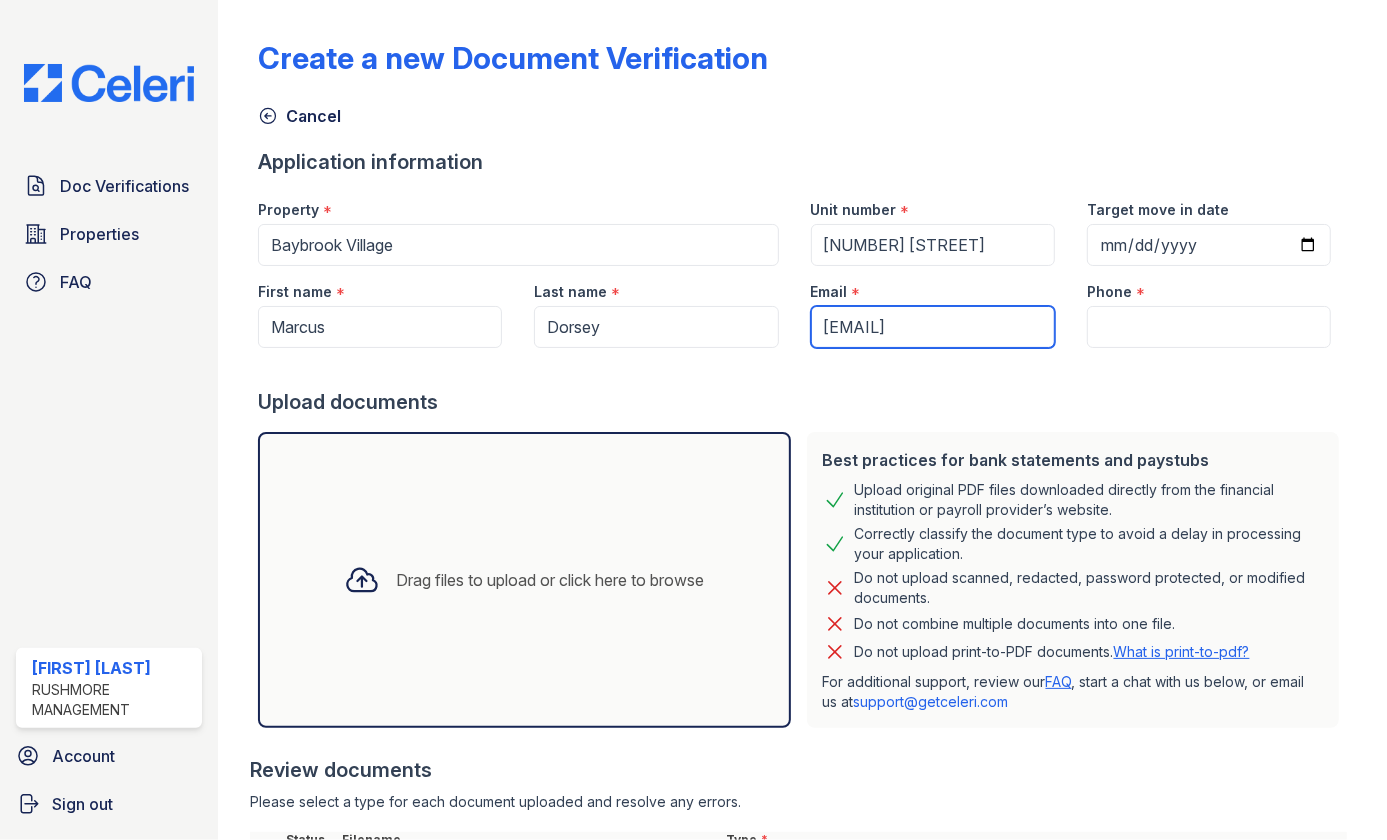 type on "[EMAIL]" 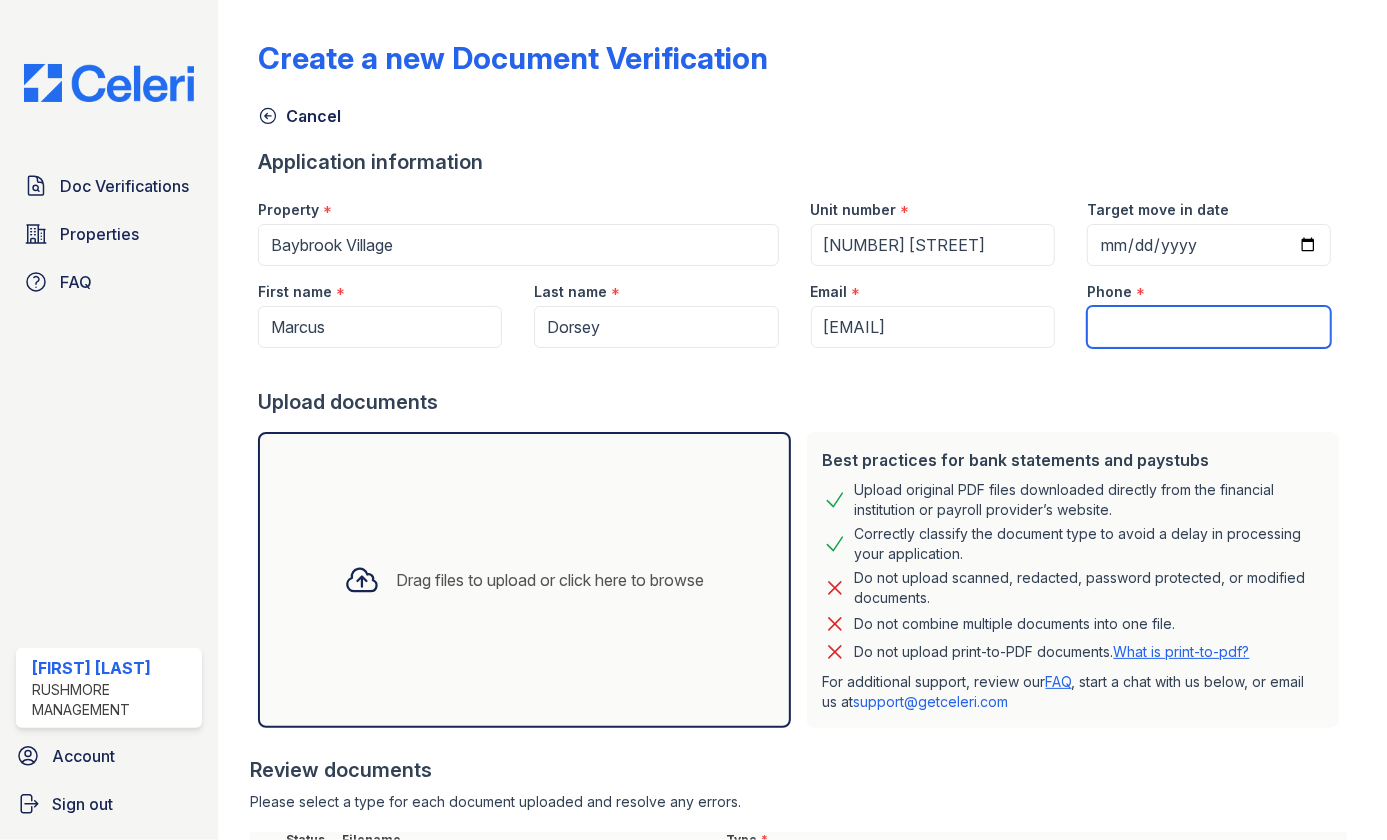 paste on "[PHONE]" 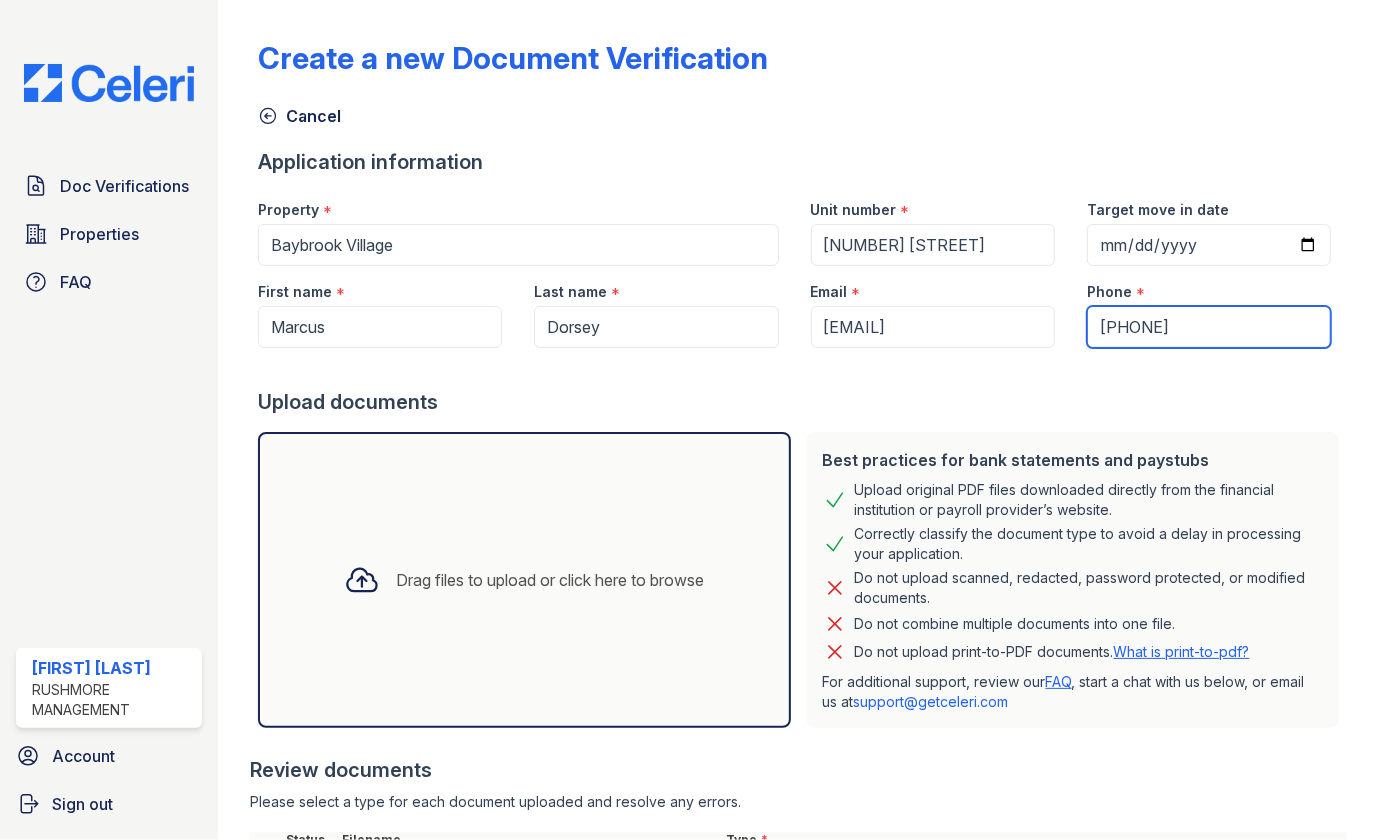 type on "[PHONE]" 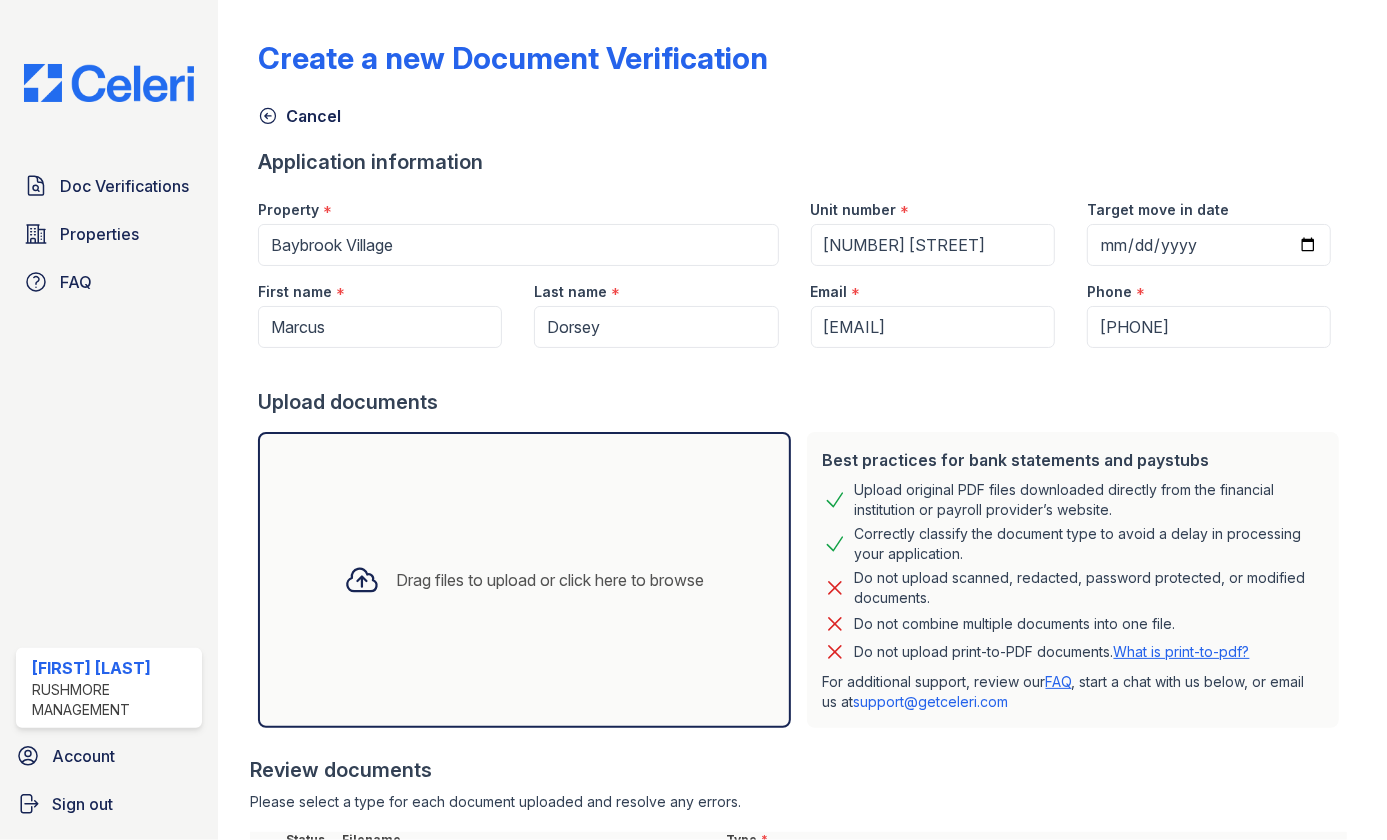 click on "Drag files to upload or click here to browse" at bounding box center [524, 580] 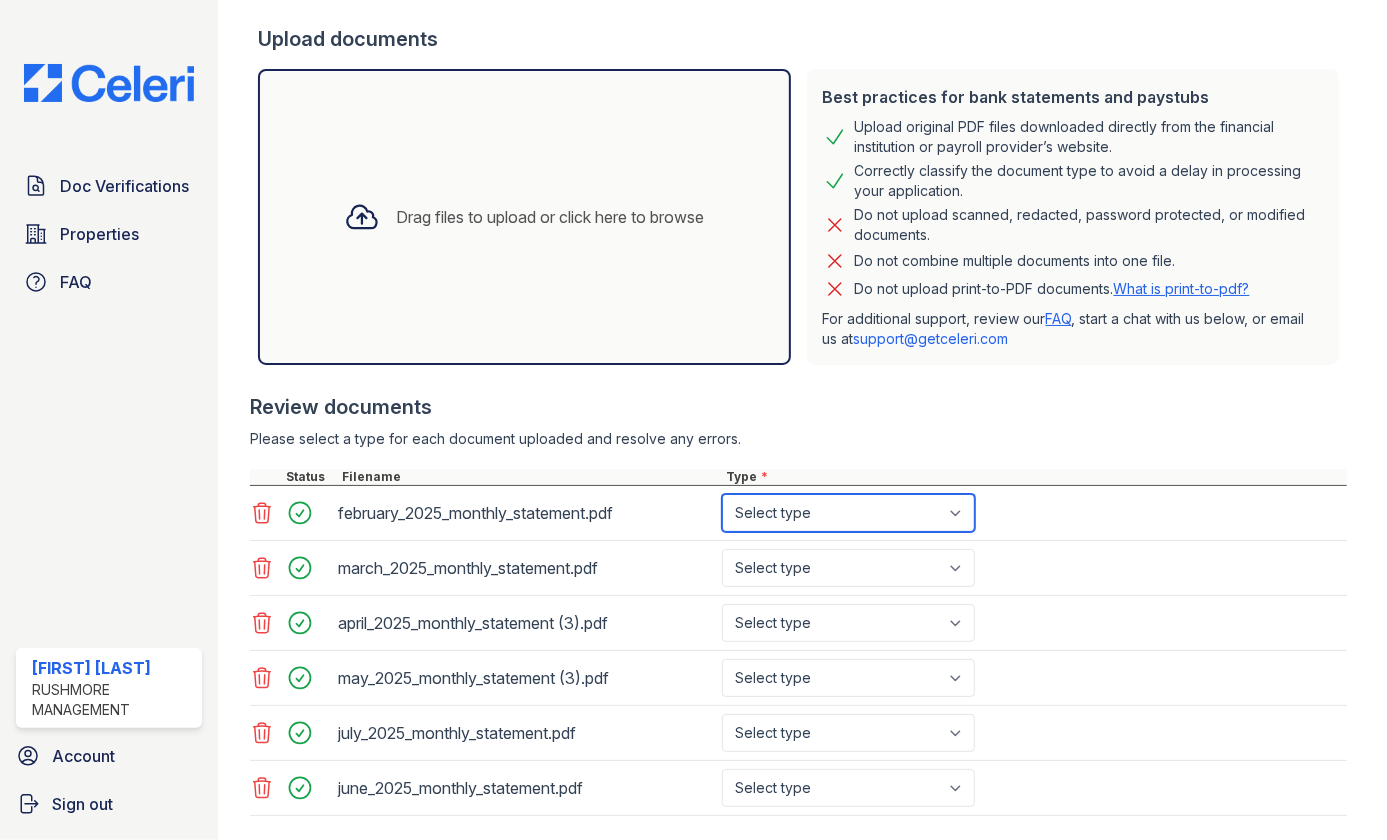click on "Select type
Paystub
Bank Statement
Offer Letter
Tax Documents
Benefit Award Letter
Investment Account Statement
Other" at bounding box center [848, 513] 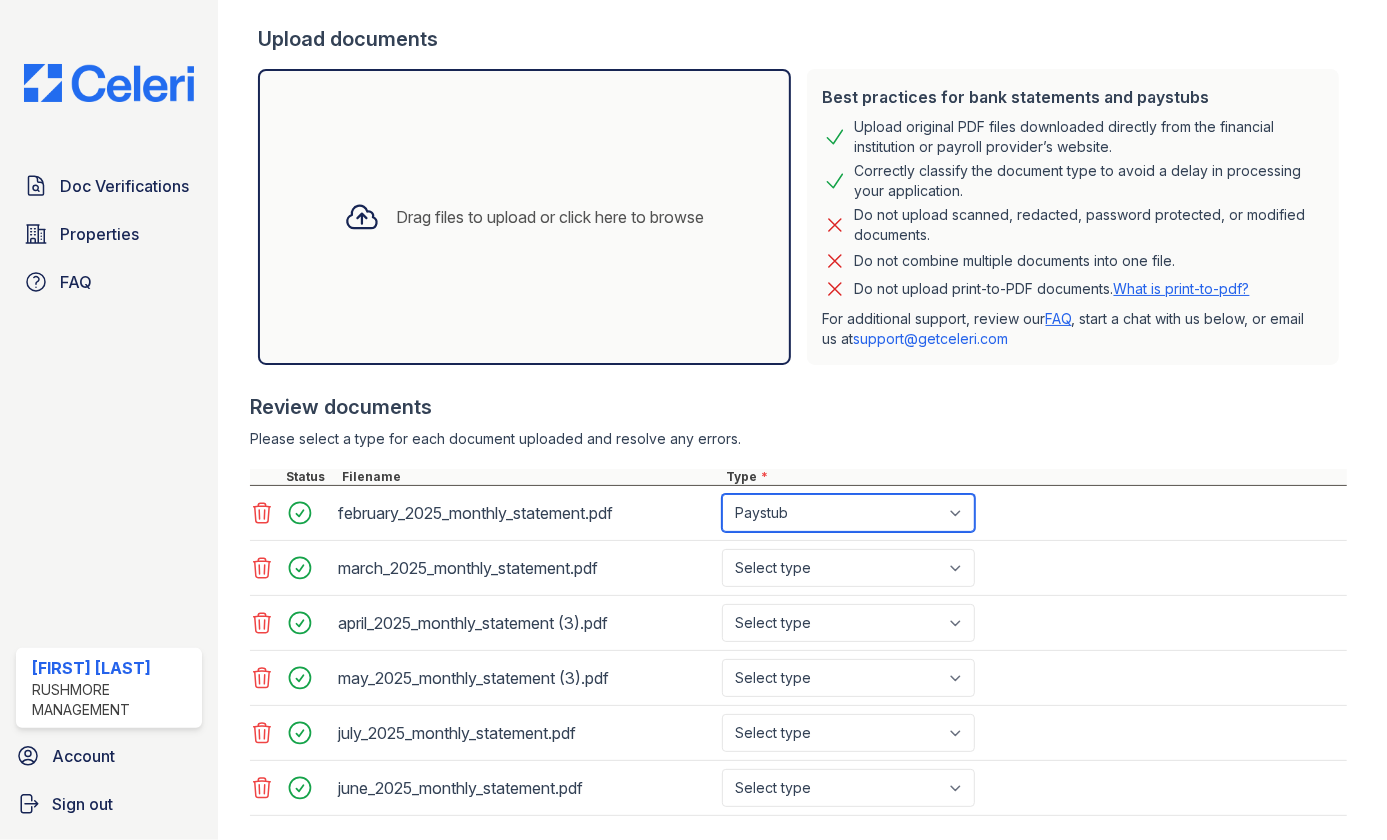 click on "Select type
Paystub
Bank Statement
Offer Letter
Tax Documents
Benefit Award Letter
Investment Account Statement
Other" at bounding box center (848, 513) 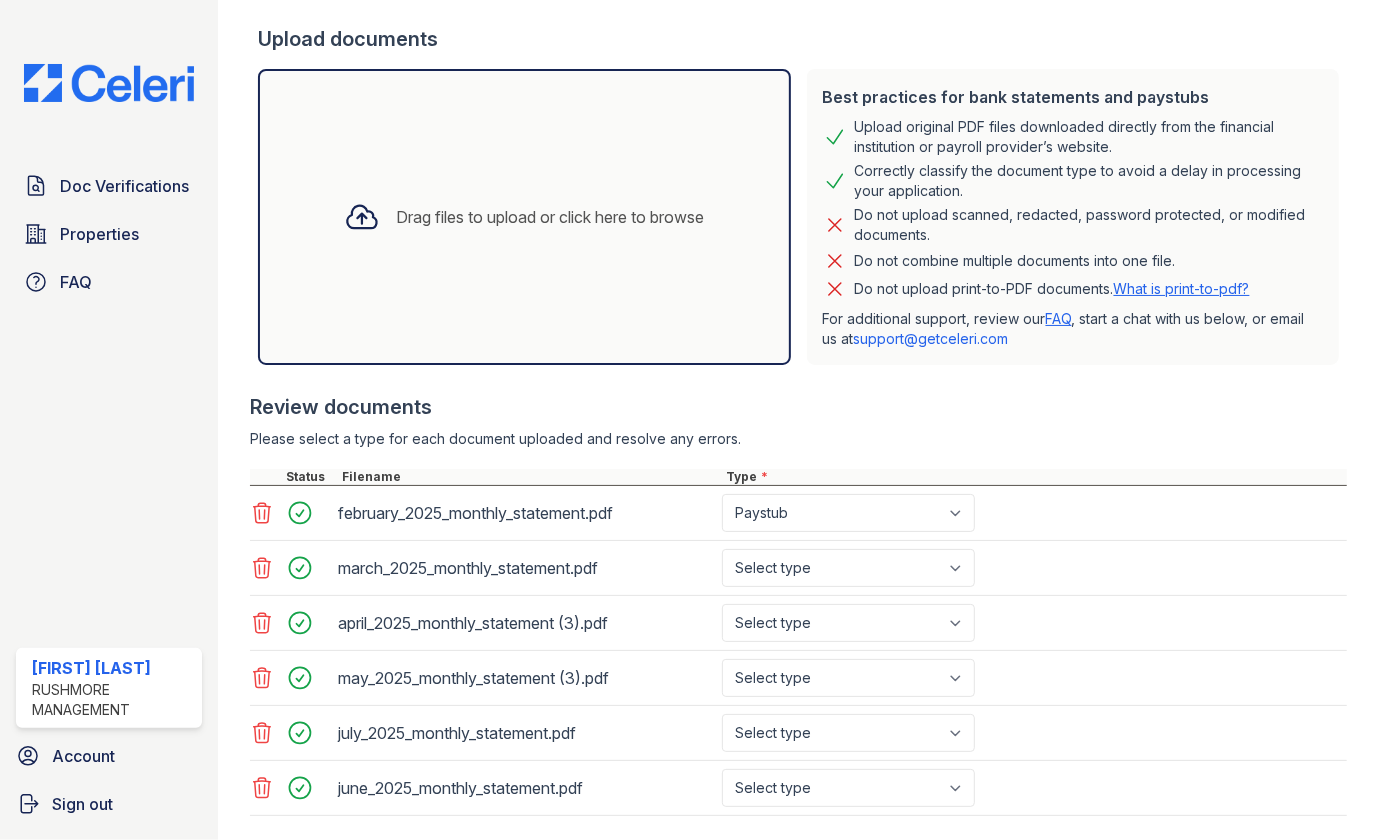 click on "february_2025_monthly_statement.pdf
Select type
Paystub
Bank Statement
Offer Letter
Tax Documents
Benefit Award Letter
Investment Account Statement
Other" at bounding box center (798, 513) 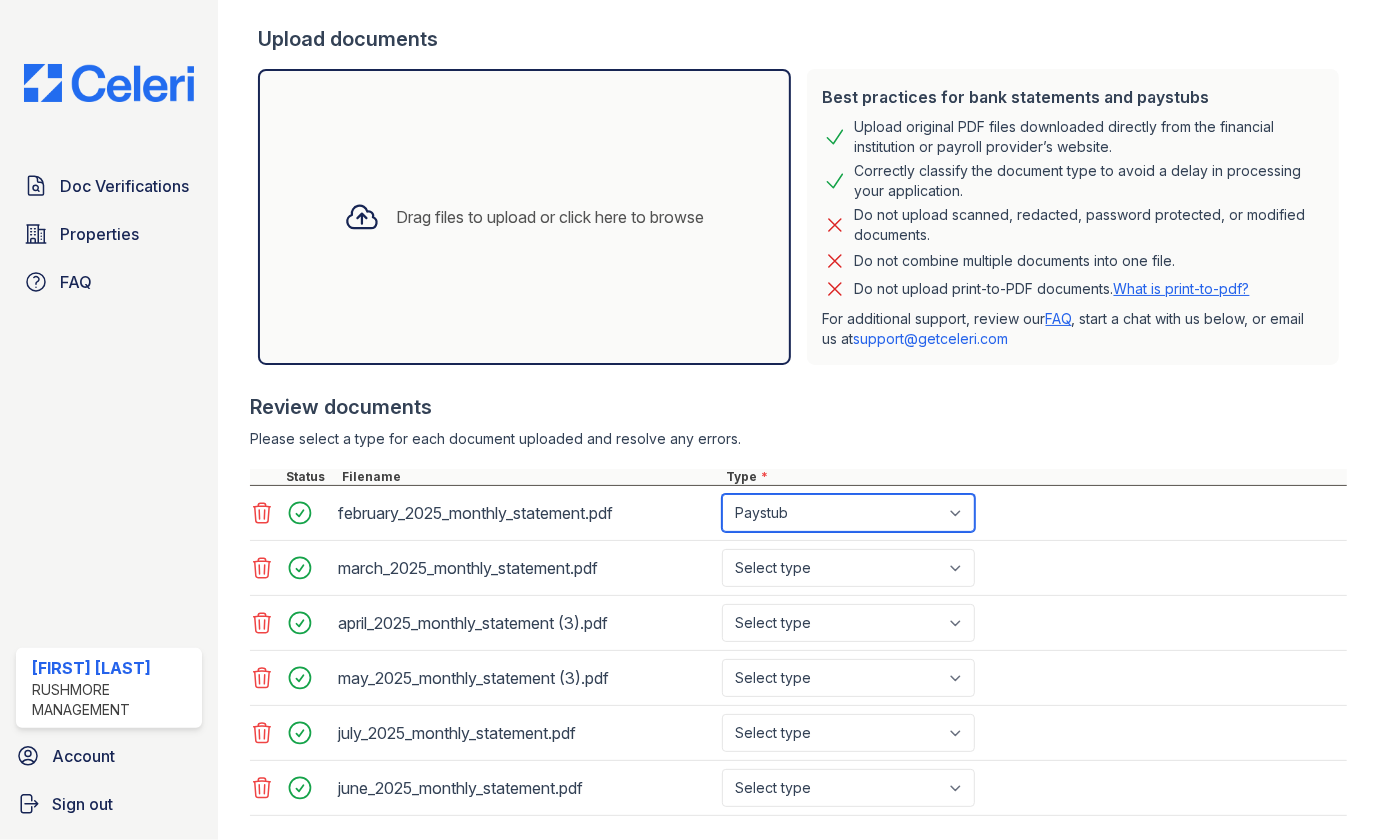 drag, startPoint x: 827, startPoint y: 509, endPoint x: 821, endPoint y: 532, distance: 23.769728 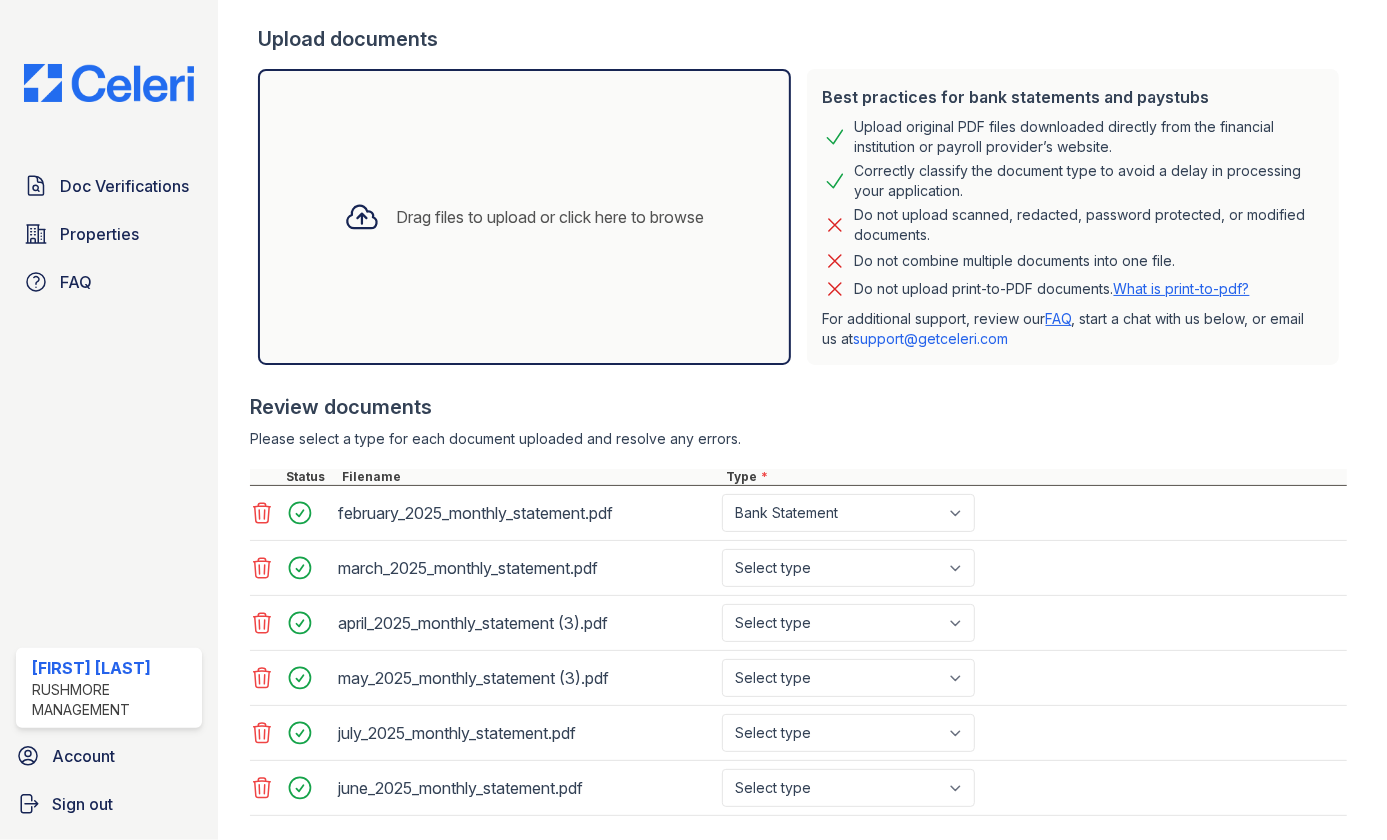 click on "march_2025_monthly_statement.pdf
Select type
Paystub
Bank Statement
Offer Letter
Tax Documents
Benefit Award Letter
Investment Account Statement
Other" at bounding box center [798, 568] 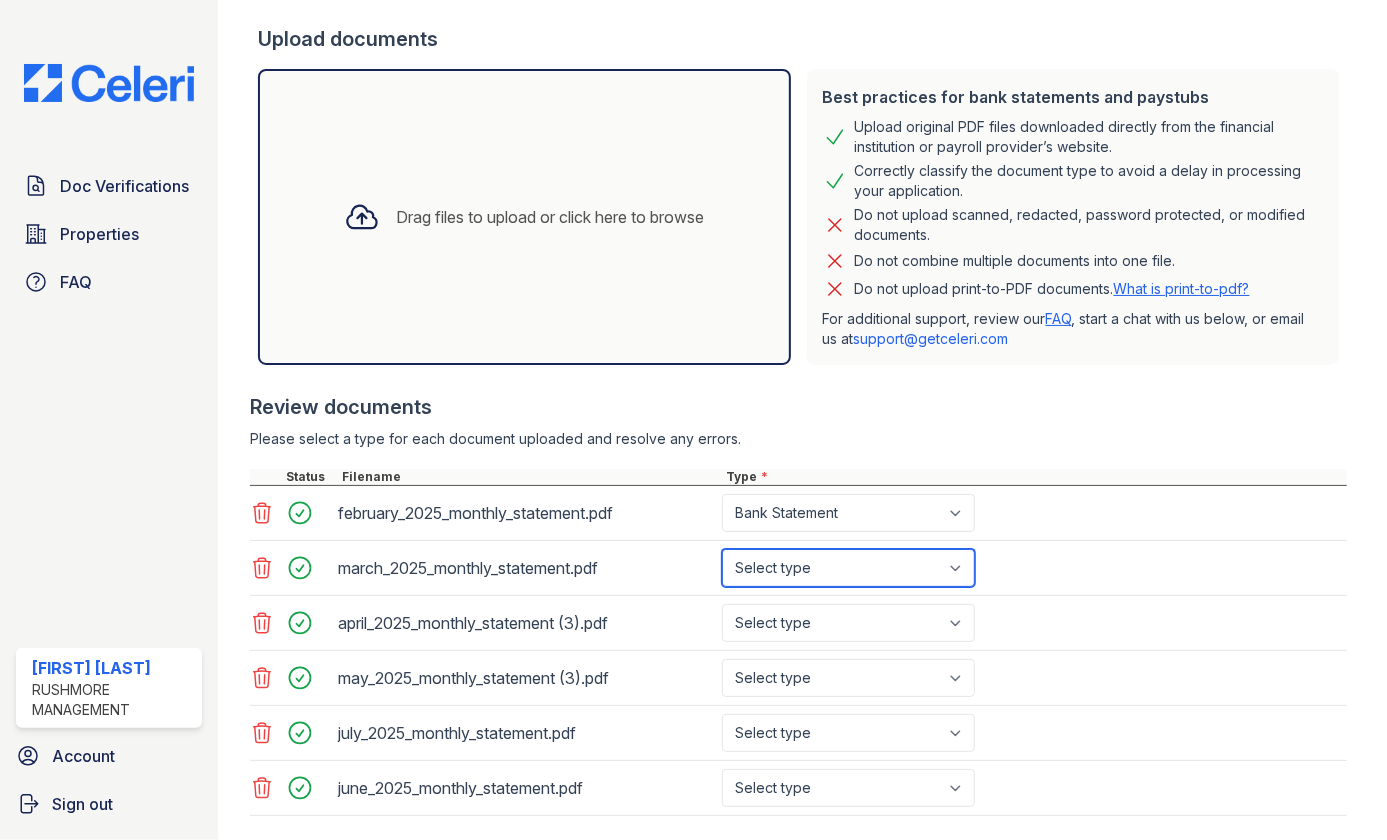 click on "Select type
Paystub
Bank Statement
Offer Letter
Tax Documents
Benefit Award Letter
Investment Account Statement
Other" at bounding box center [848, 568] 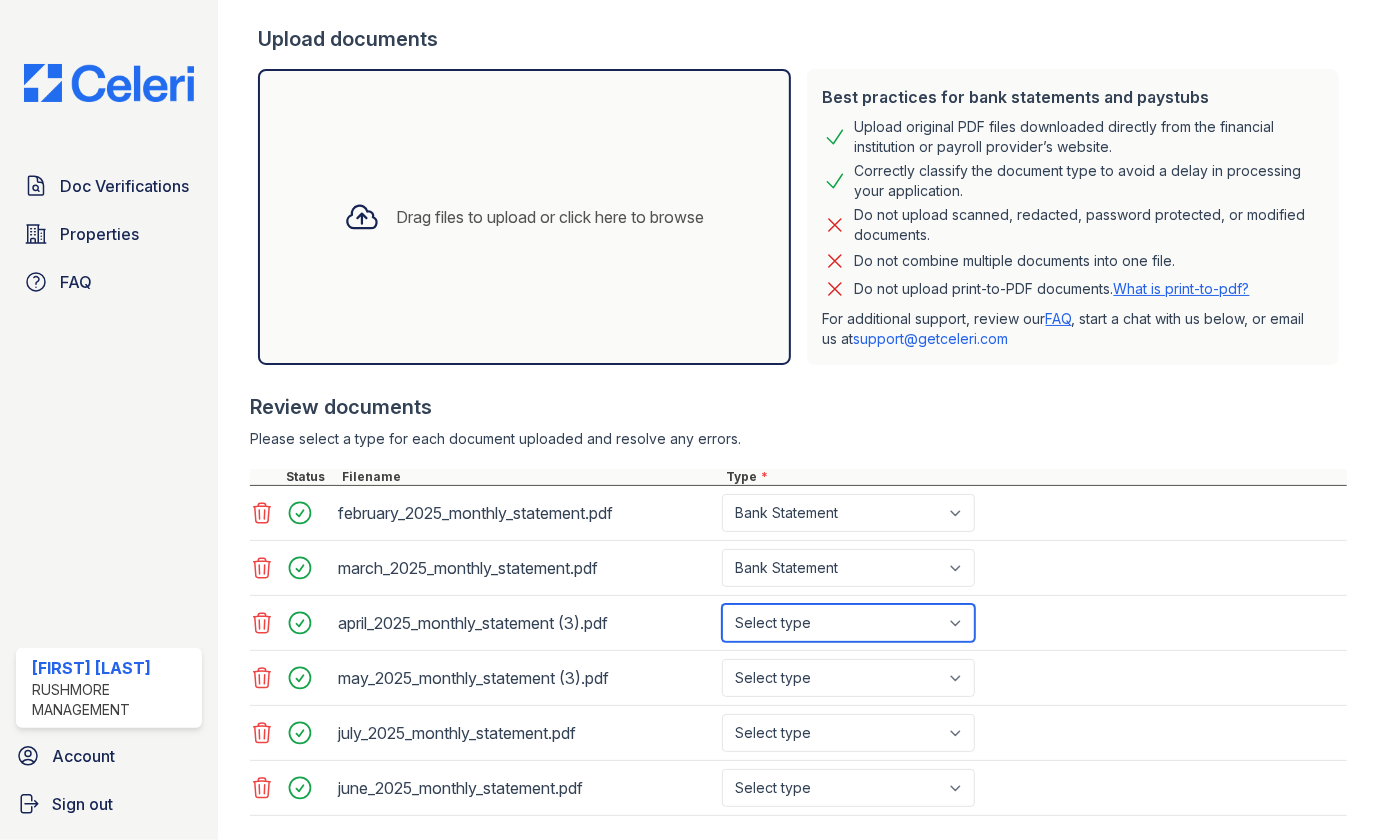 click on "Select type
Paystub
Bank Statement
Offer Letter
Tax Documents
Benefit Award Letter
Investment Account Statement
Other" at bounding box center [848, 623] 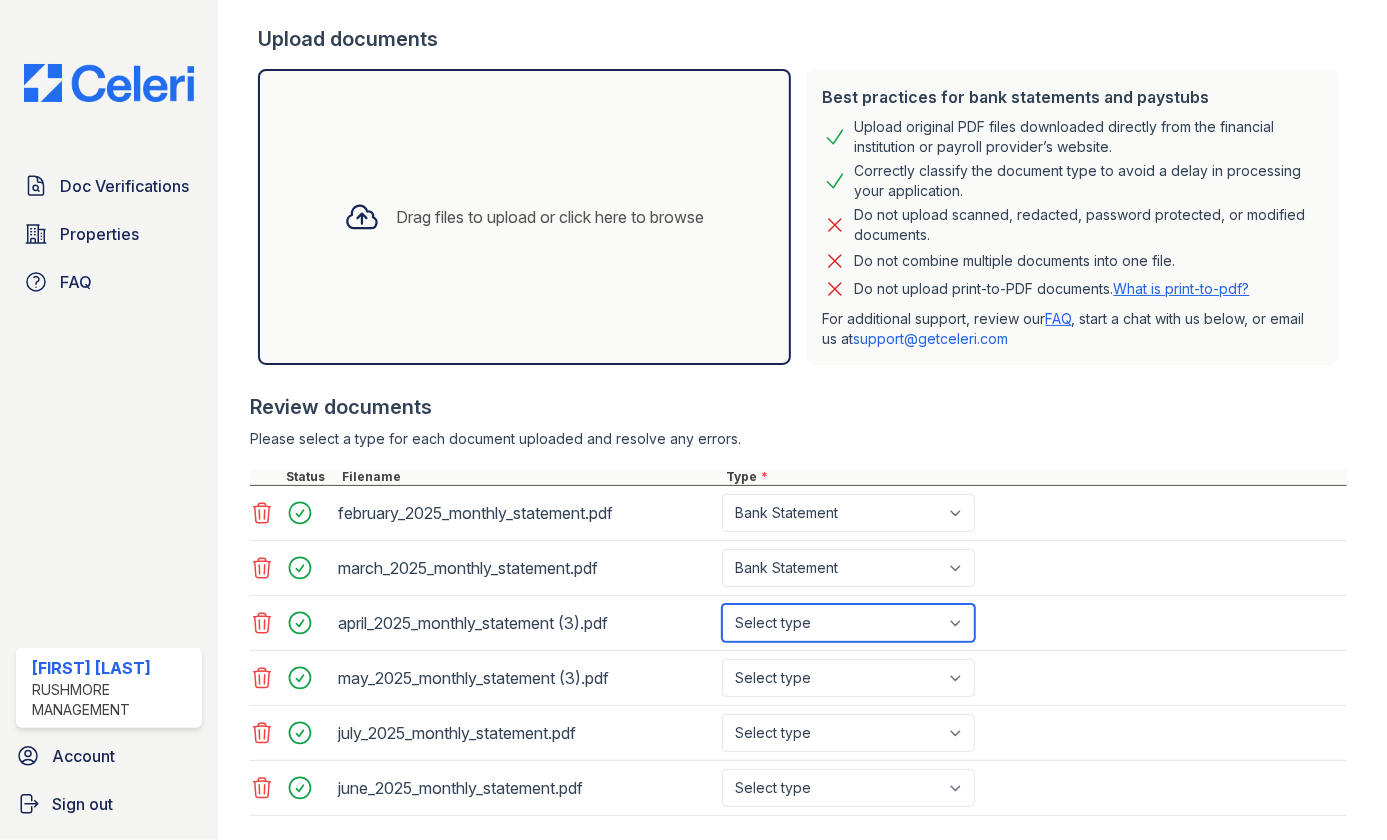 select on "bank_statement" 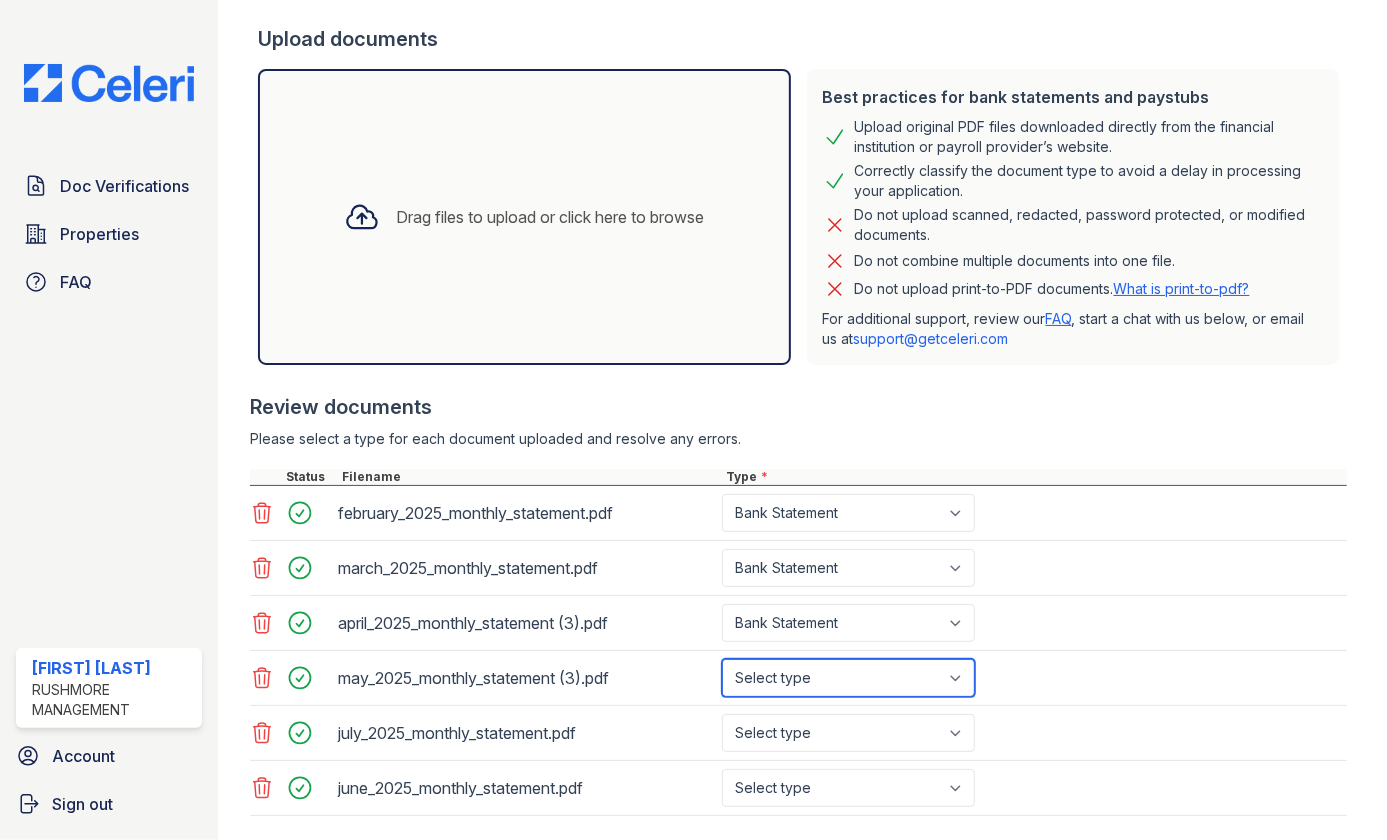 click on "Select type
Paystub
Bank Statement
Offer Letter
Tax Documents
Benefit Award Letter
Investment Account Statement
Other" at bounding box center (848, 678) 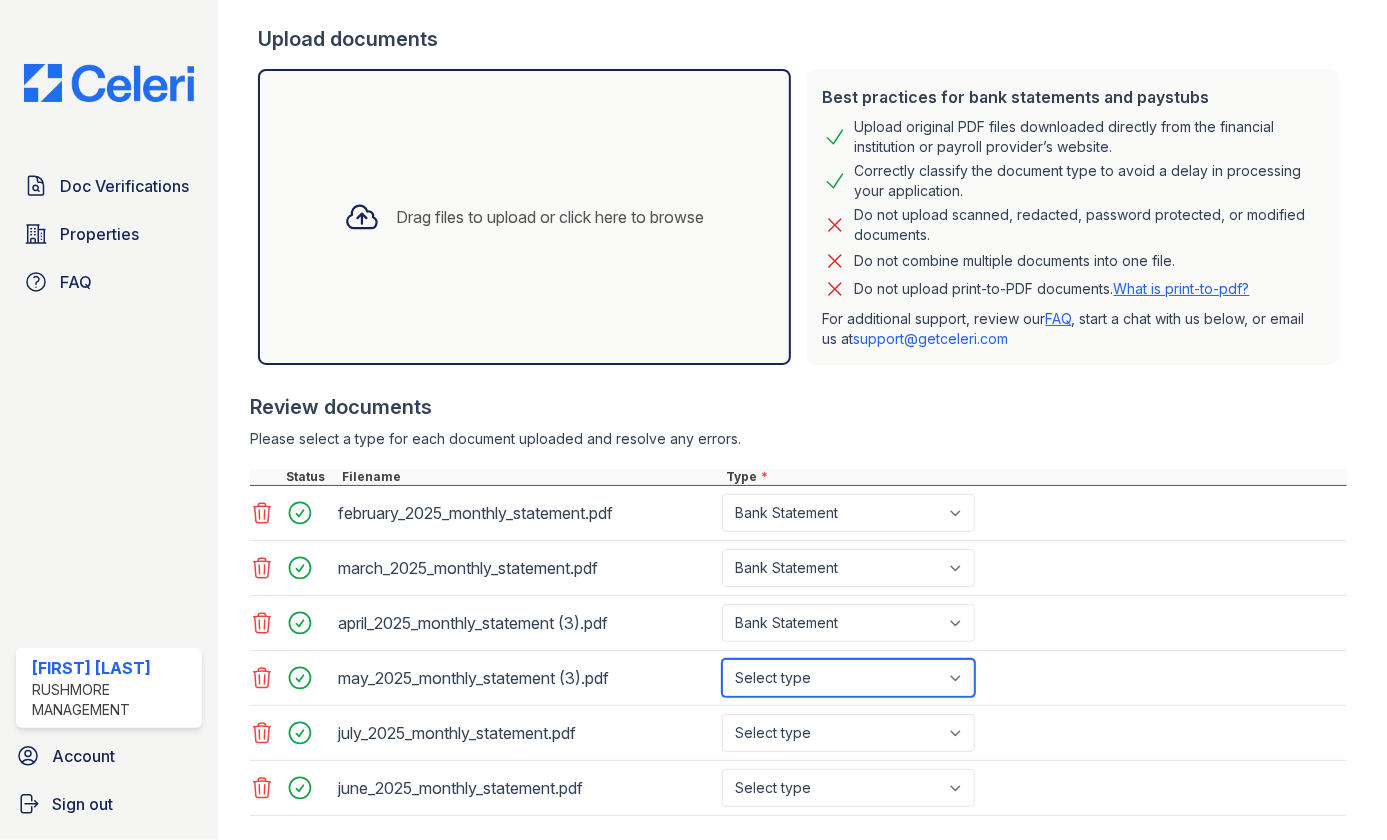 select on "bank_statement" 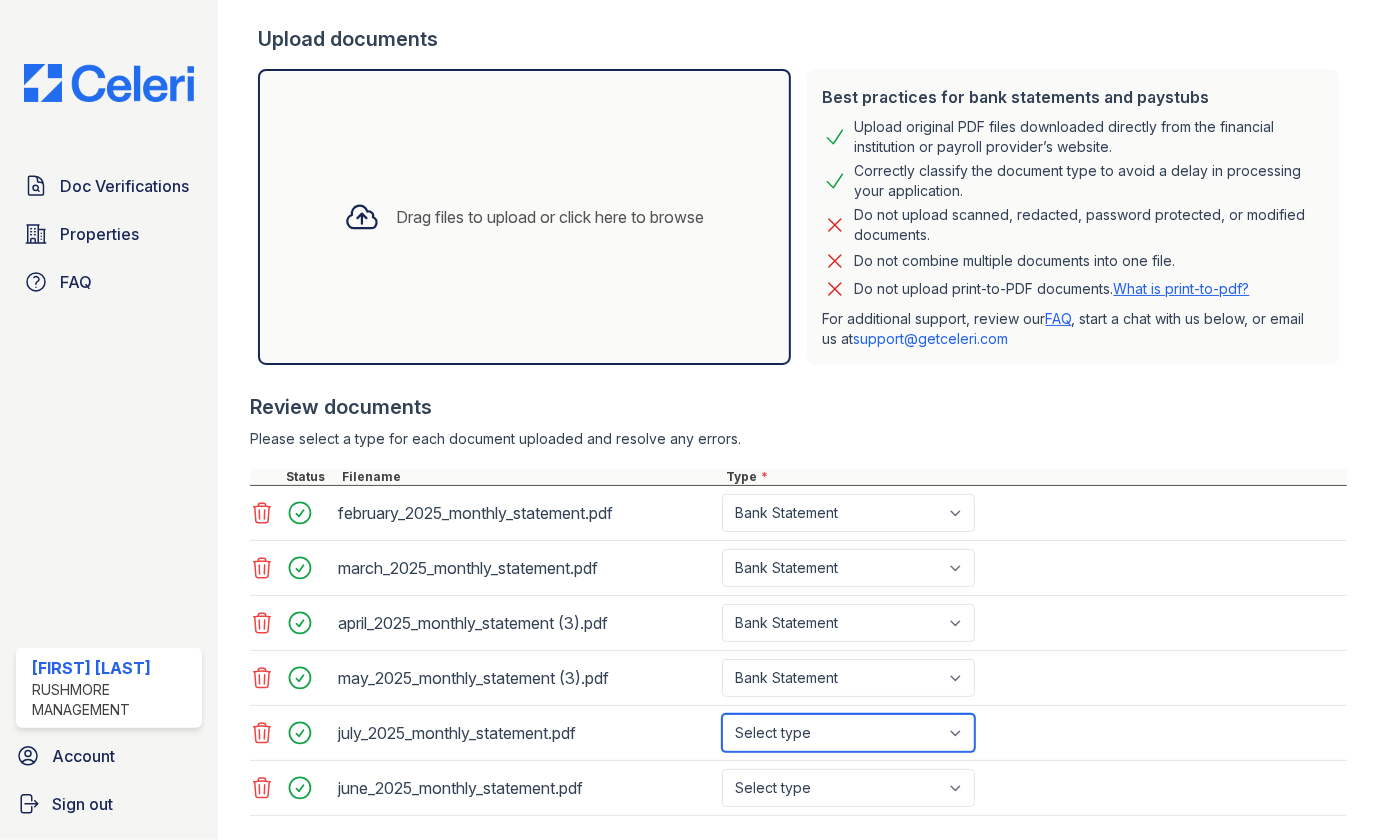 click on "Select type
Paystub
Bank Statement
Offer Letter
Tax Documents
Benefit Award Letter
Investment Account Statement
Other" at bounding box center [848, 733] 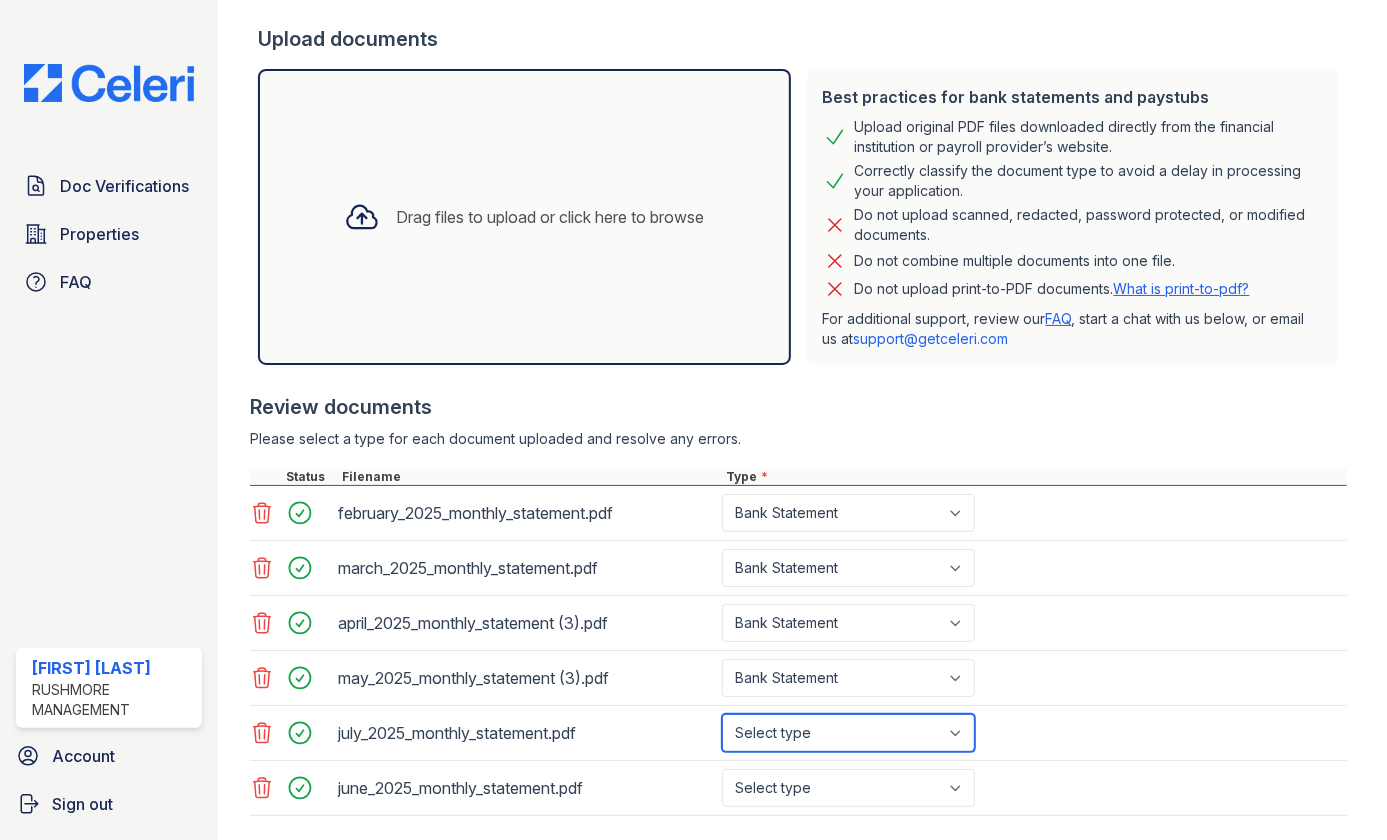 select on "bank_statement" 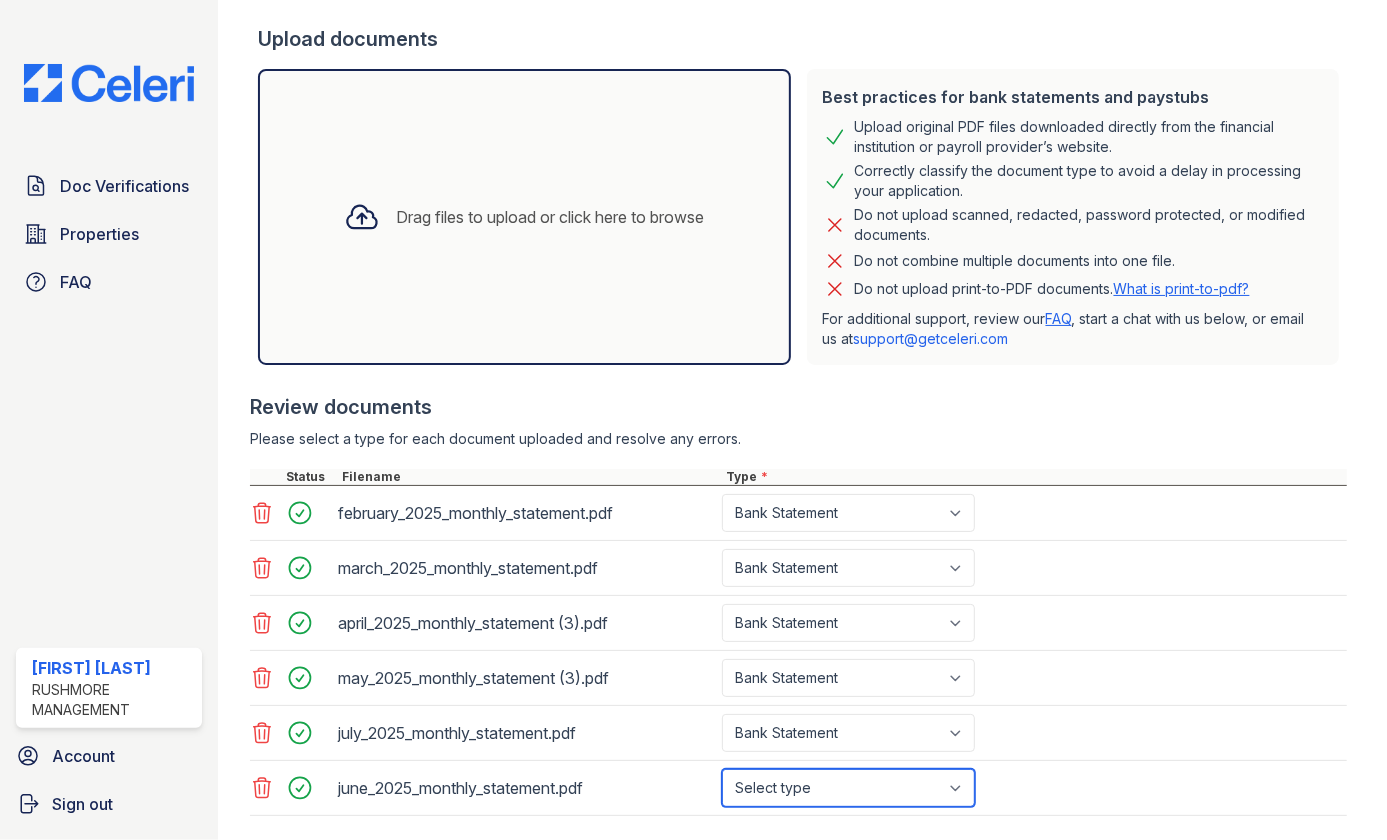 click on "Select type
Paystub
Bank Statement
Offer Letter
Tax Documents
Benefit Award Letter
Investment Account Statement
Other" at bounding box center [848, 788] 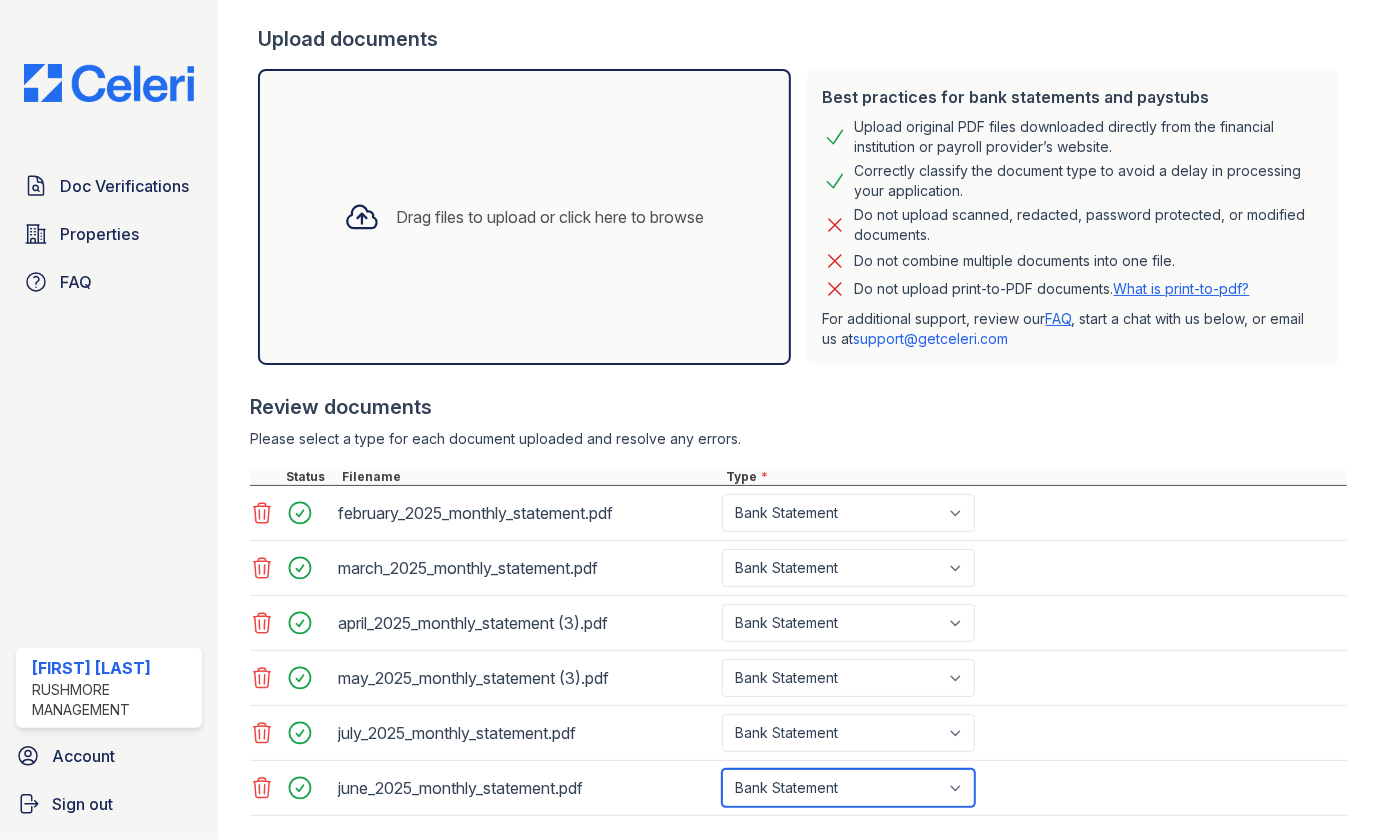 click on "Select type
Paystub
Bank Statement
Offer Letter
Tax Documents
Benefit Award Letter
Investment Account Statement
Other" at bounding box center (848, 788) 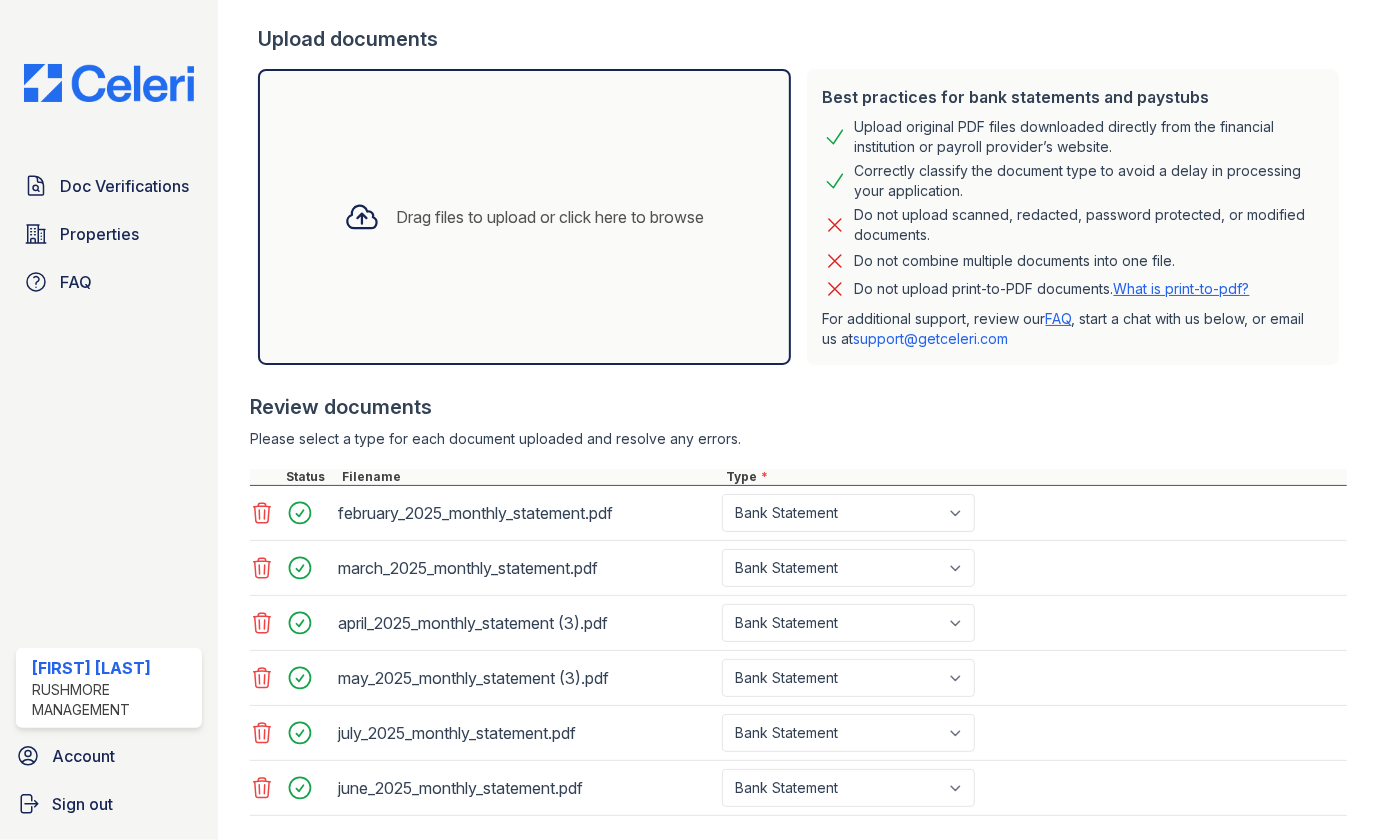 click on "june_2025_monthly_statement.pdf
Select type
Paystub
Bank Statement
Offer Letter
Tax Documents
Benefit Award Letter
Investment Account Statement
Other" at bounding box center [798, 788] 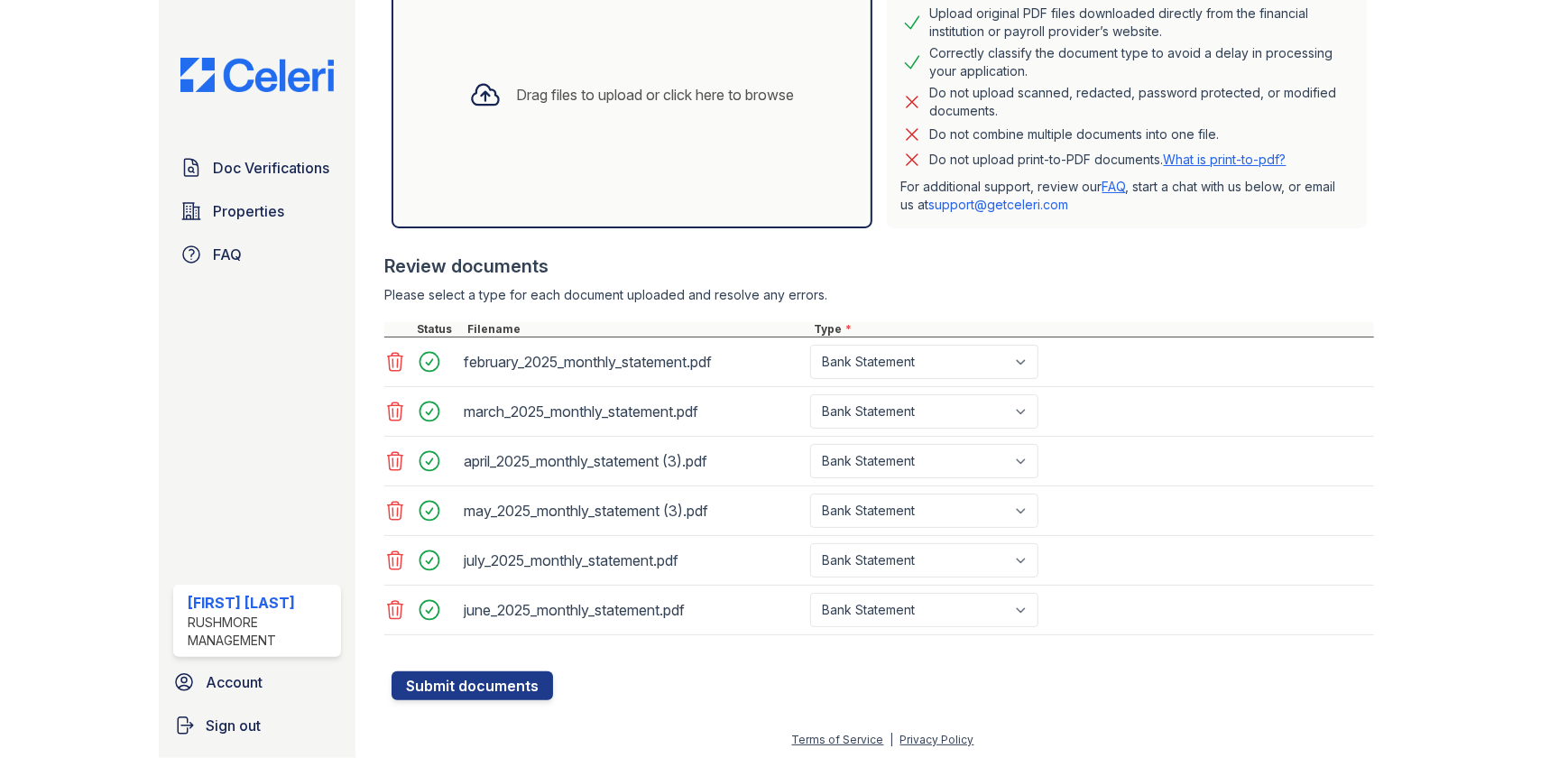 scroll, scrollTop: 430, scrollLeft: 0, axis: vertical 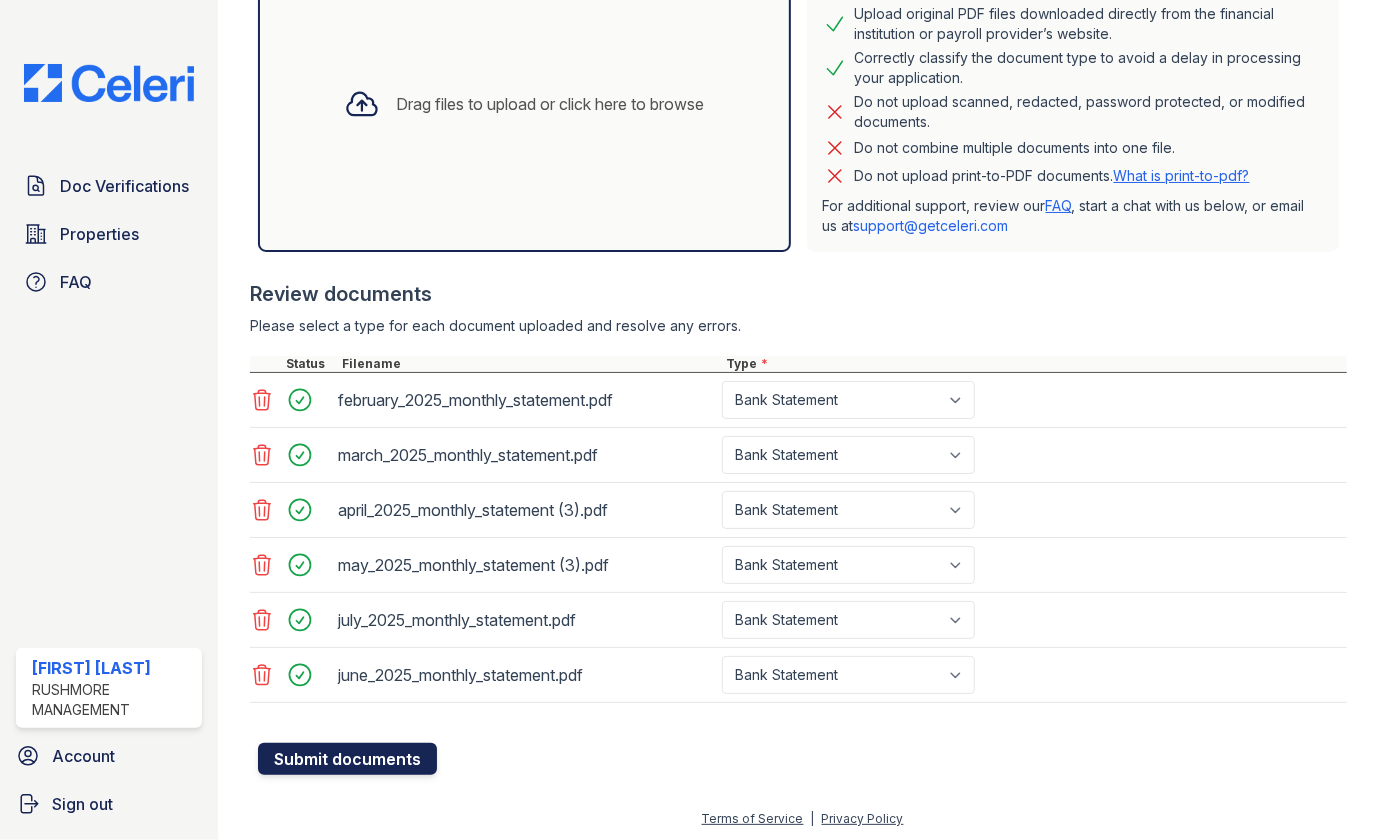 click on "Submit documents" at bounding box center (347, 759) 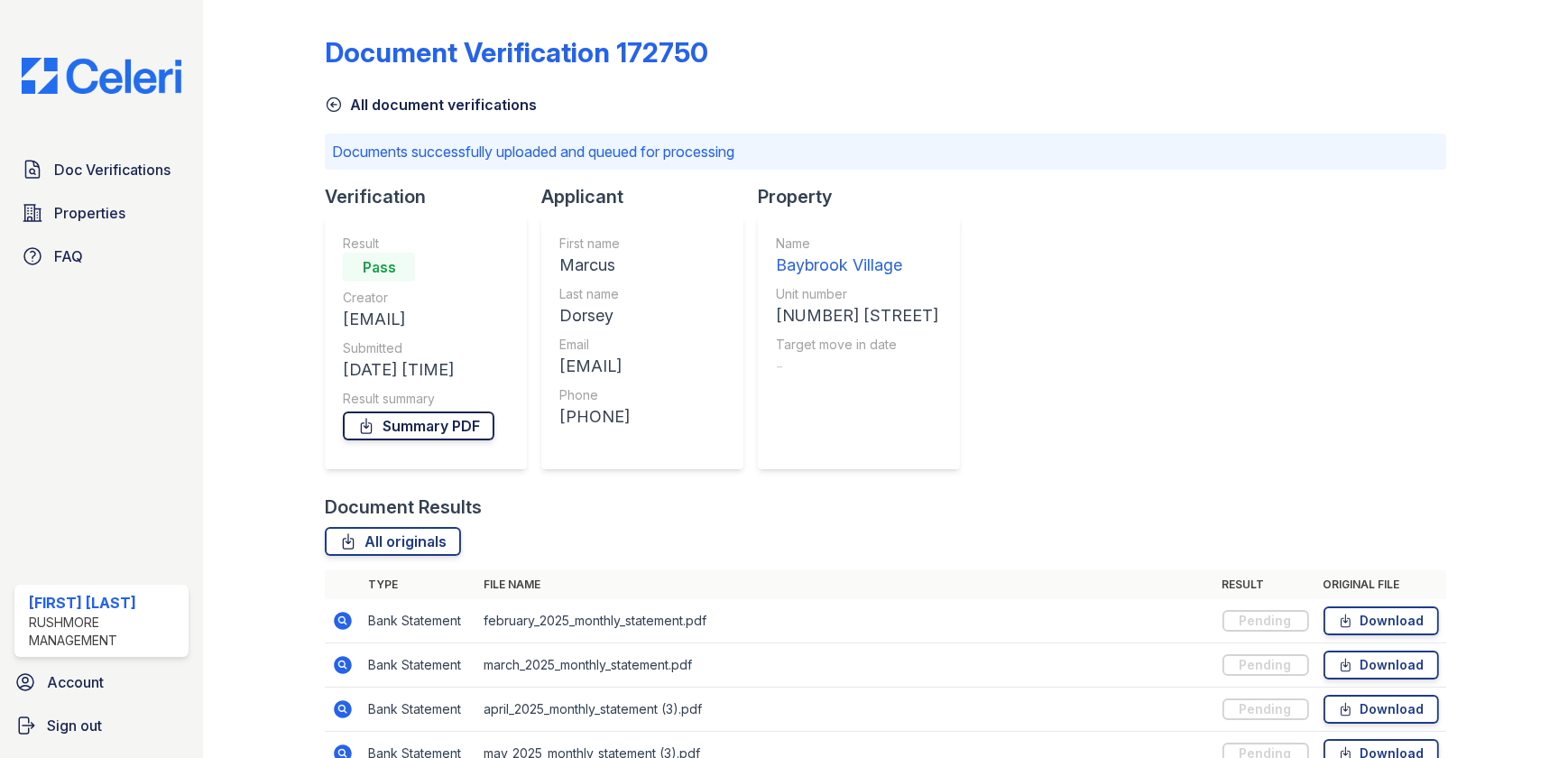 click on "Summary PDF" at bounding box center (419, 426) 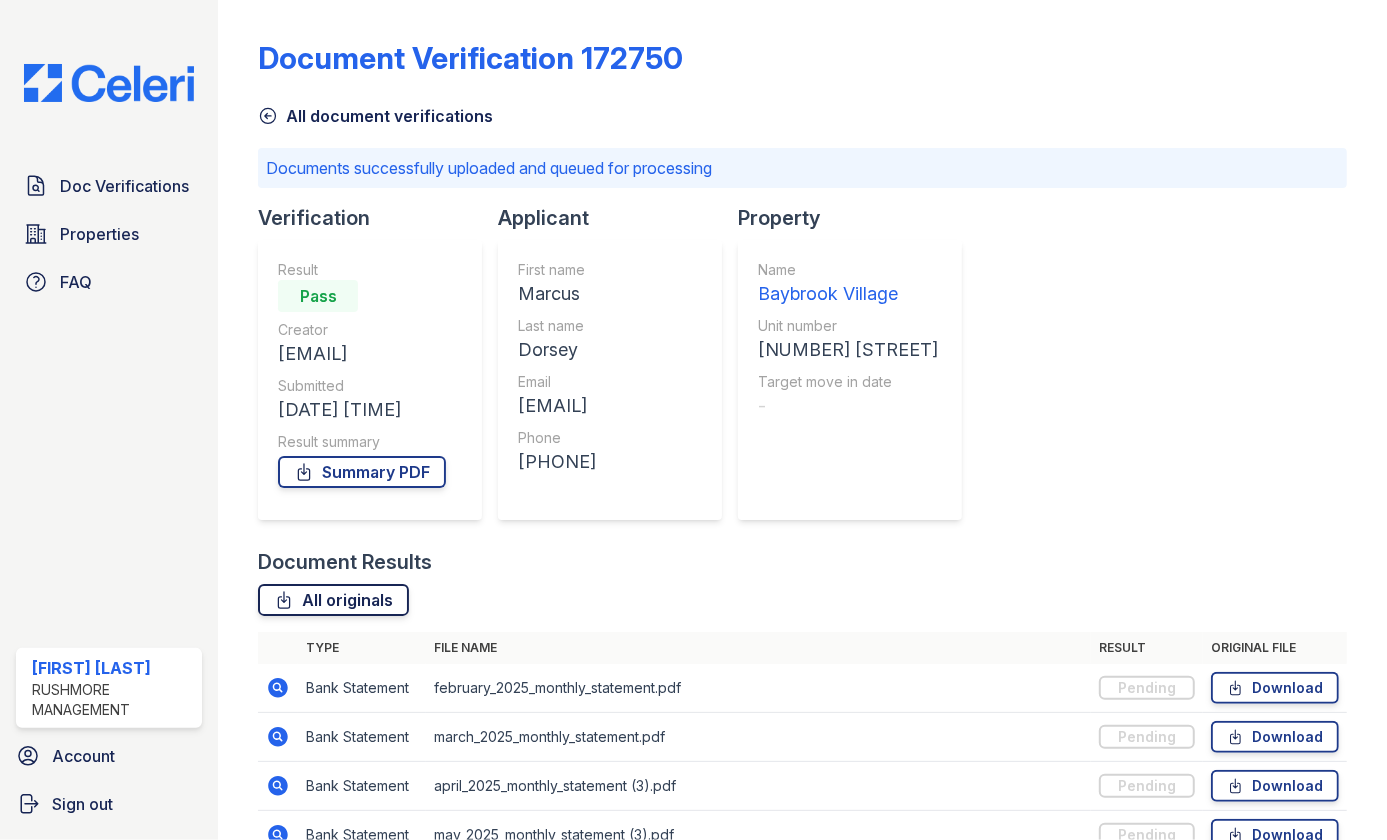 click on "All originals" at bounding box center [333, 600] 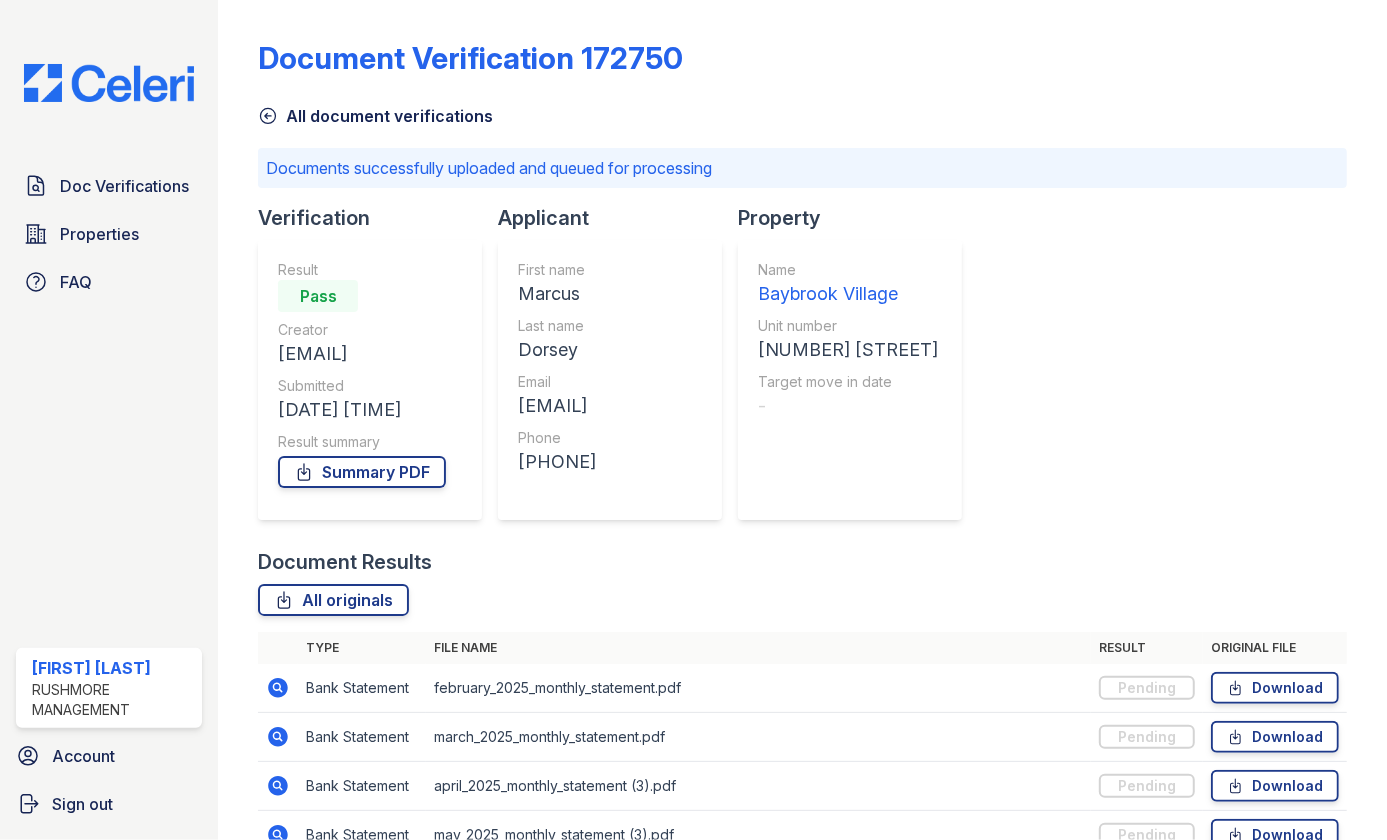 click at bounding box center [109, 83] 